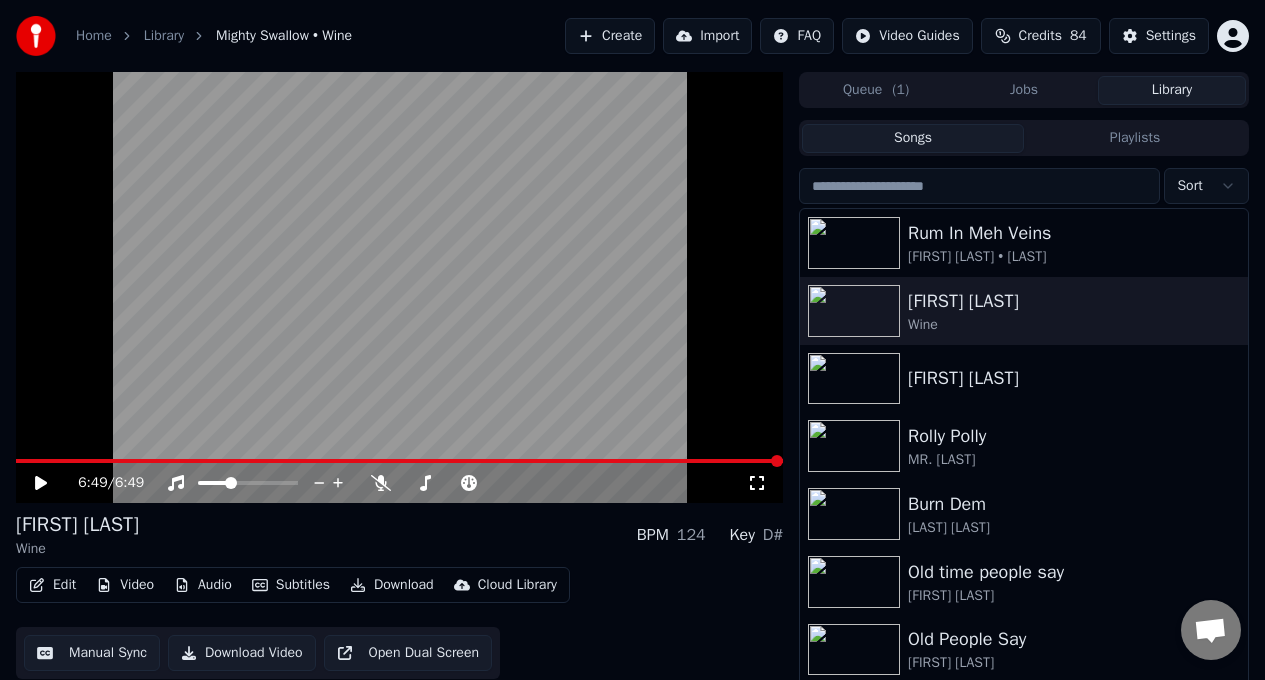 scroll, scrollTop: 38, scrollLeft: 0, axis: vertical 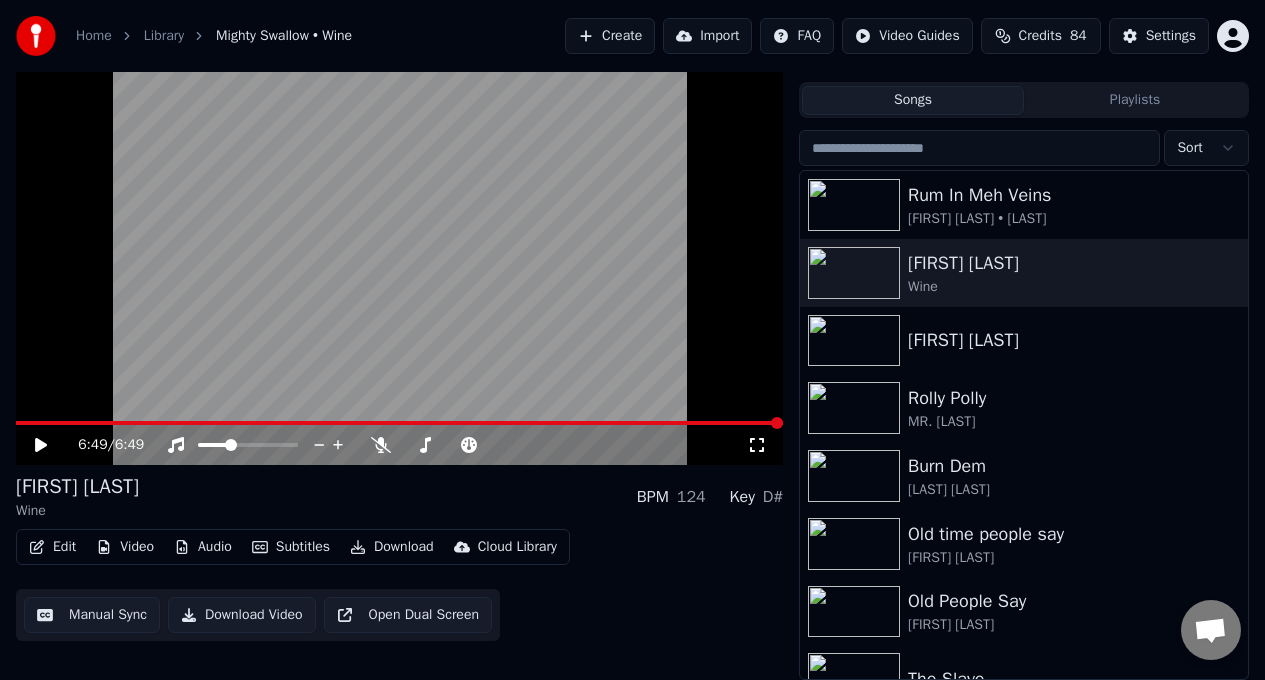 click at bounding box center (399, 249) 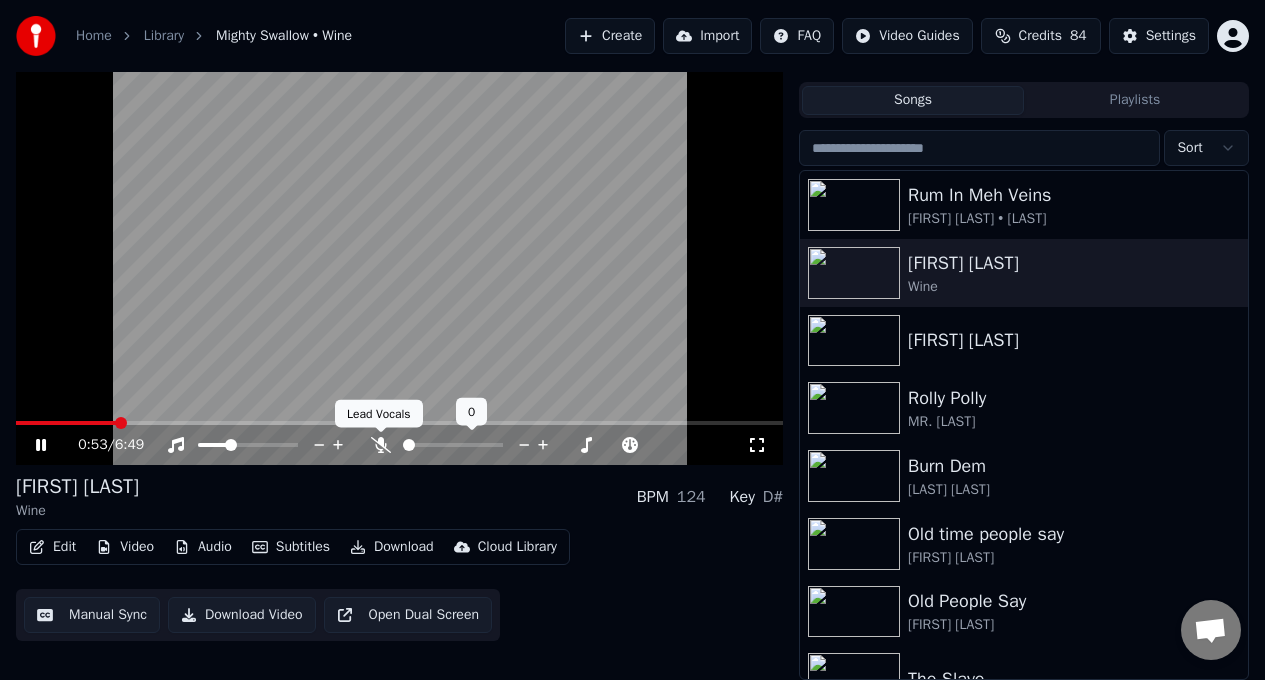 click 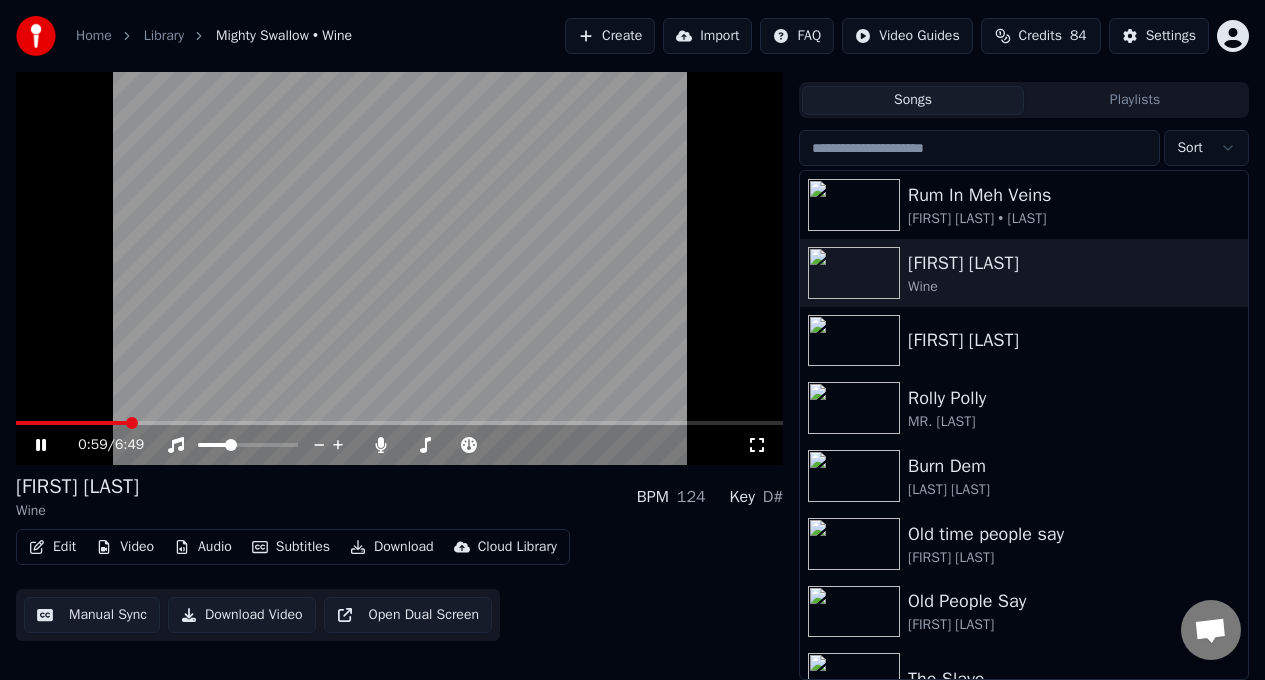 click on "0:59  /  6:49" at bounding box center (399, 445) 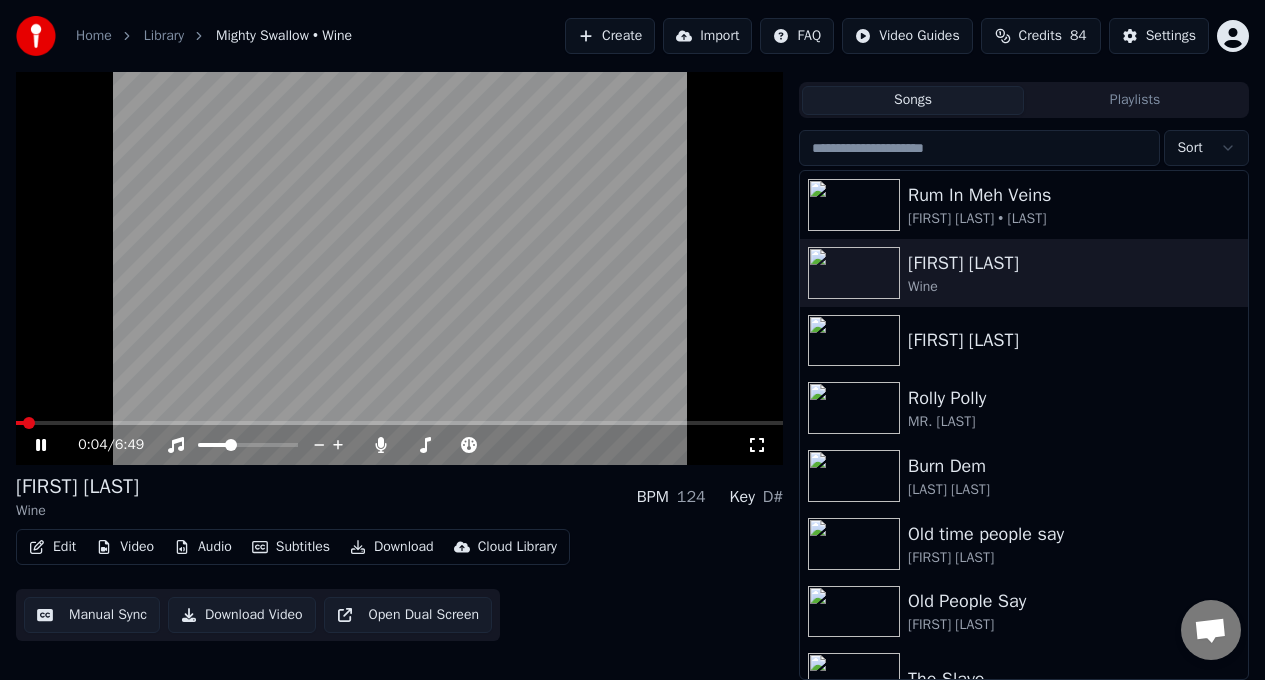 click at bounding box center (20, 423) 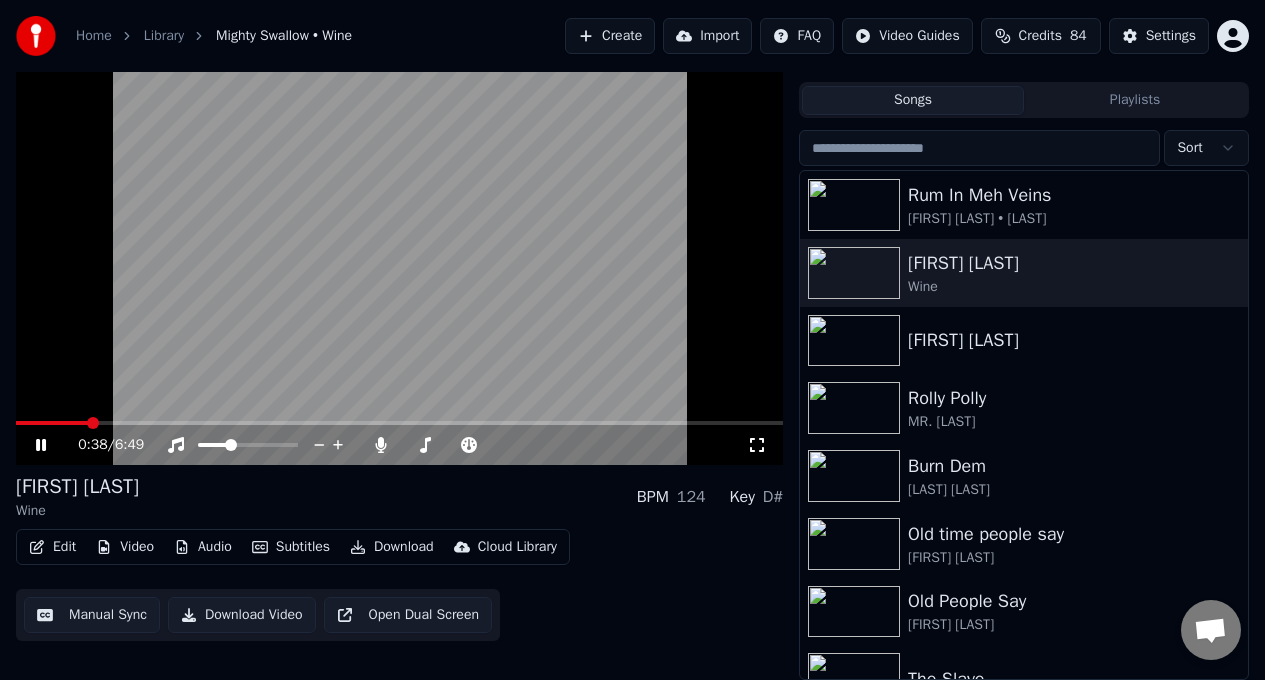 click at bounding box center [399, 249] 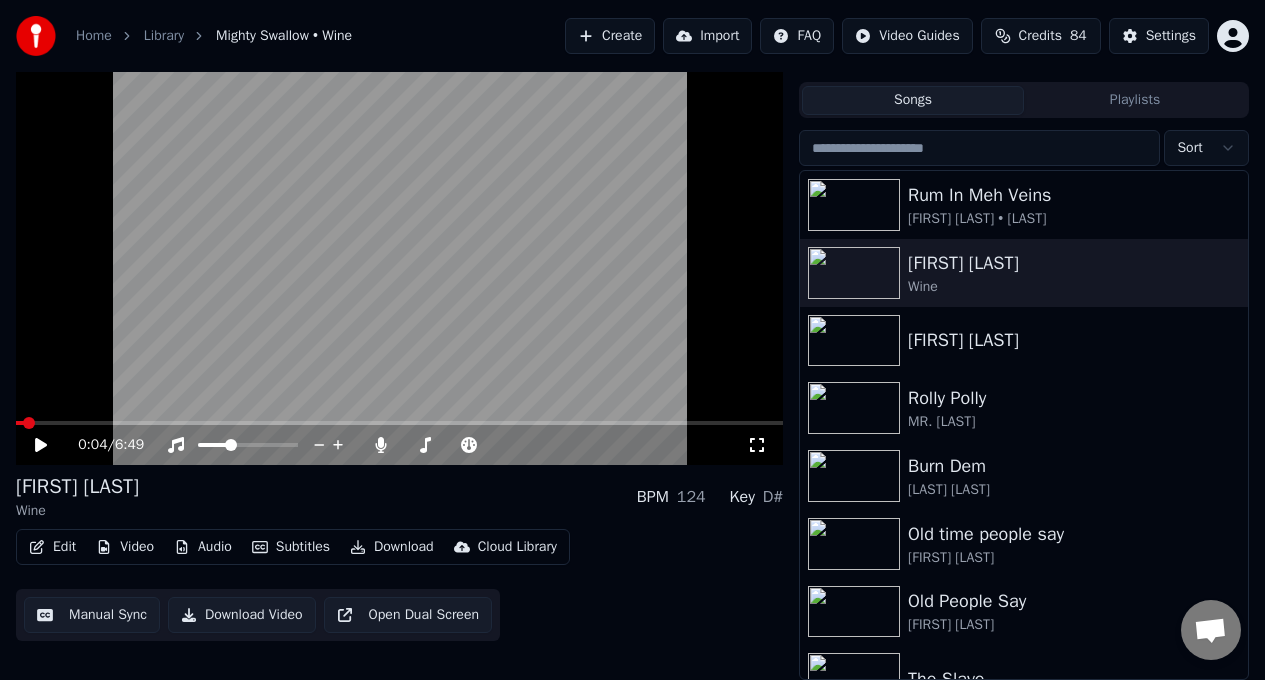 click at bounding box center (20, 423) 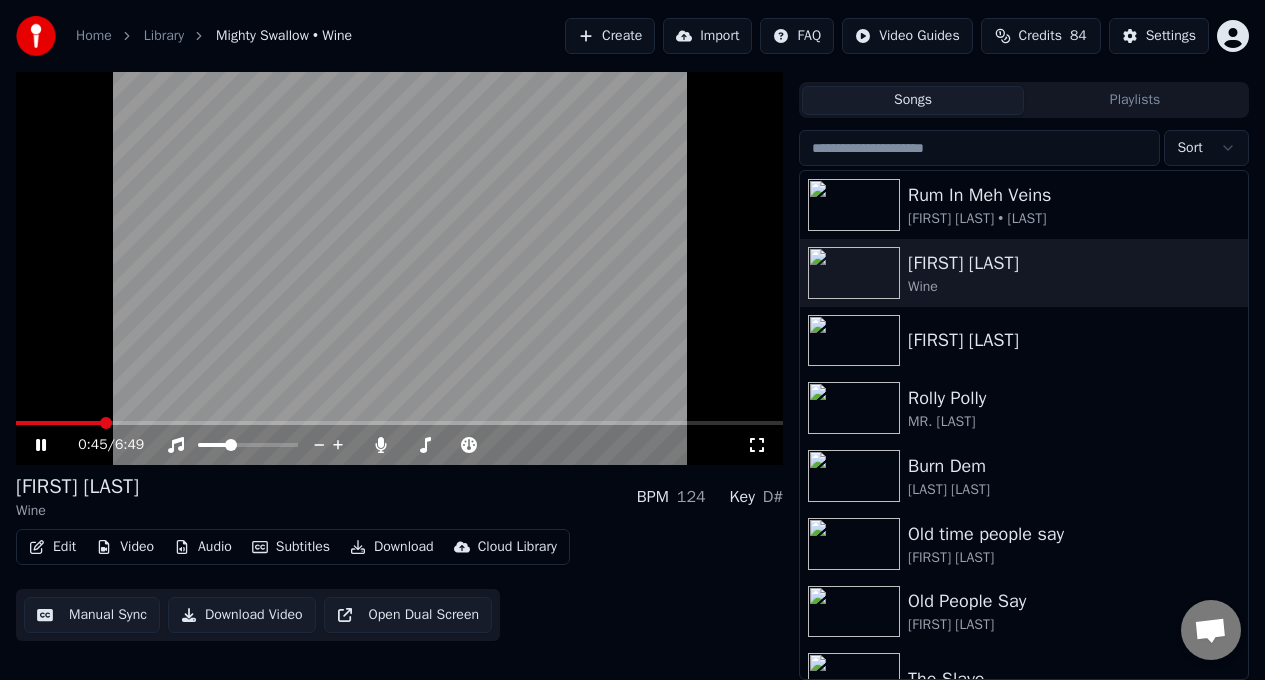 click on "0:45  /  6:49" at bounding box center [399, 445] 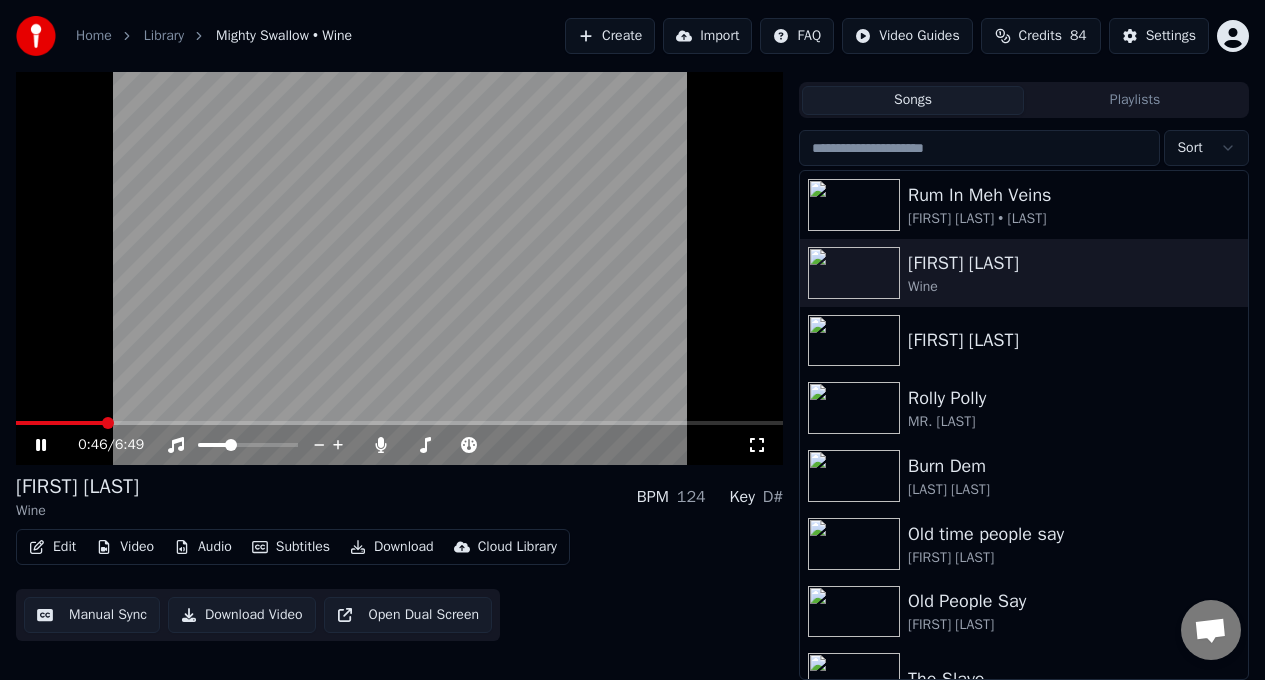 click at bounding box center (399, 249) 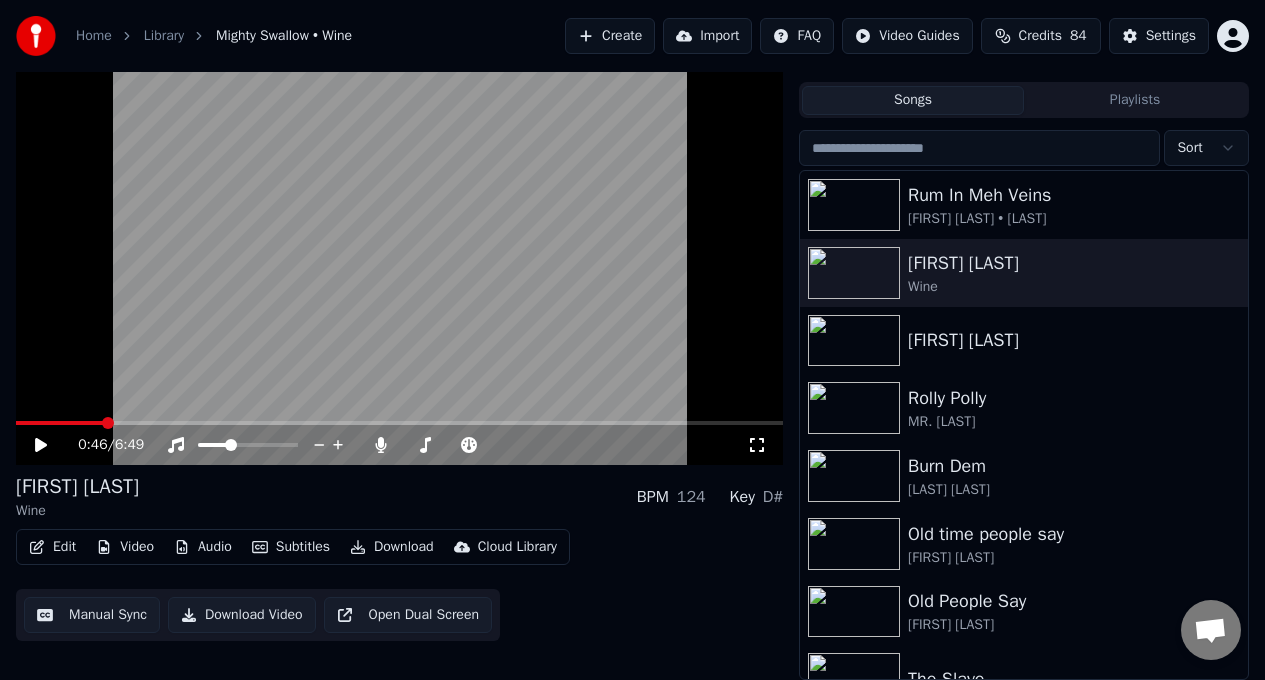 click at bounding box center [399, 249] 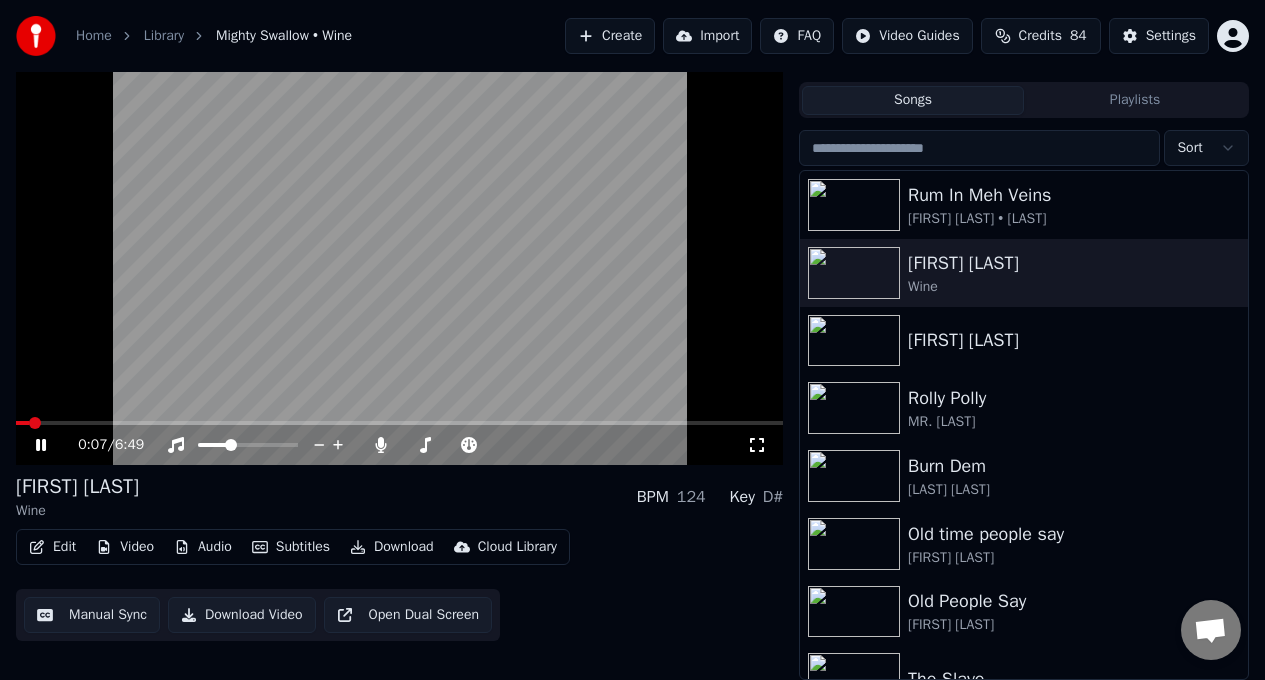 click at bounding box center [22, 423] 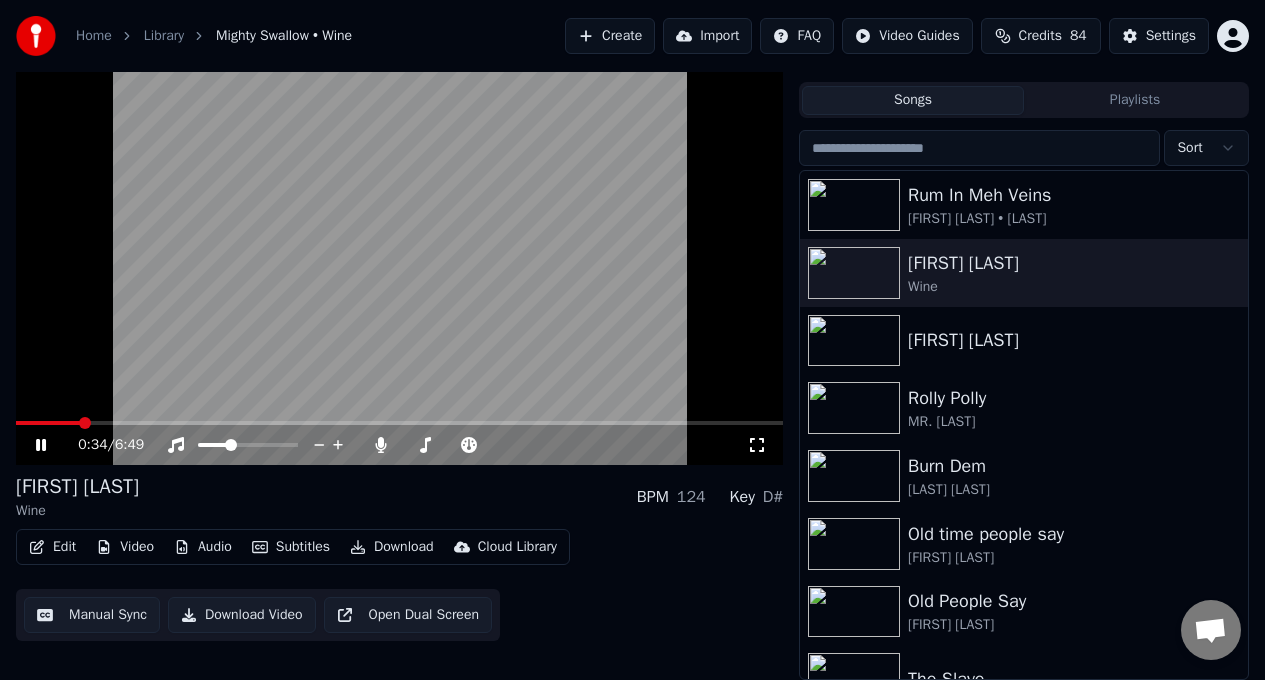 click on "0:34  /  6:49" at bounding box center [399, 445] 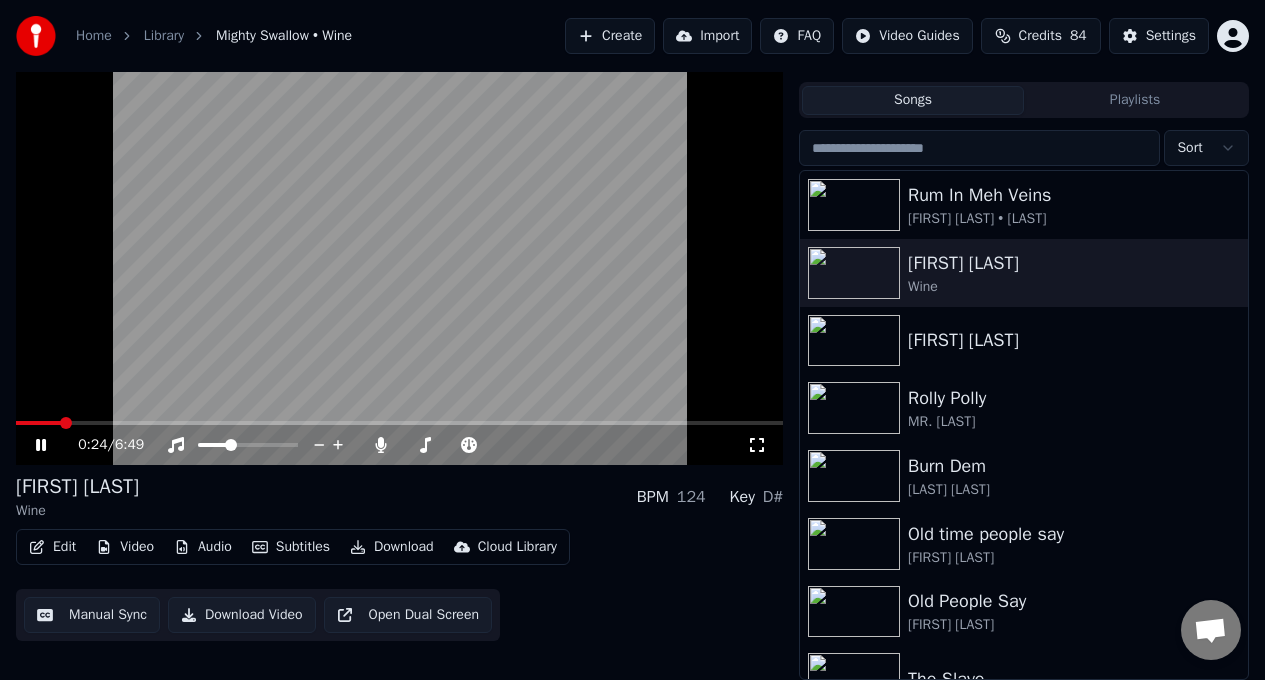 click at bounding box center [38, 423] 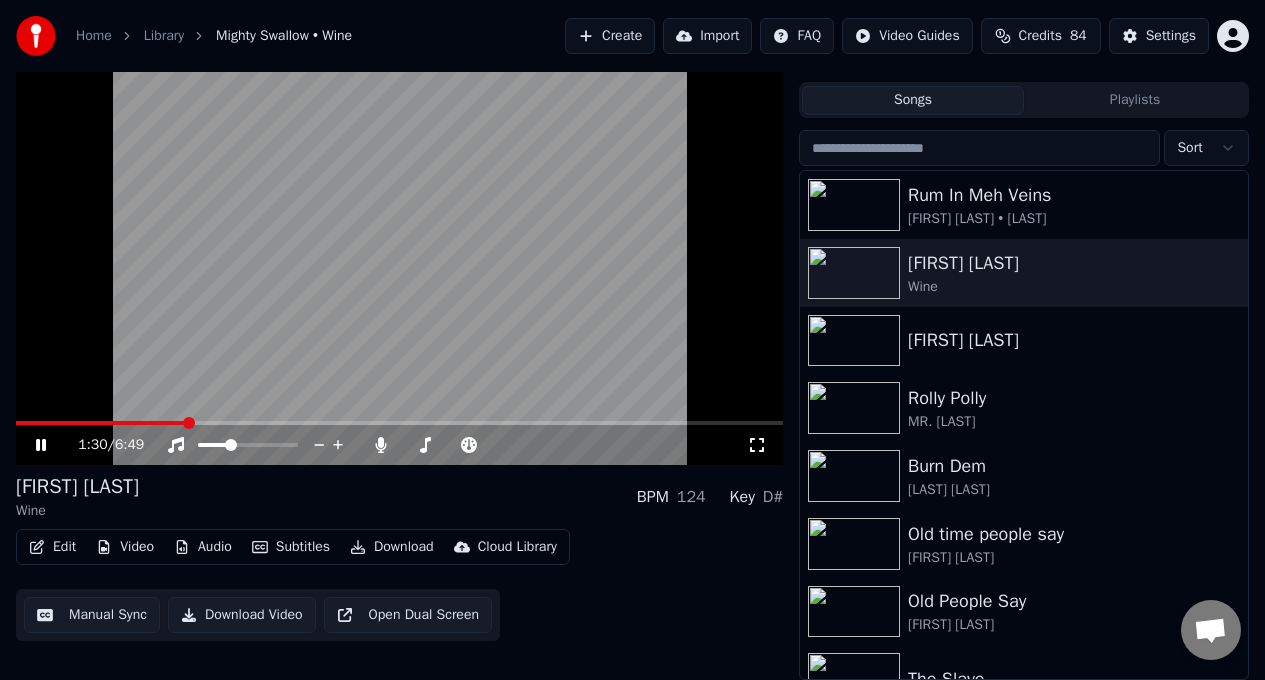 click at bounding box center (101, 423) 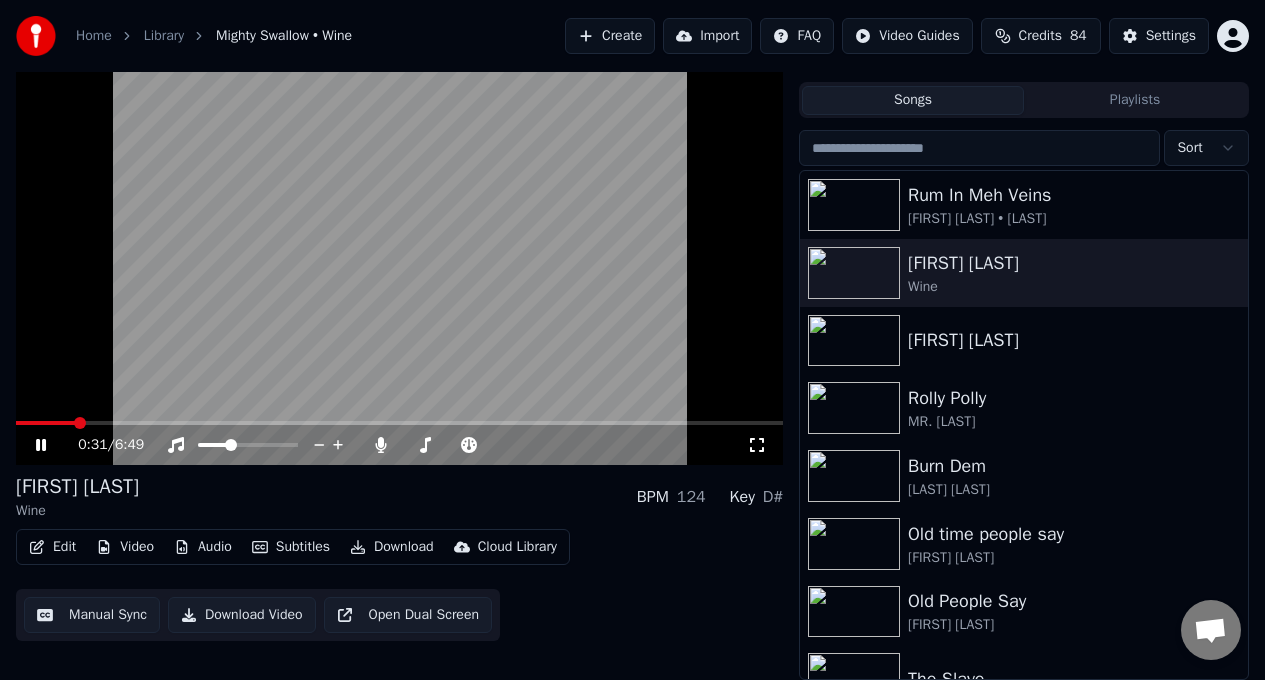 click on "0:31  /  6:49" at bounding box center [399, 445] 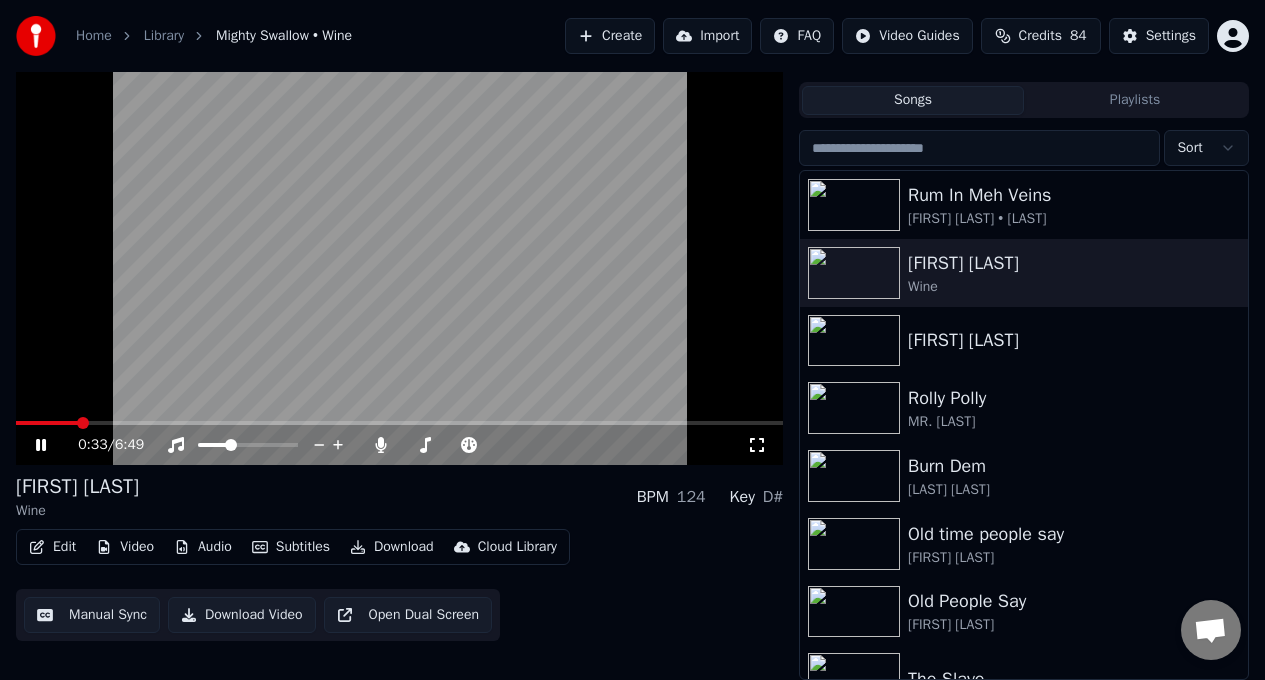 click at bounding box center [399, 249] 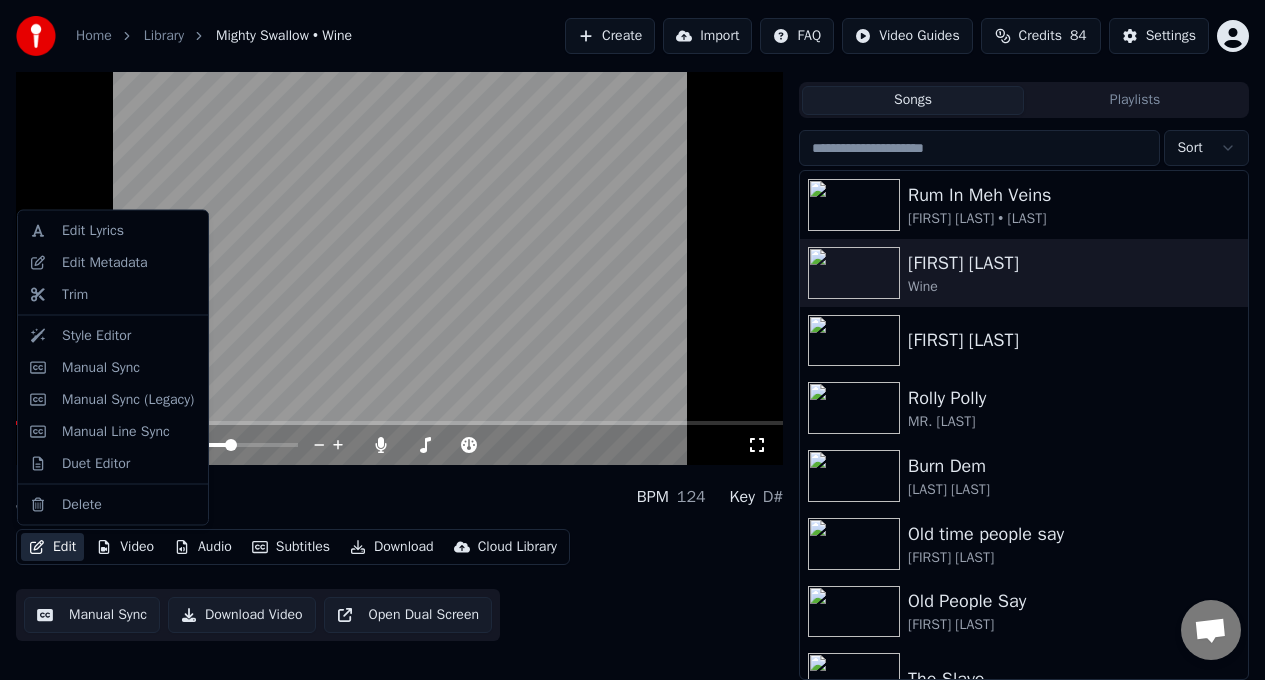 click on "Edit" at bounding box center [52, 547] 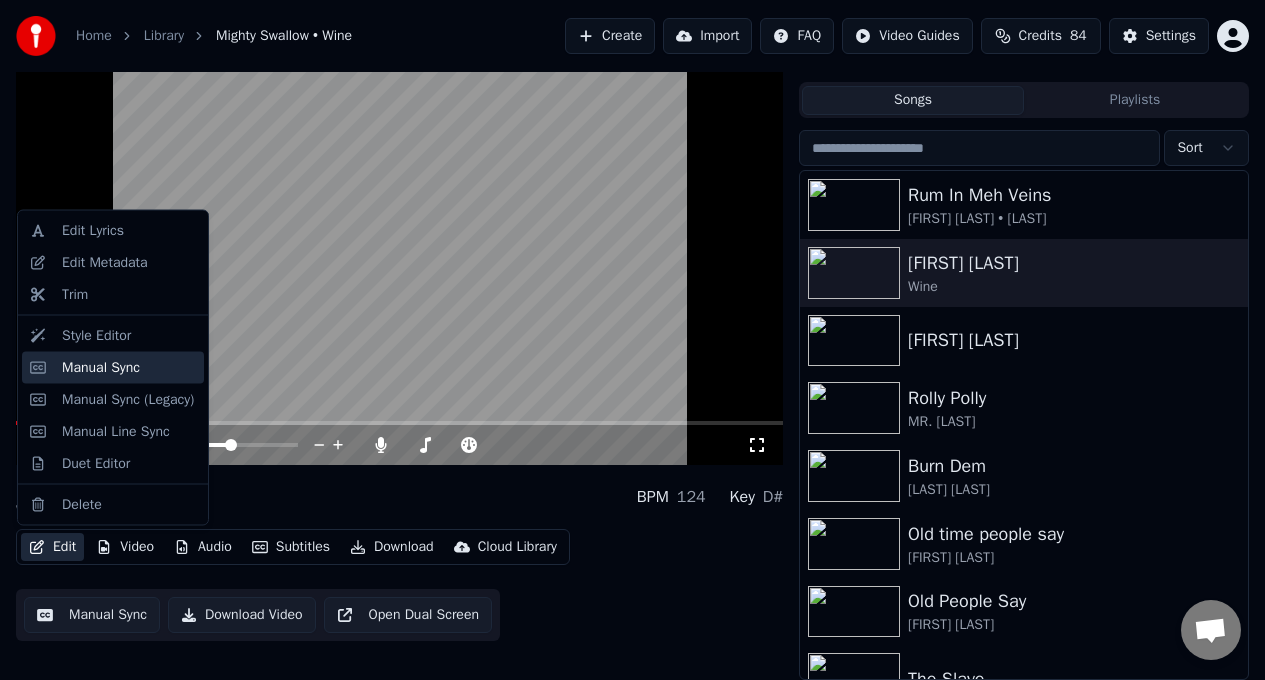 click on "Manual Sync" at bounding box center [101, 367] 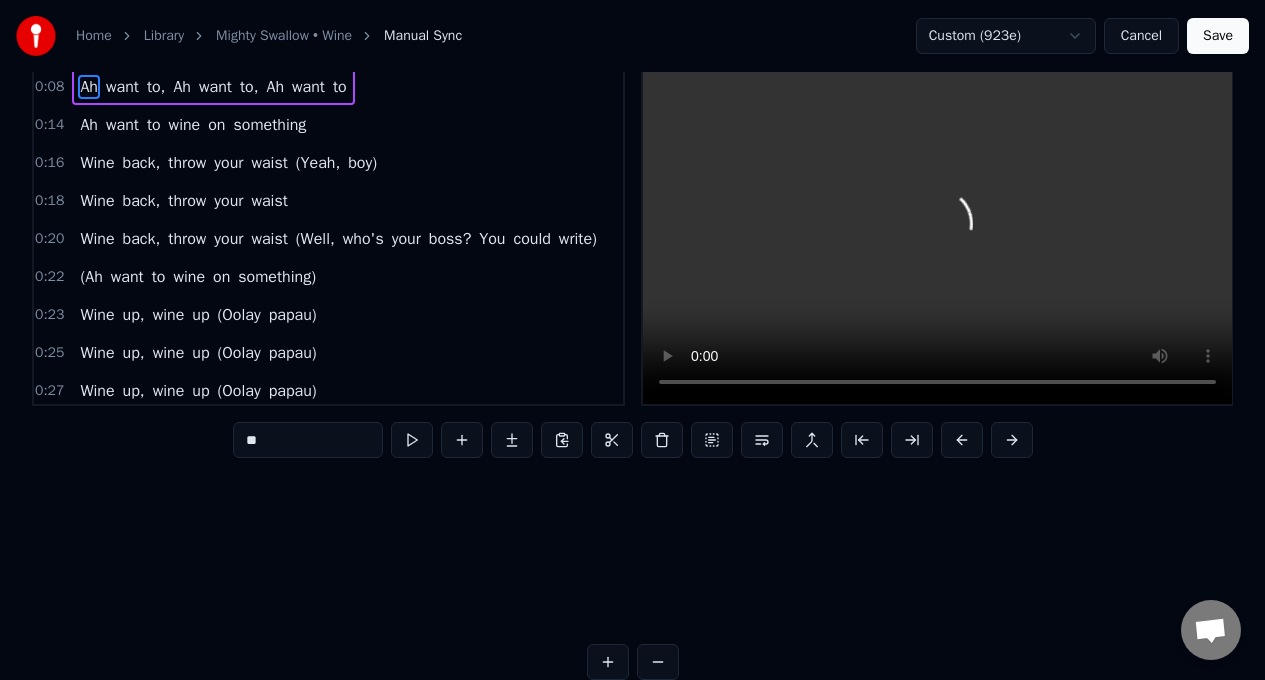 scroll, scrollTop: 0, scrollLeft: 0, axis: both 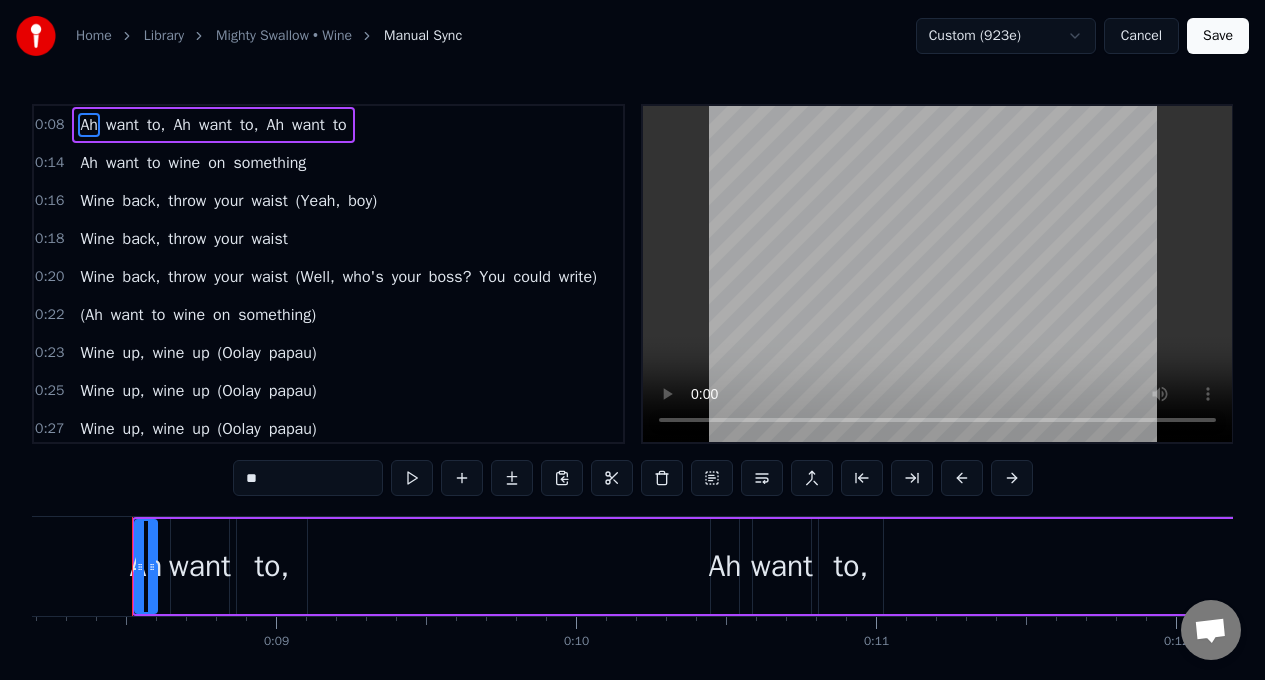click on "boy)" at bounding box center [362, 201] 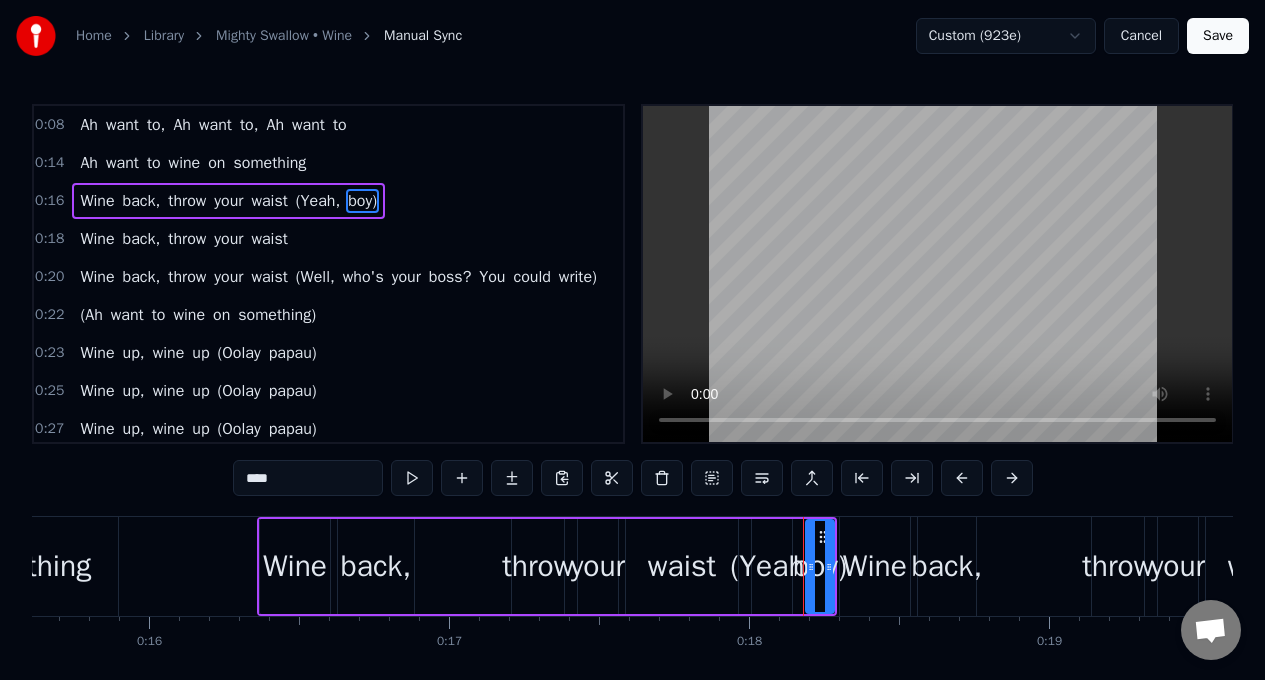 scroll, scrollTop: 0, scrollLeft: 5354, axis: horizontal 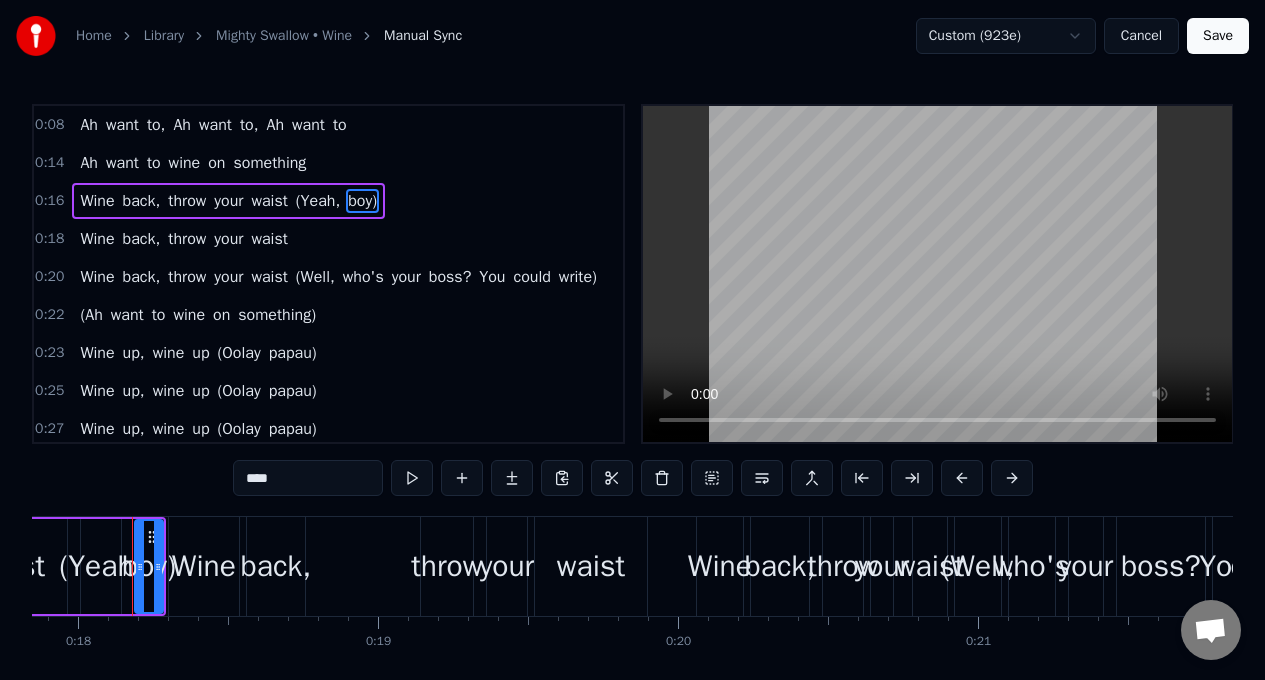 click on "****" at bounding box center (308, 478) 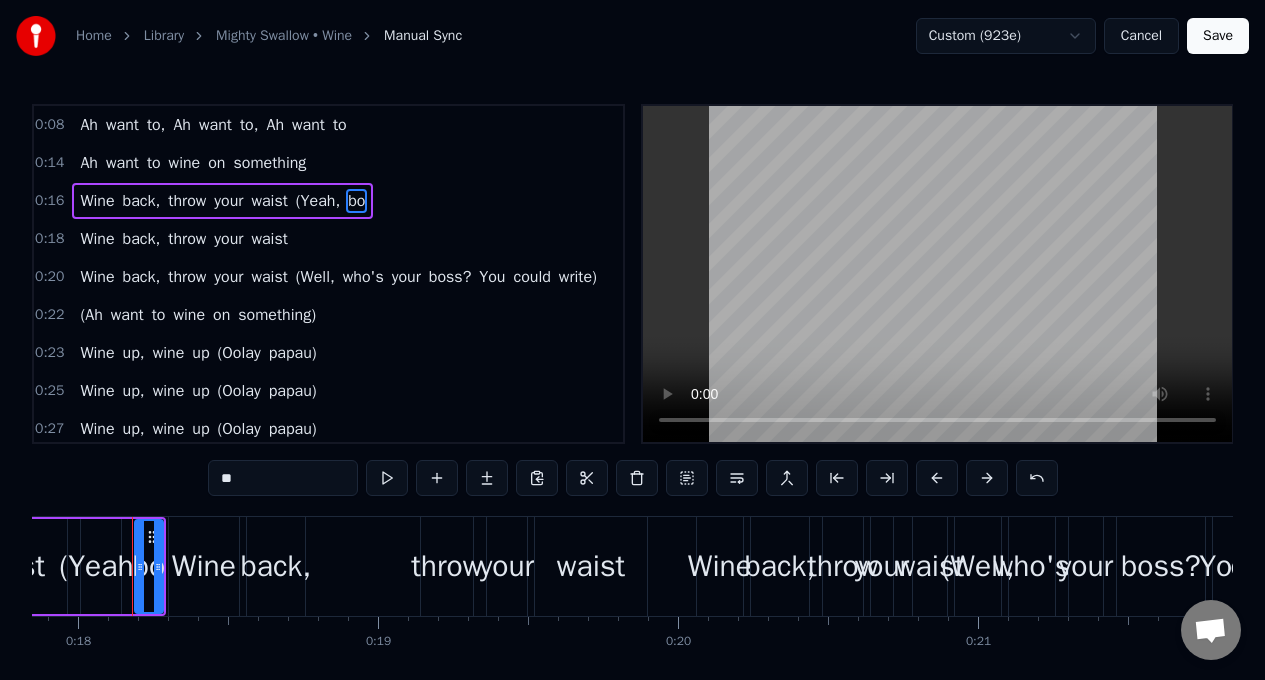 type on "*" 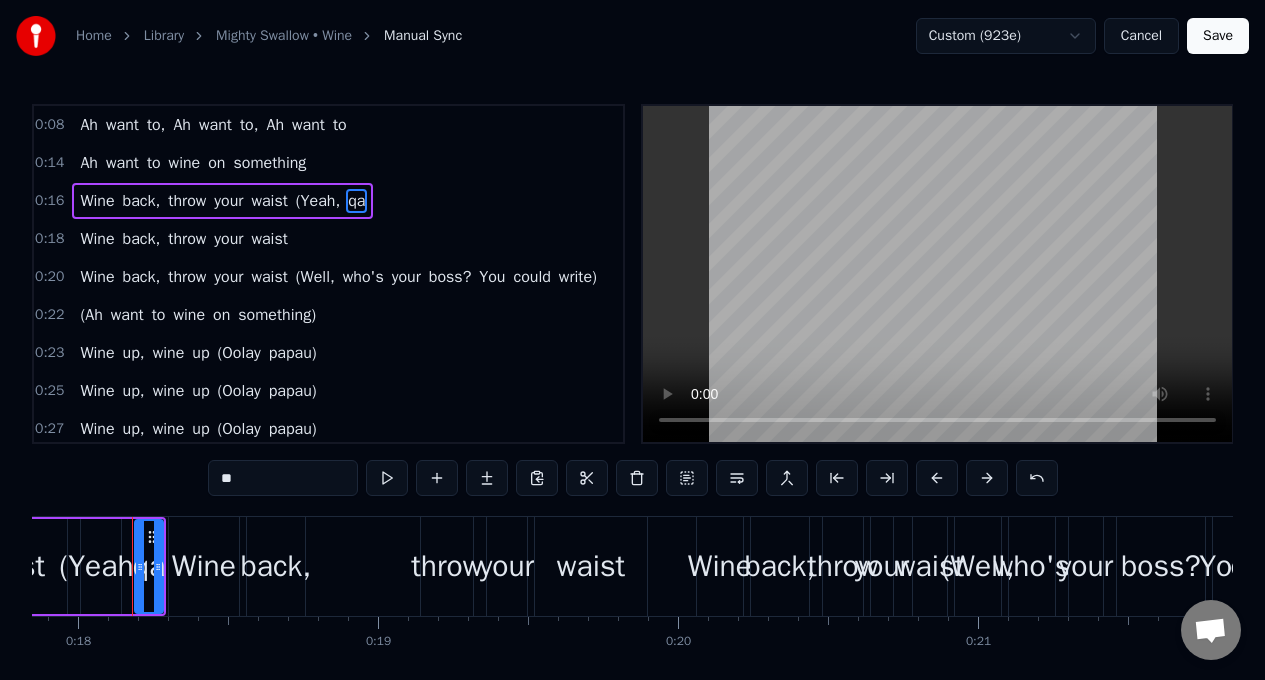 type on "*" 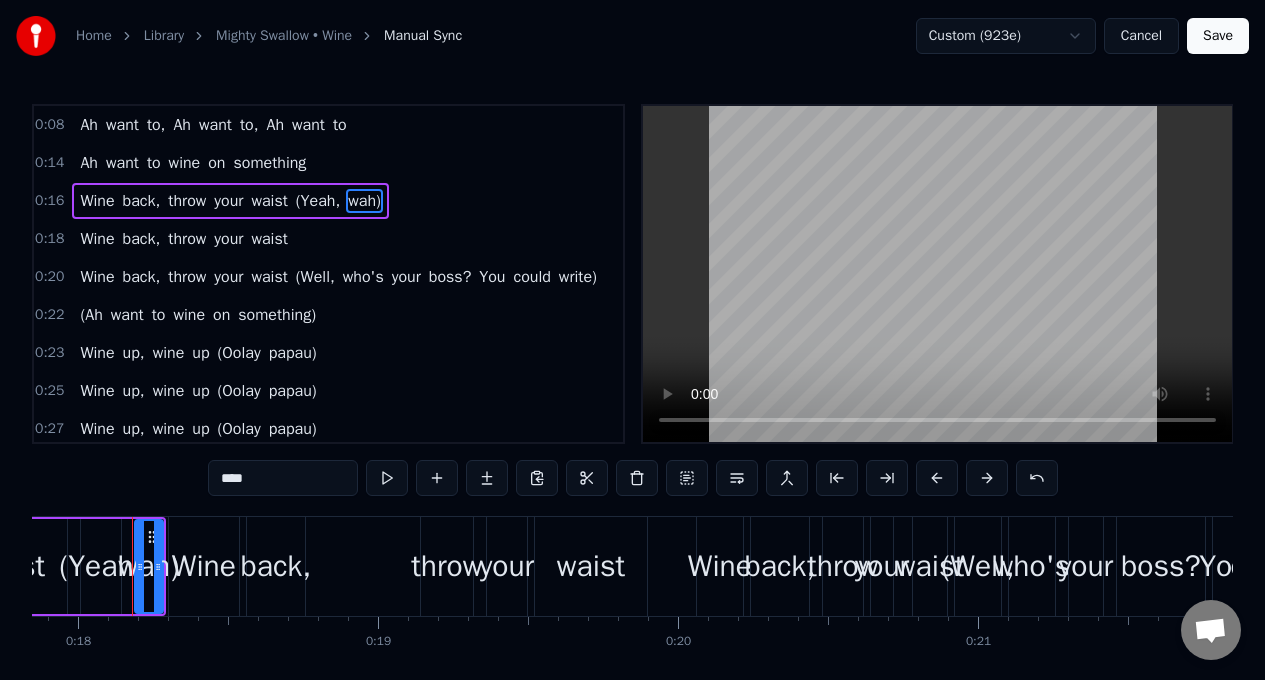 click on "(Yeah," at bounding box center [100, 566] 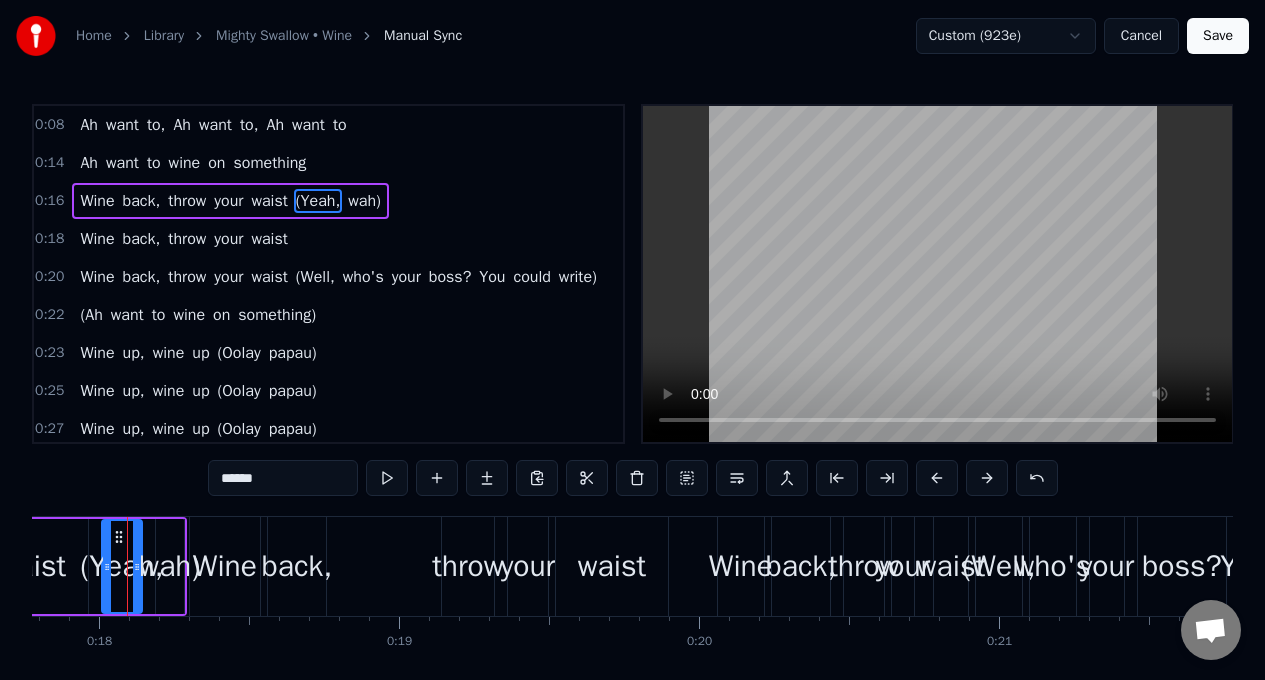 scroll, scrollTop: 0, scrollLeft: 5328, axis: horizontal 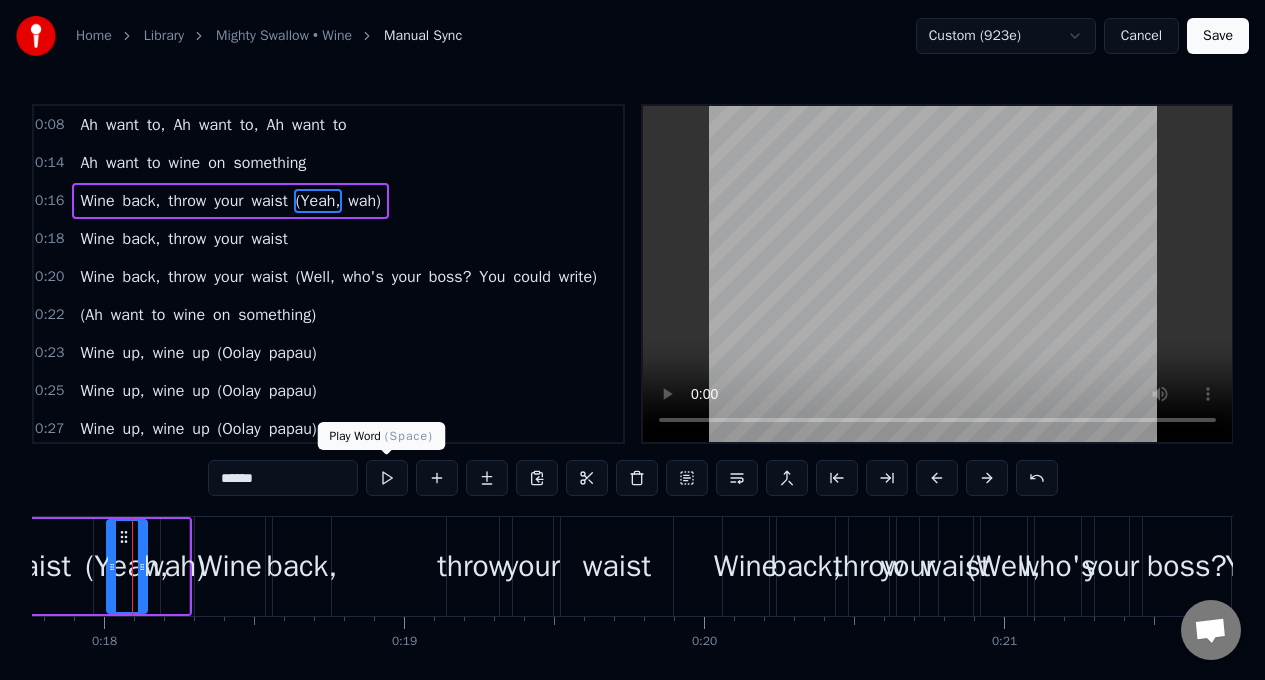 click at bounding box center (387, 478) 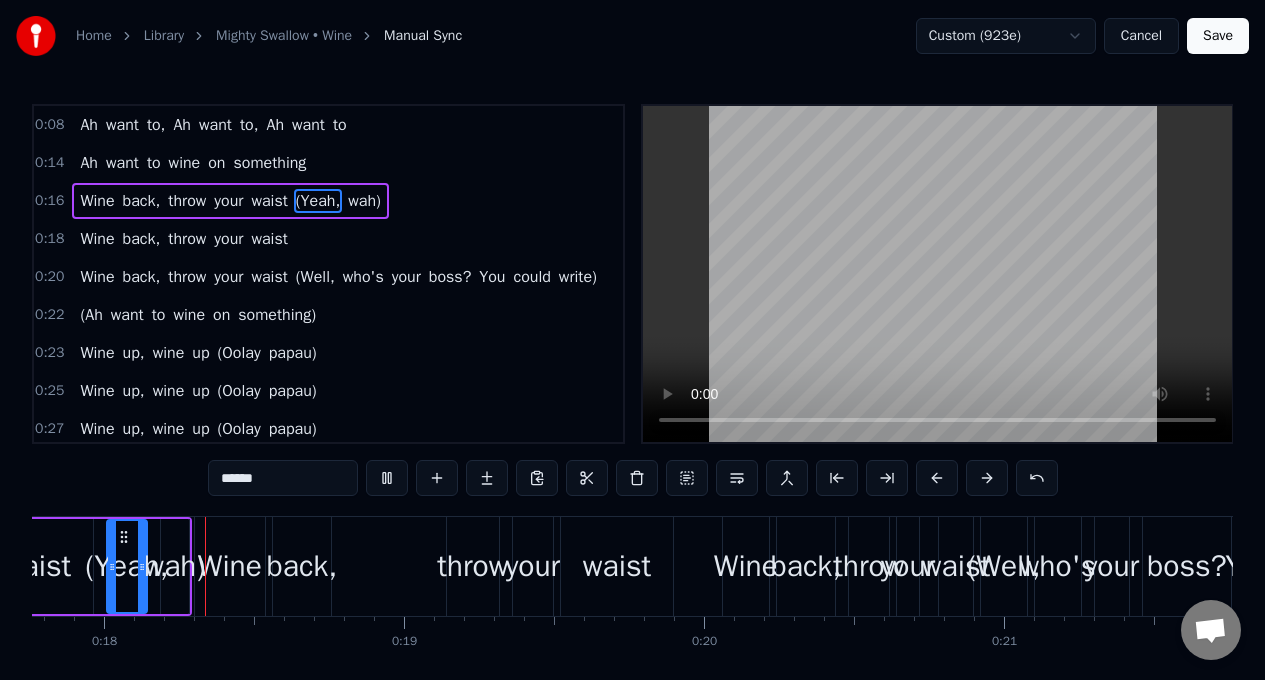 scroll, scrollTop: 0, scrollLeft: 5306, axis: horizontal 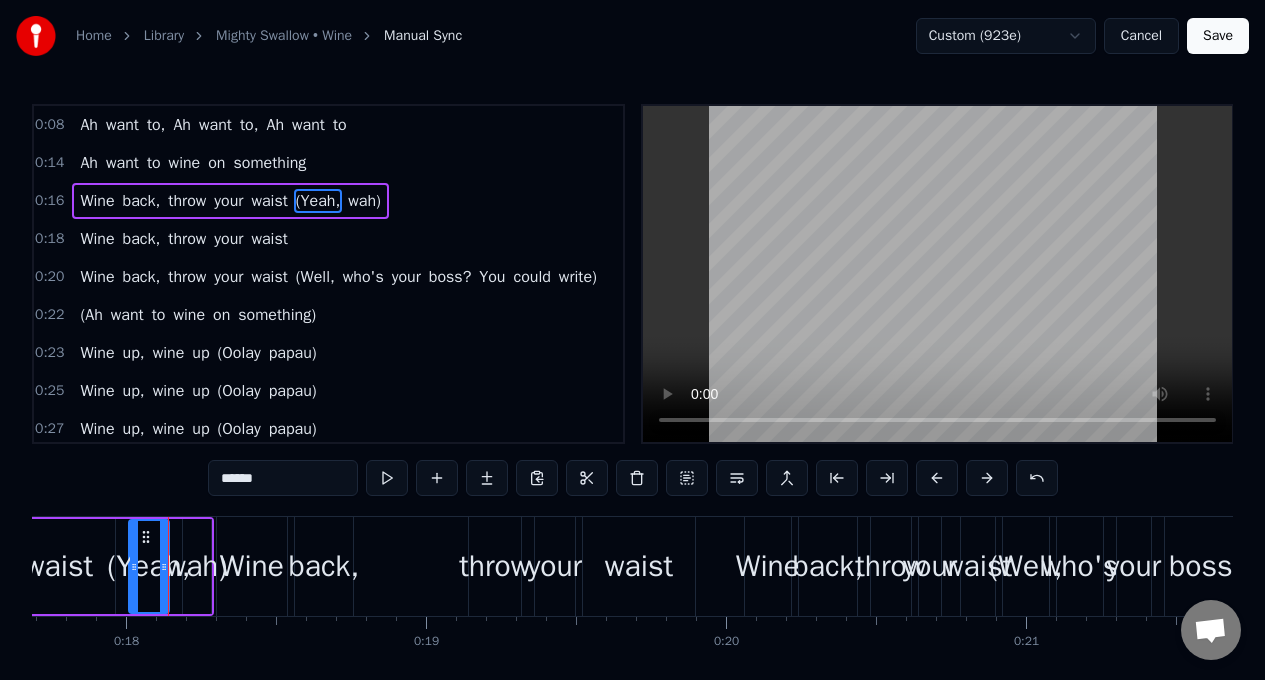 click at bounding box center (387, 478) 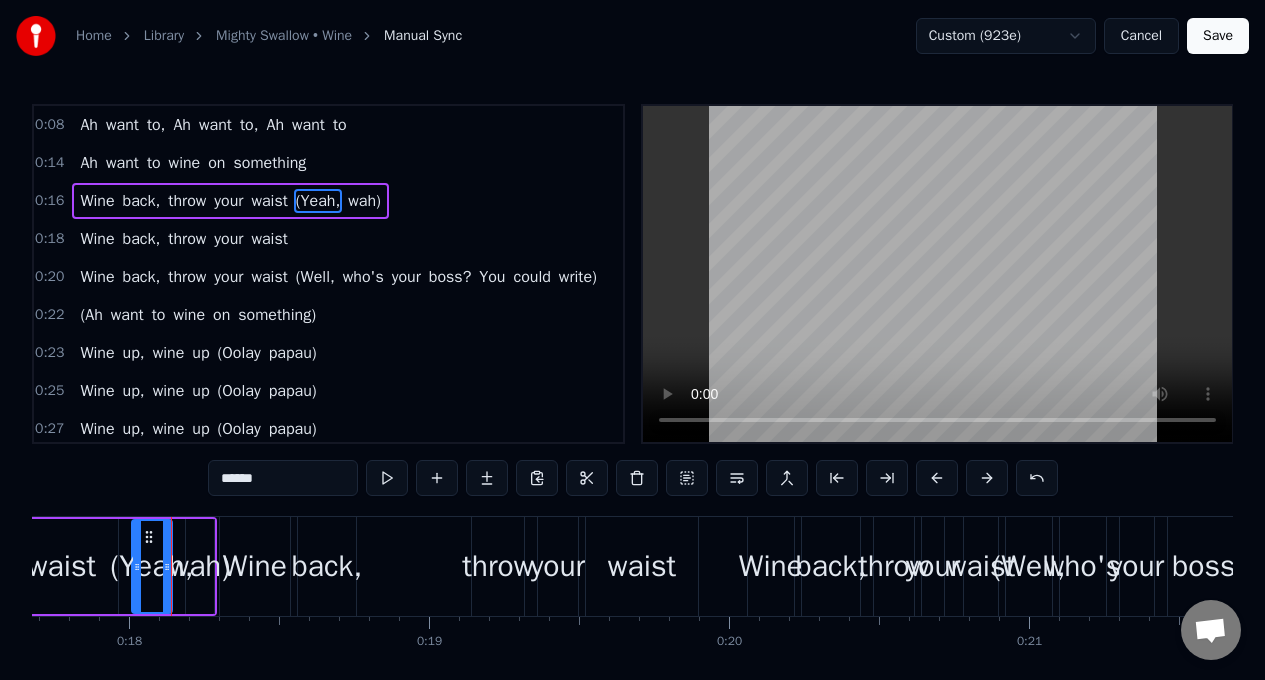 click at bounding box center (387, 478) 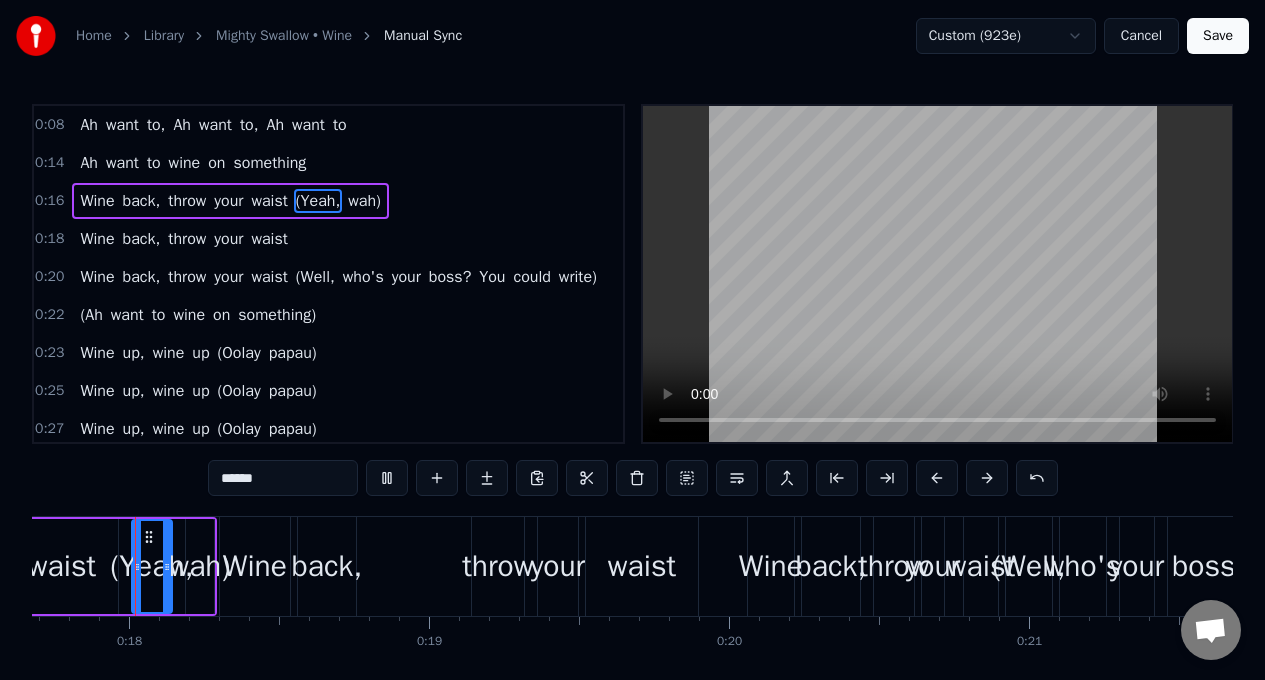 scroll, scrollTop: 0, scrollLeft: 5300, axis: horizontal 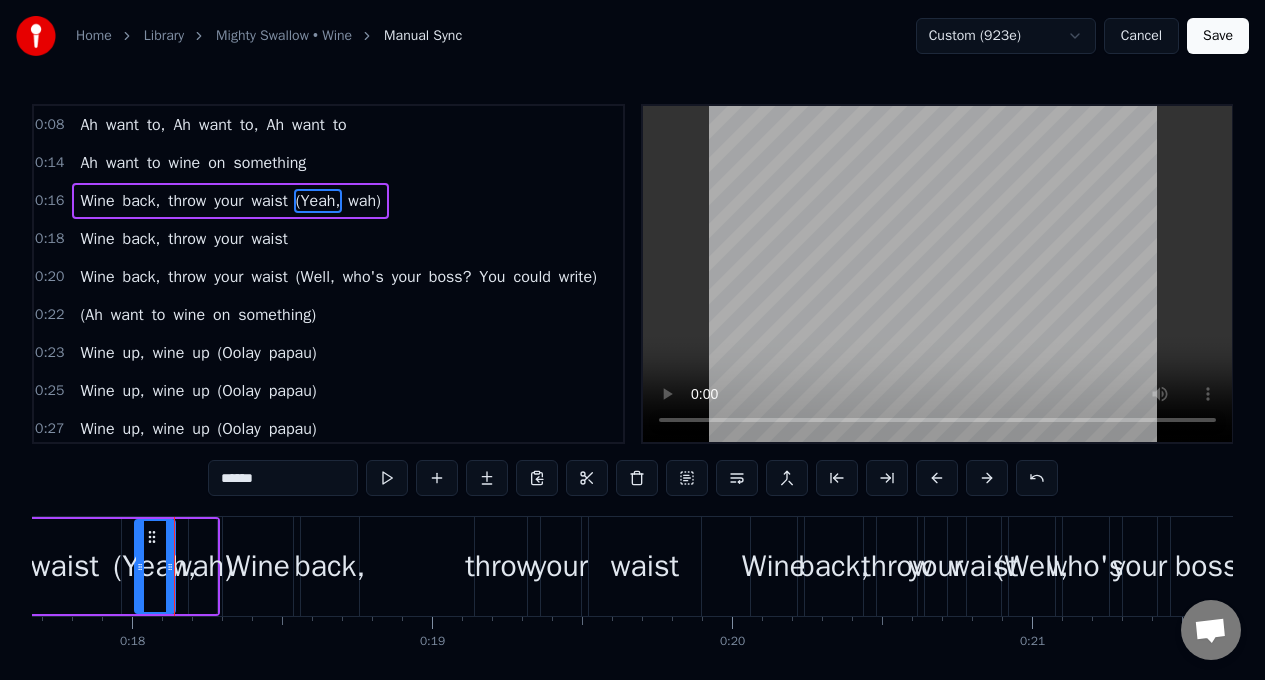 click at bounding box center (387, 478) 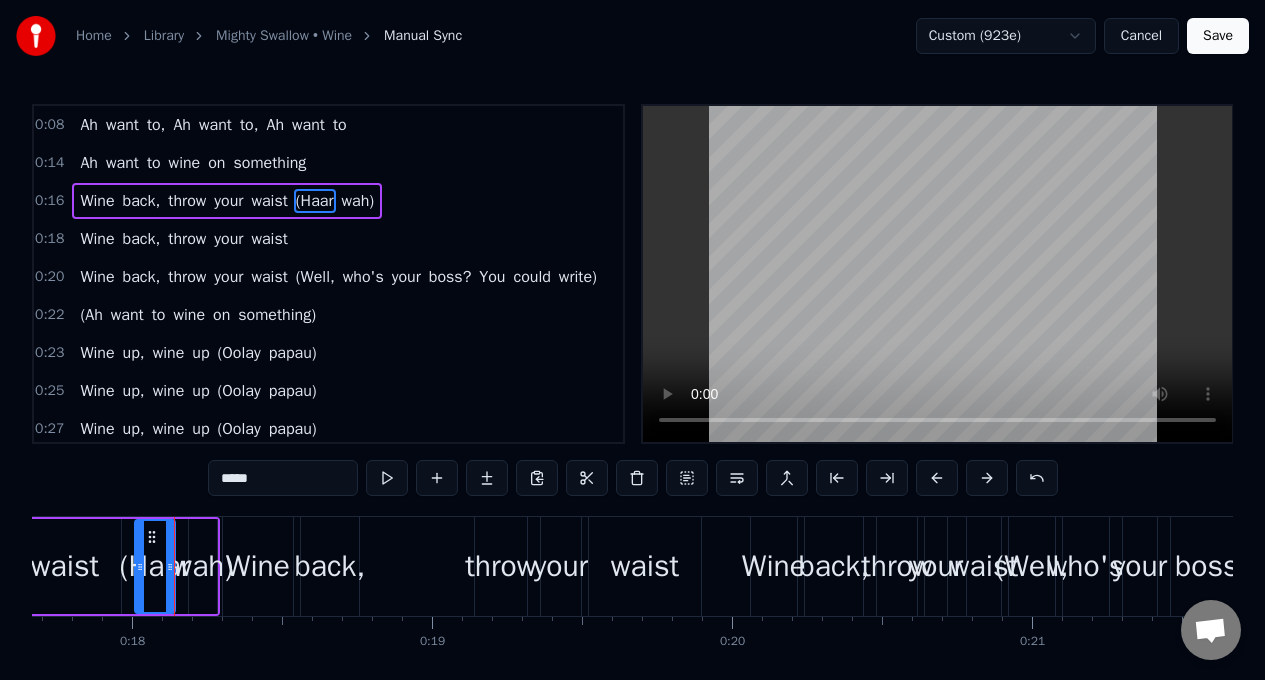 click 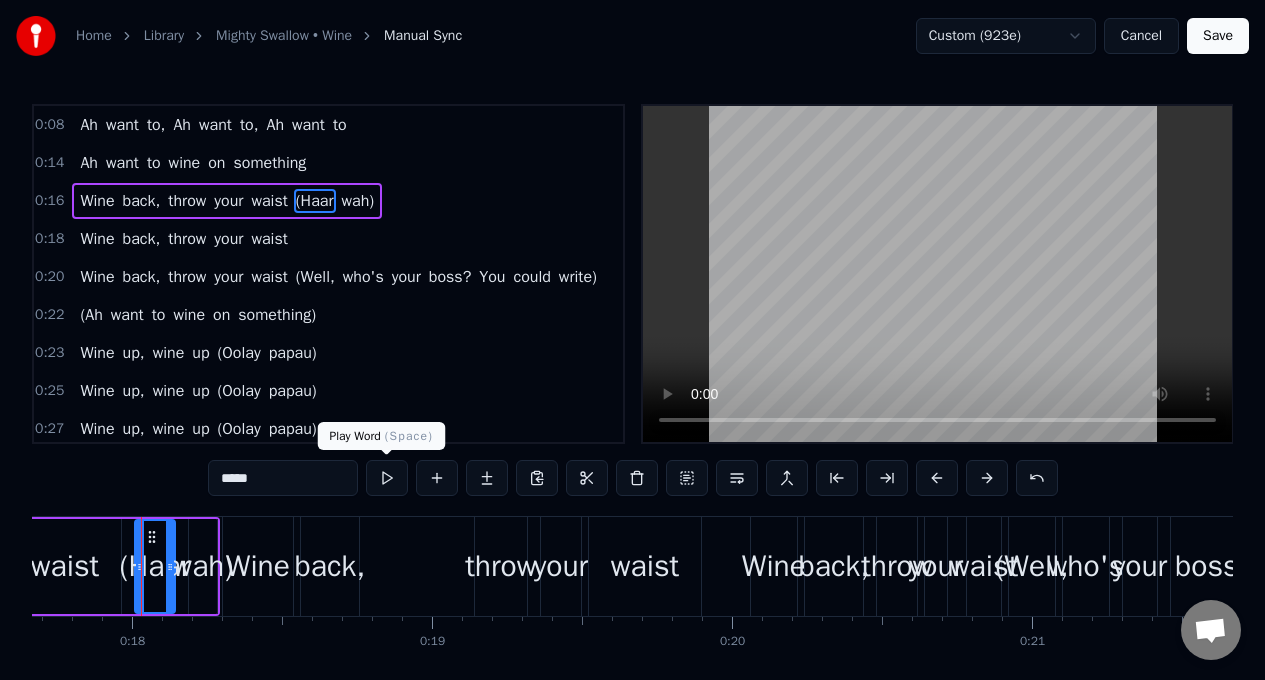 click at bounding box center (387, 478) 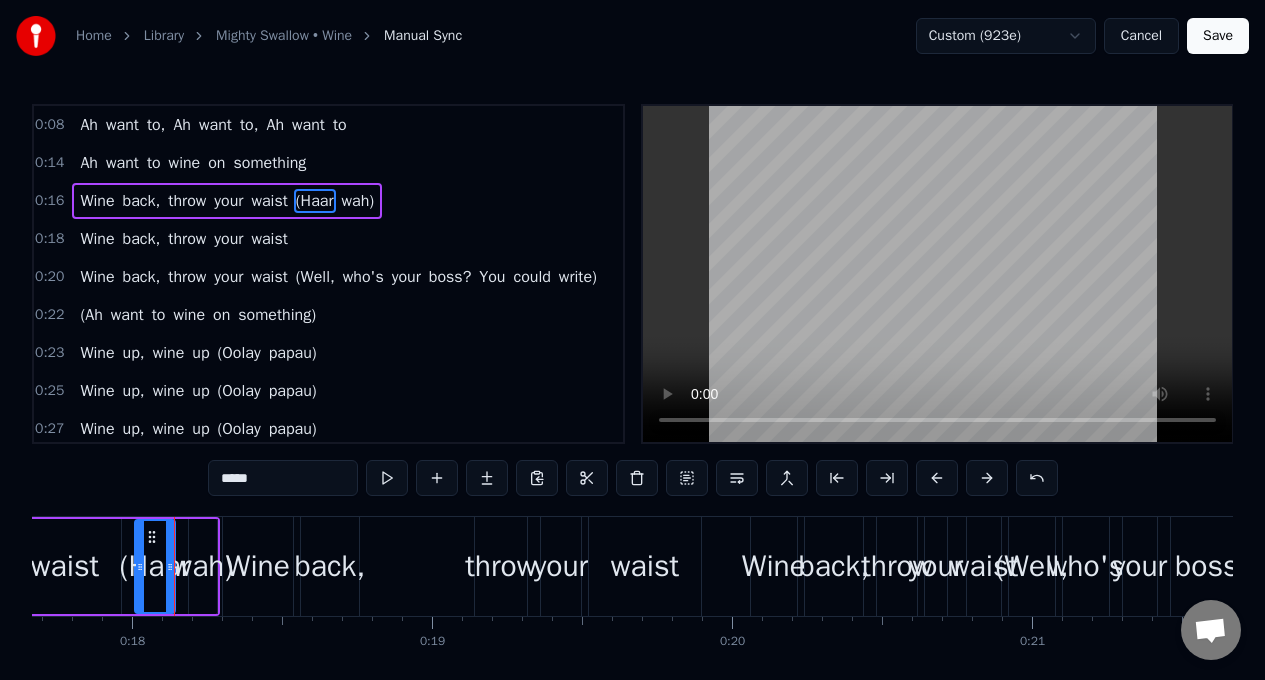 click on "(Haar" at bounding box center [155, 566] 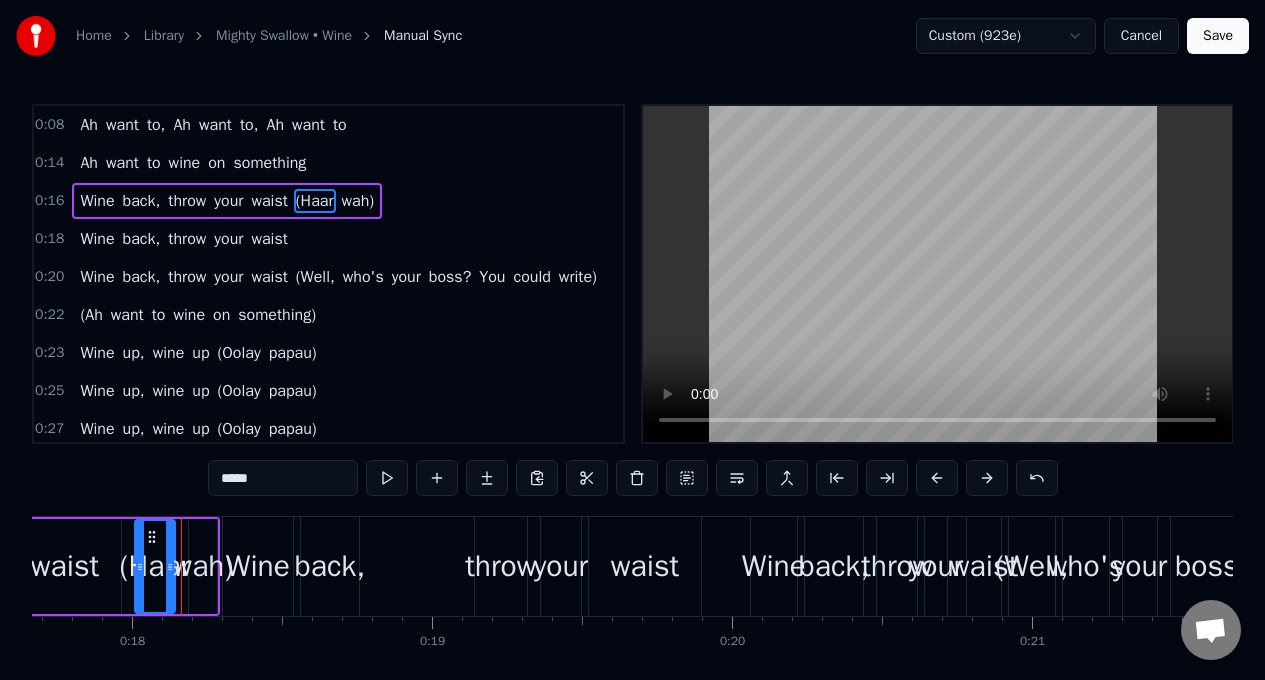click on "wah)" at bounding box center [202, 566] 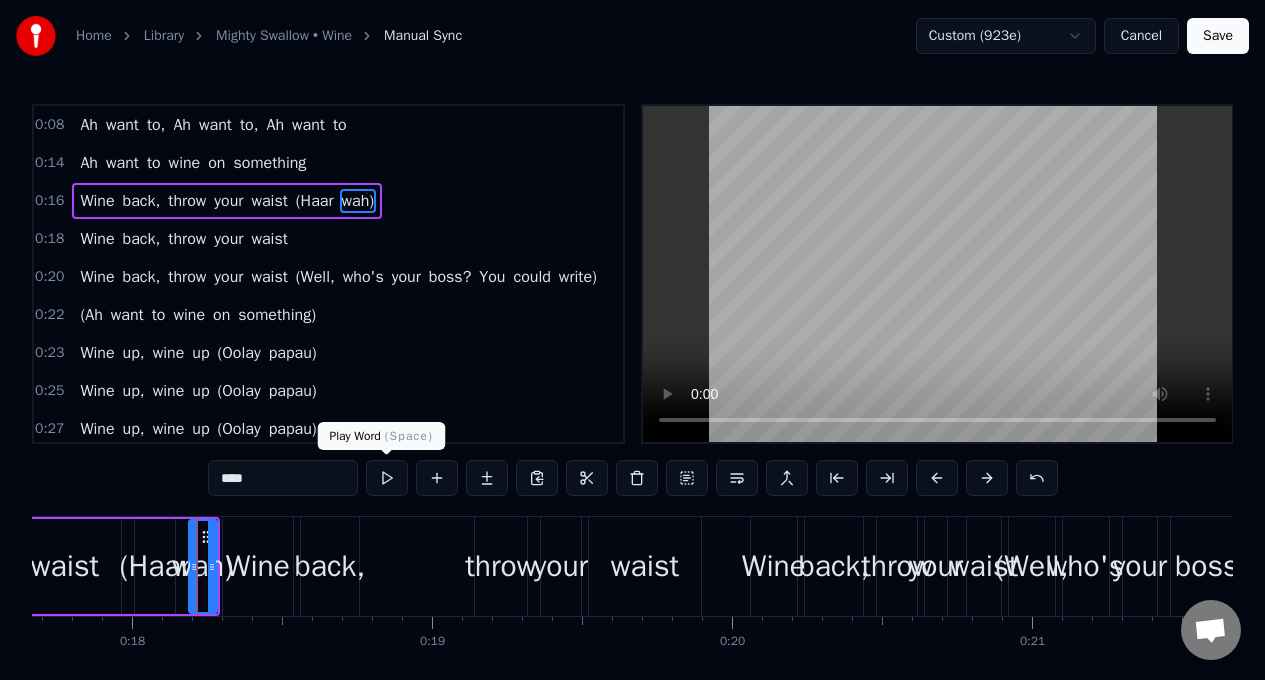click at bounding box center [387, 478] 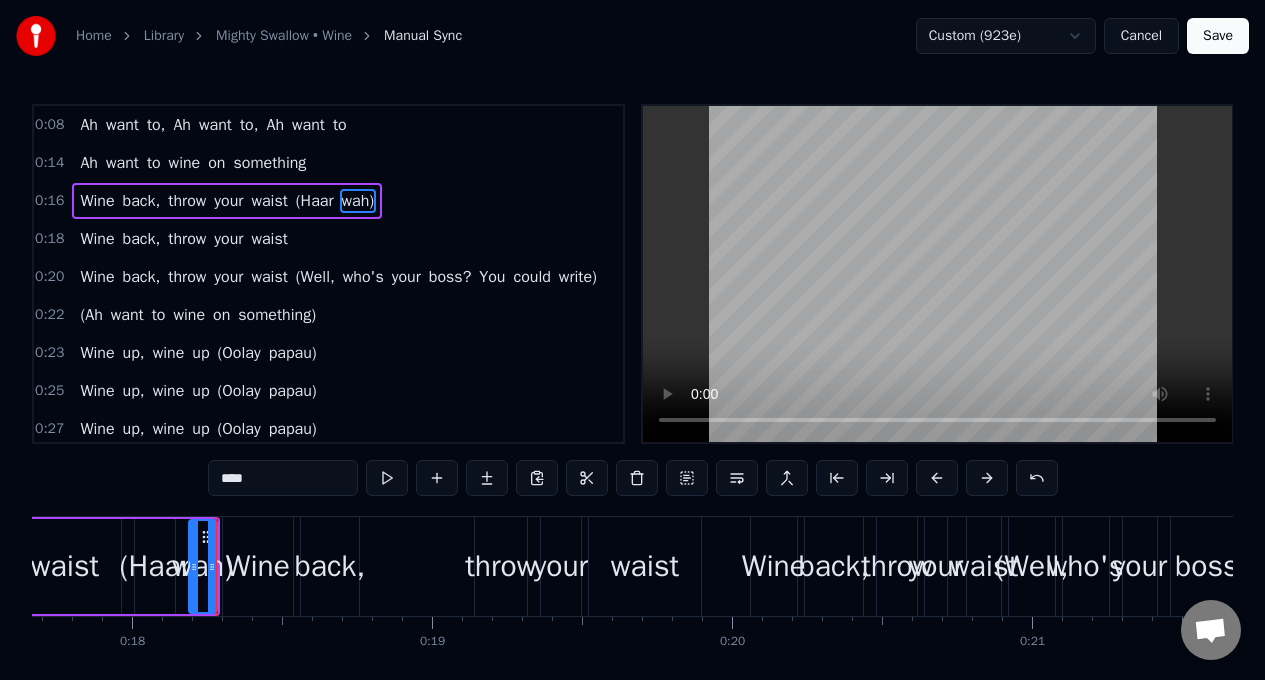 click at bounding box center (387, 478) 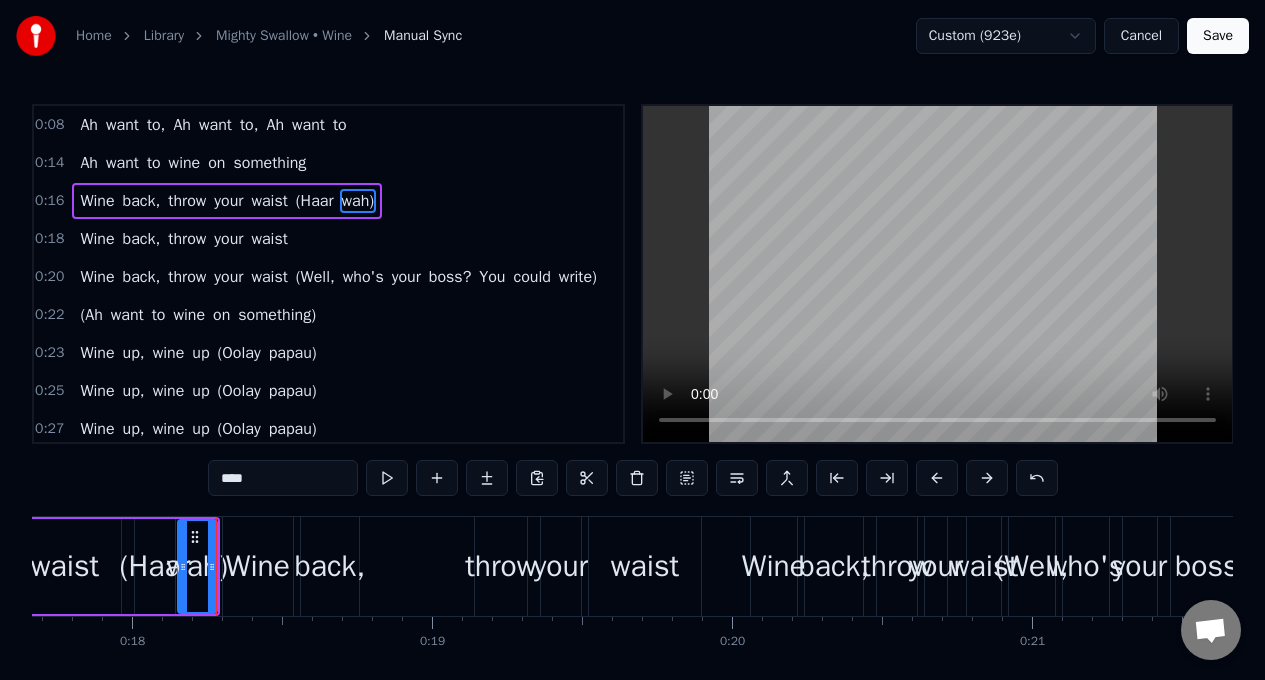 drag, startPoint x: 192, startPoint y: 552, endPoint x: 95, endPoint y: 558, distance: 97.18539 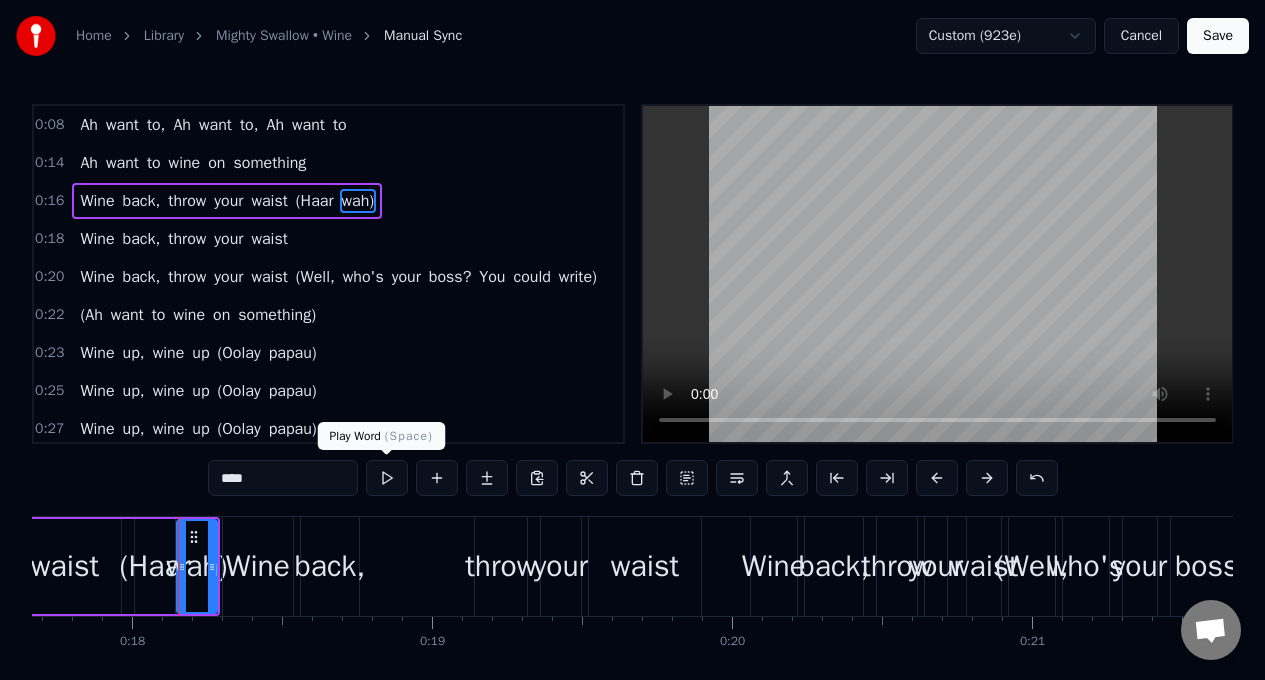 click at bounding box center [387, 478] 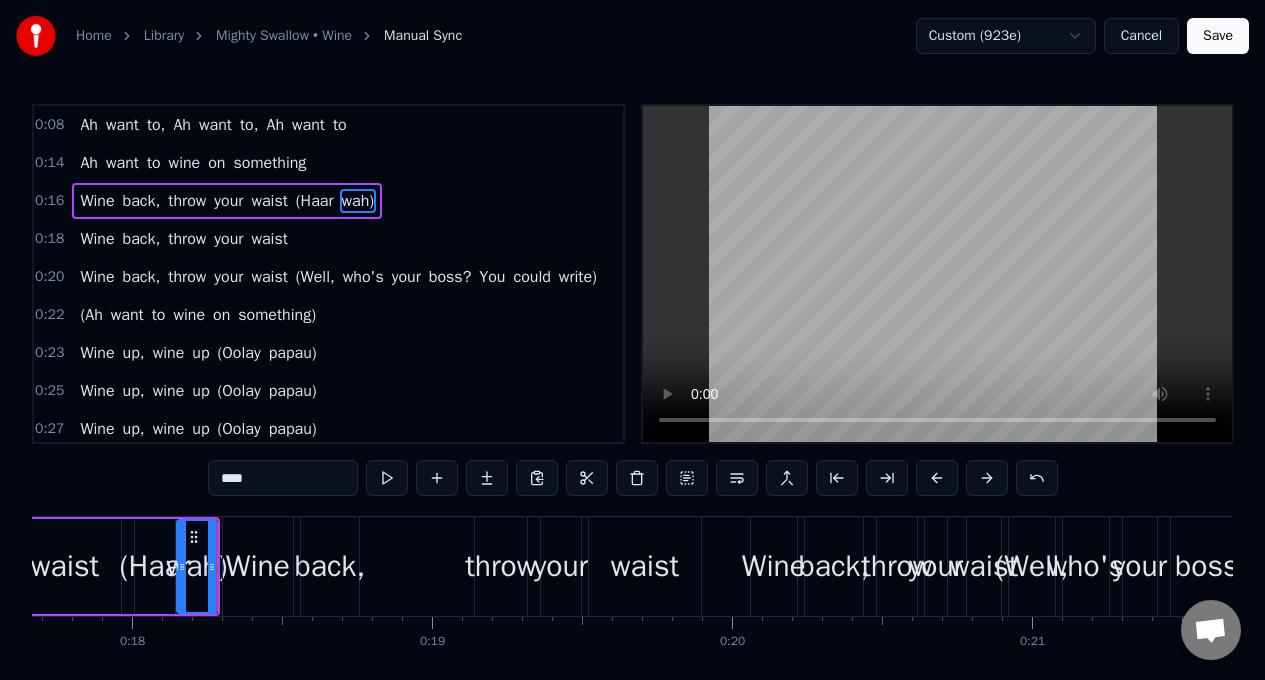 click at bounding box center [387, 478] 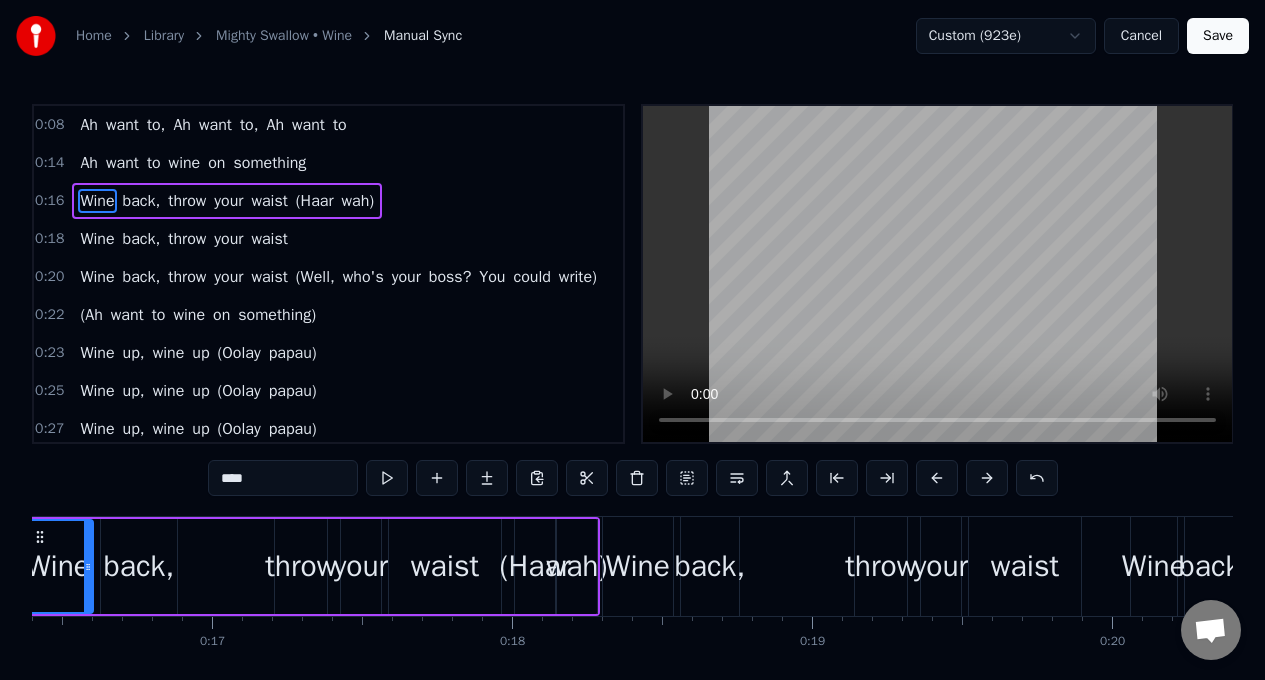 scroll, scrollTop: 0, scrollLeft: 4808, axis: horizontal 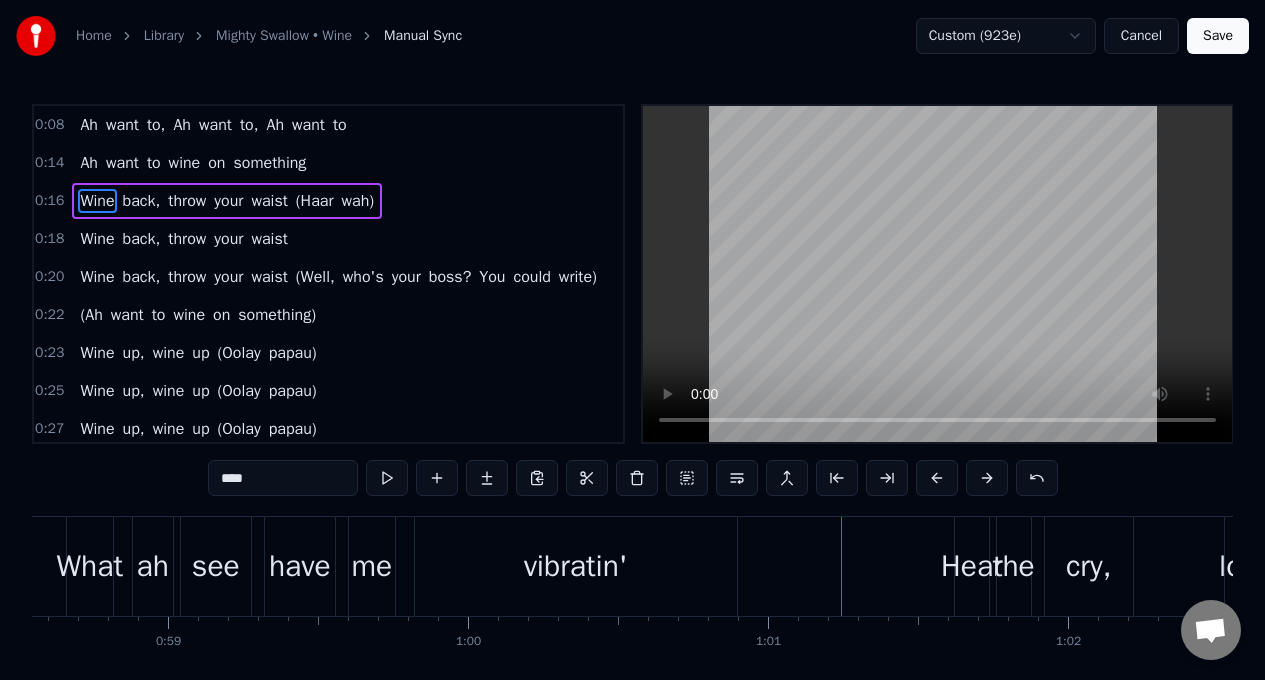 click on "Ah" at bounding box center [89, 125] 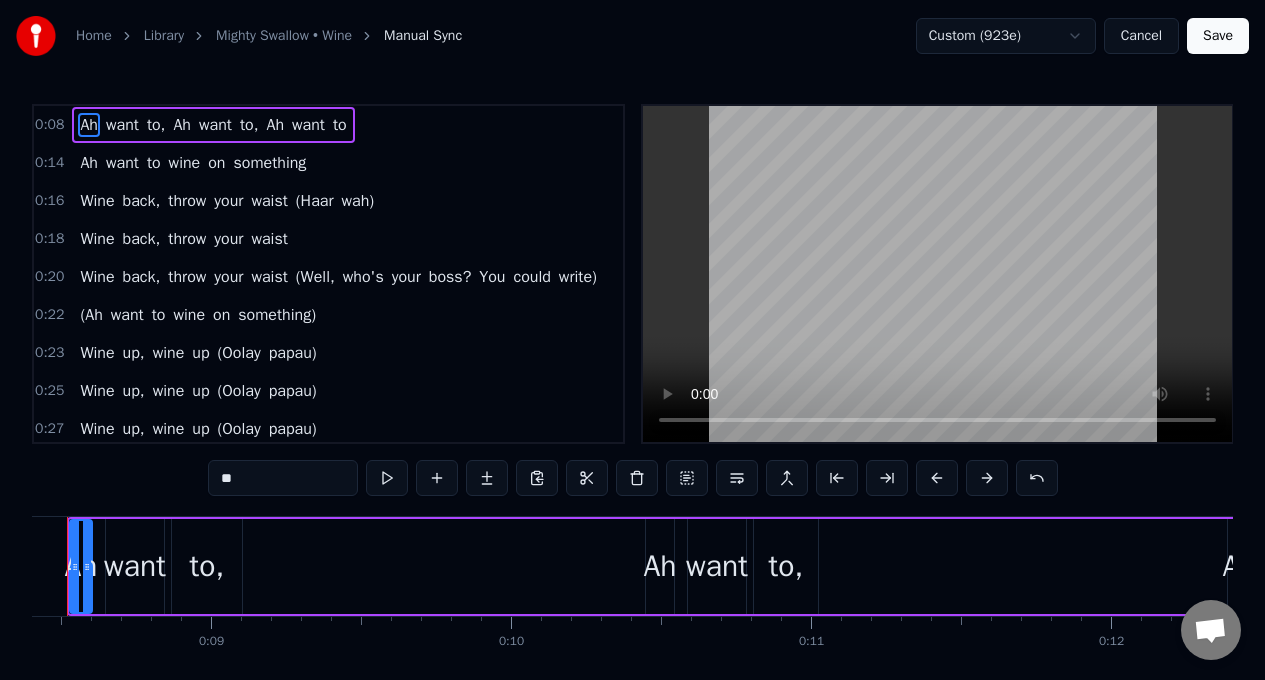 scroll, scrollTop: 0, scrollLeft: 2456, axis: horizontal 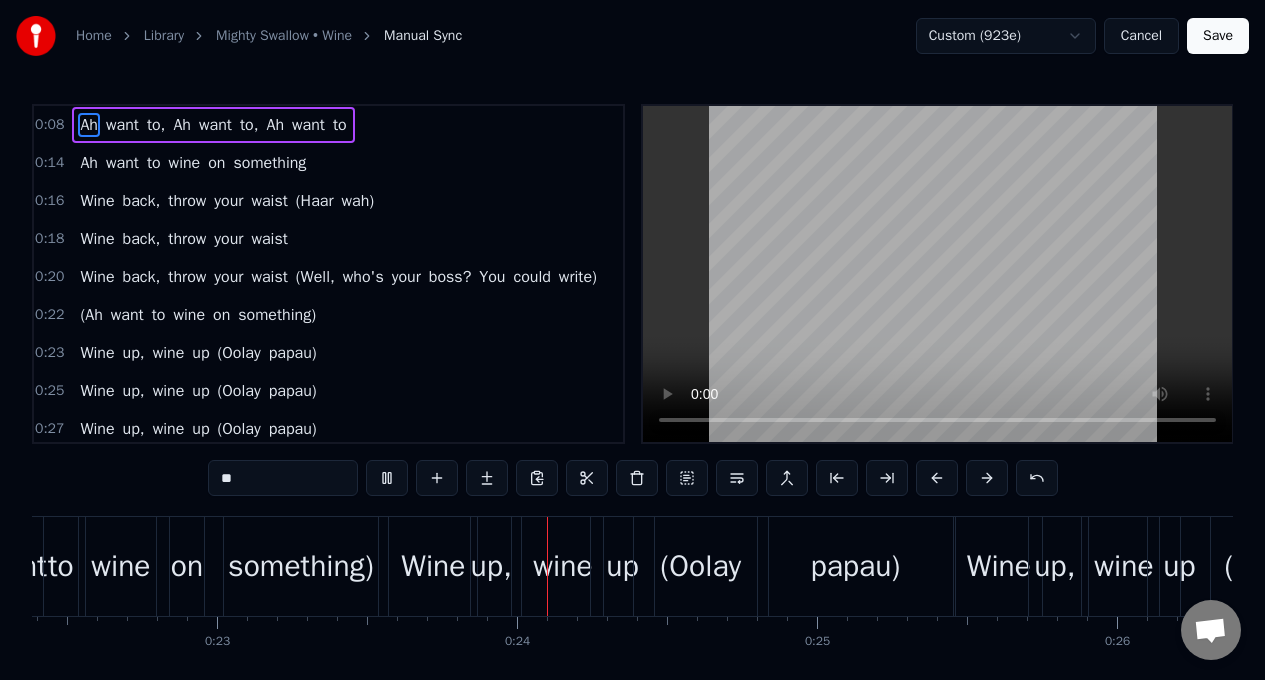 click on "Ah" at bounding box center [89, 125] 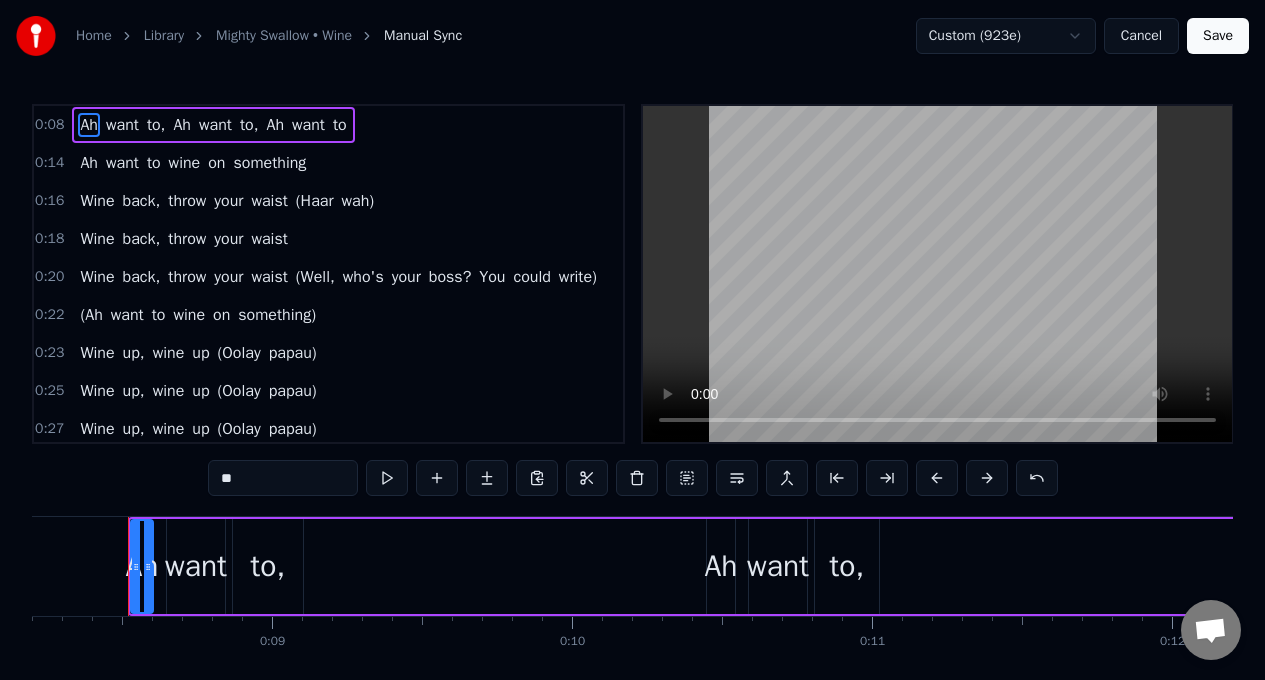 scroll, scrollTop: 0, scrollLeft: 2456, axis: horizontal 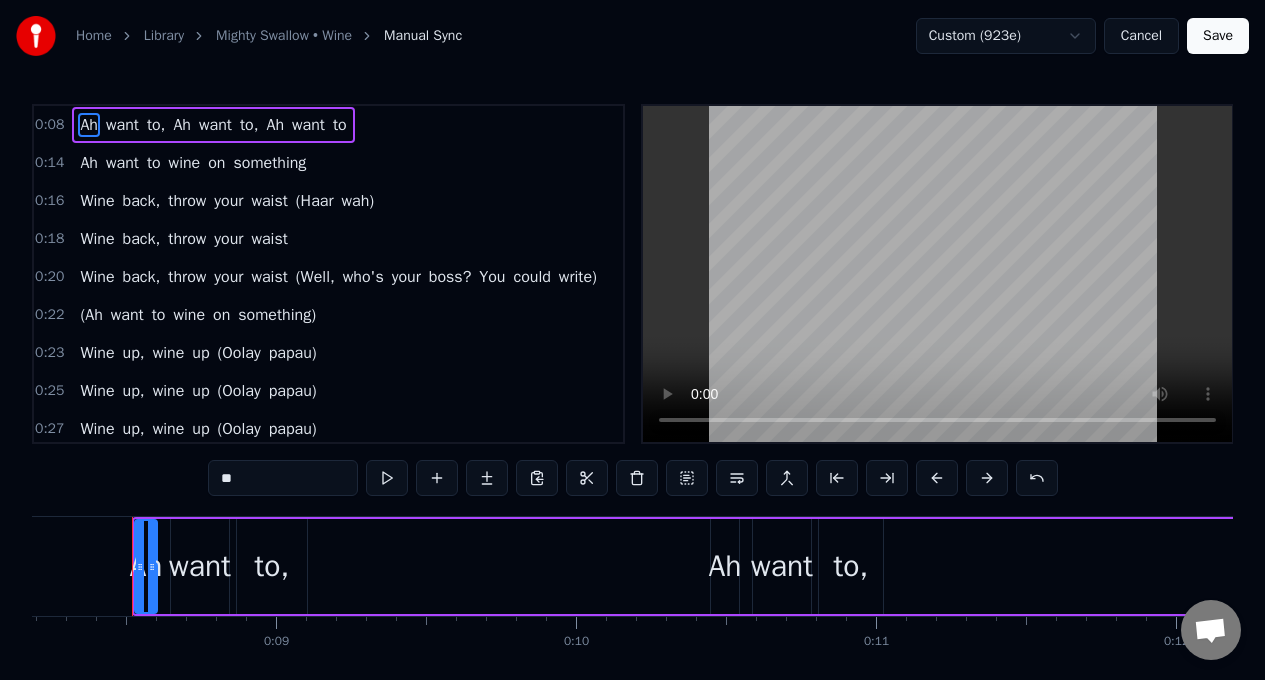 click on "**" at bounding box center (283, 478) 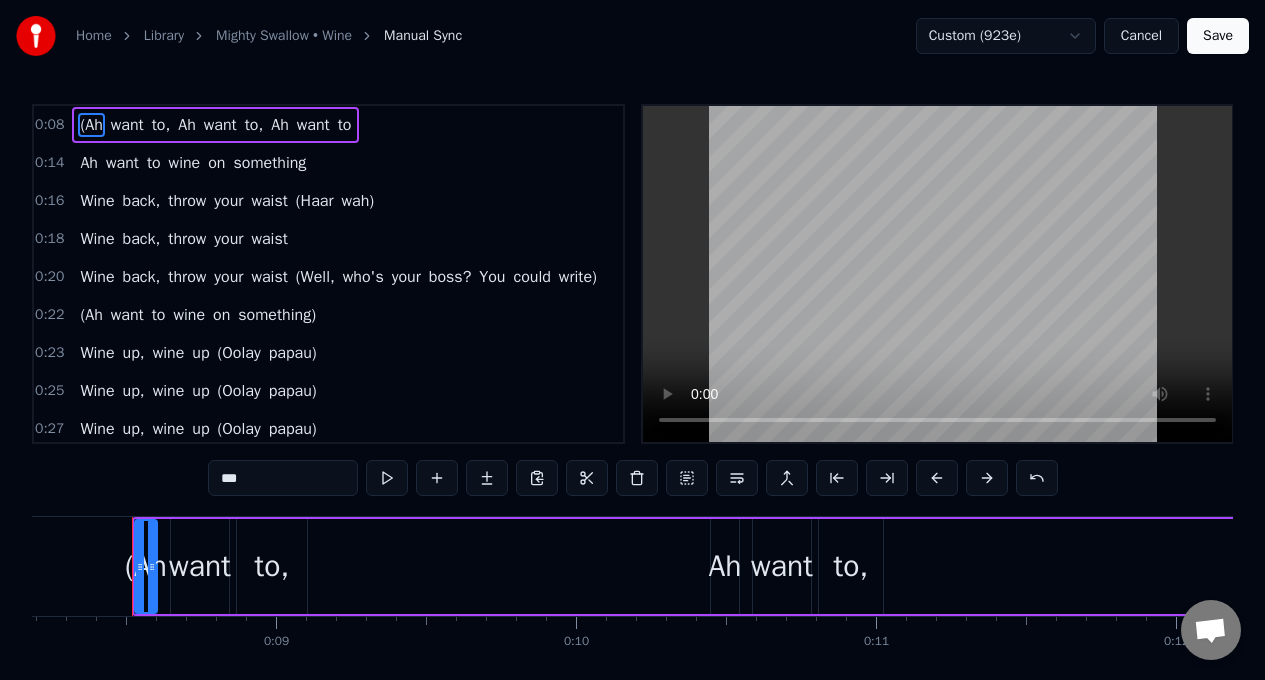 click on "to" at bounding box center (345, 125) 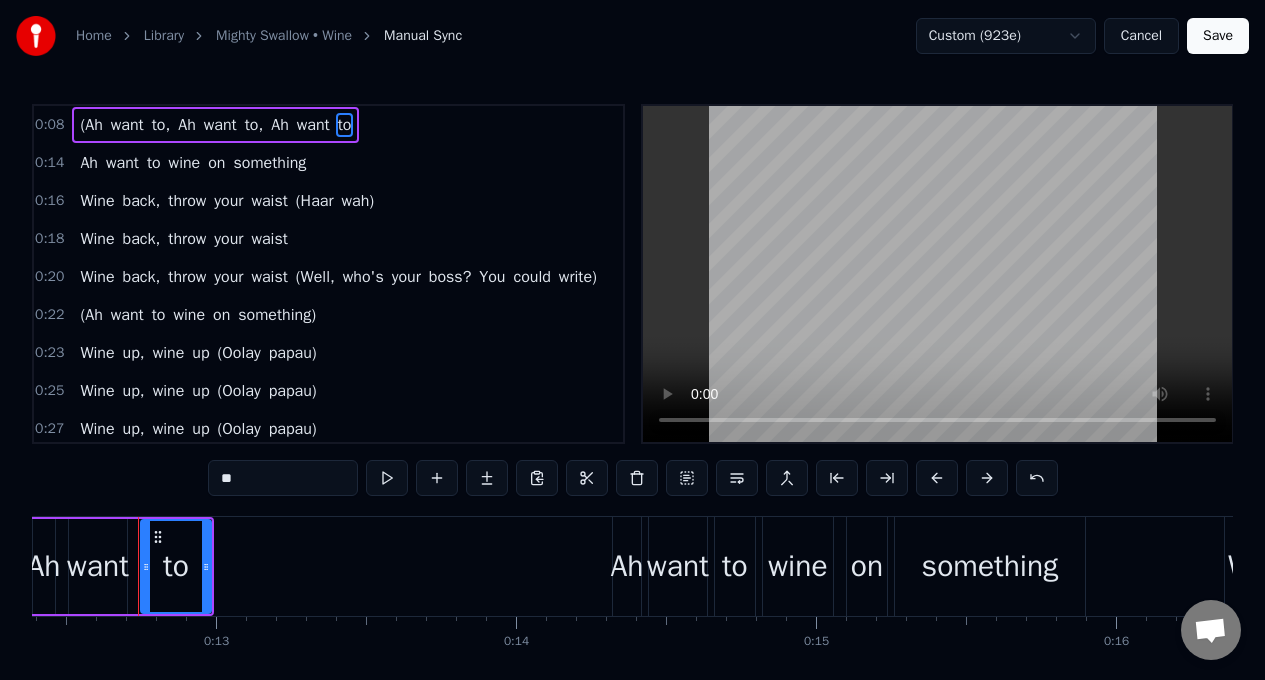 scroll, scrollTop: 0, scrollLeft: 3722, axis: horizontal 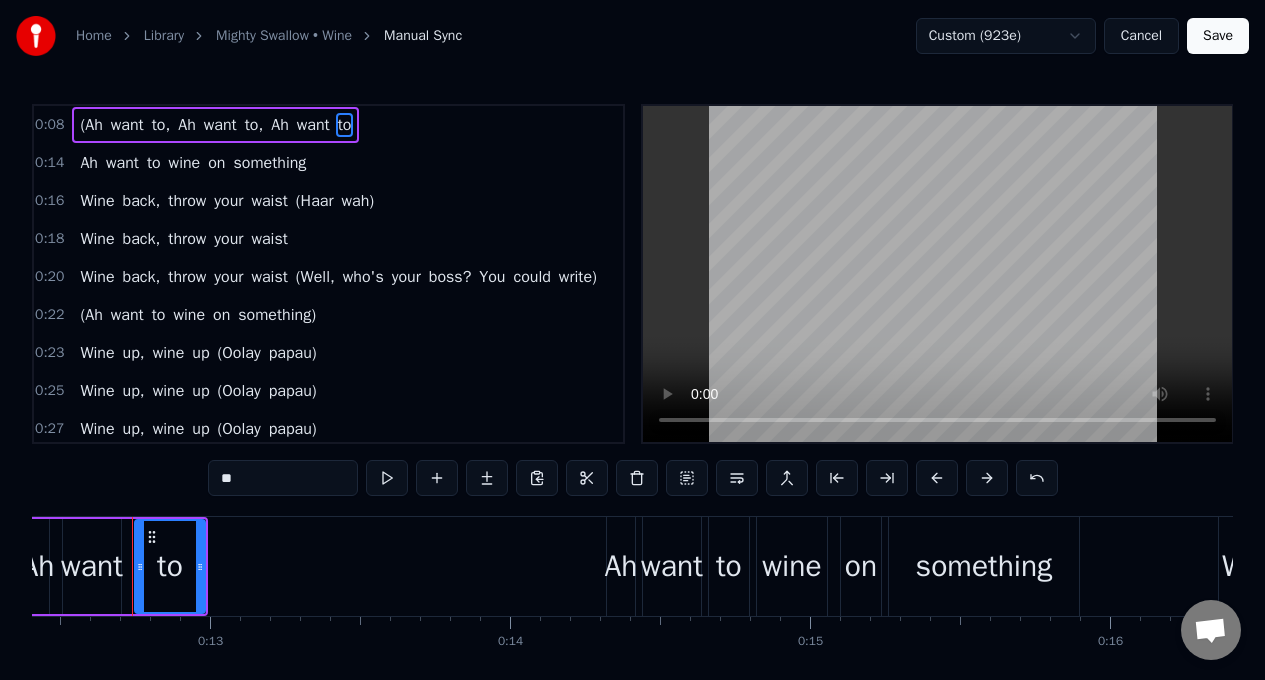 click on "**" at bounding box center (283, 478) 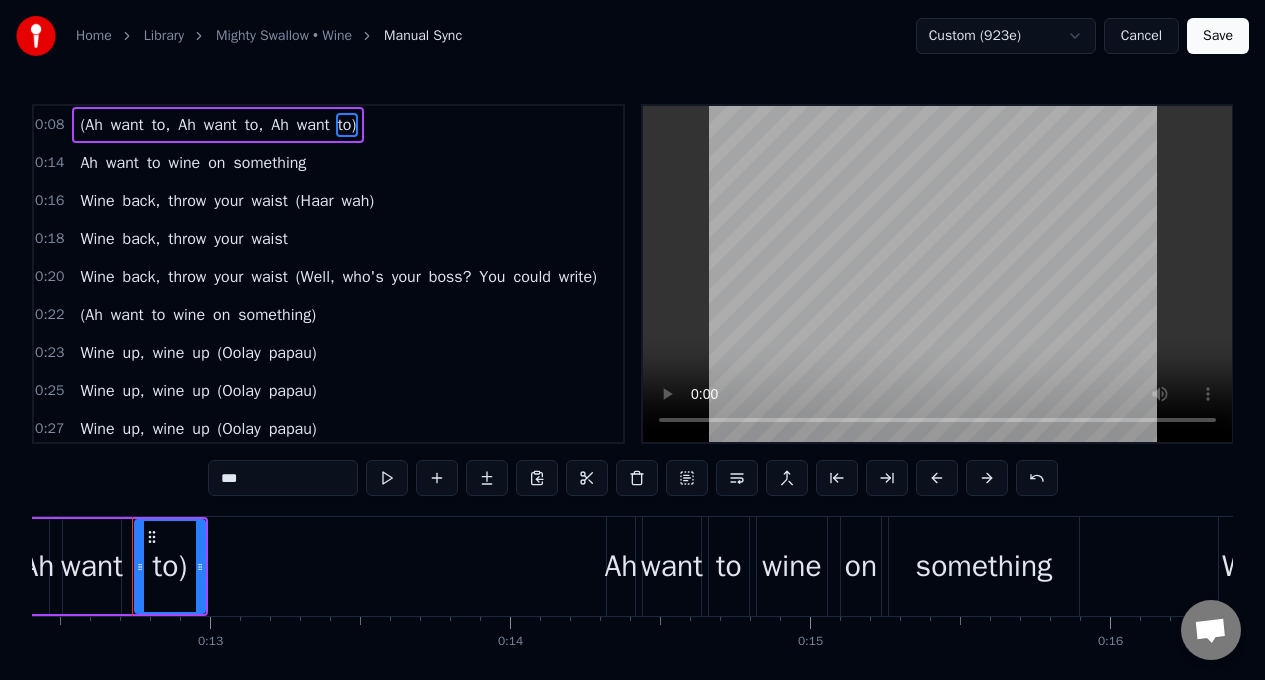 click on "to," at bounding box center (161, 125) 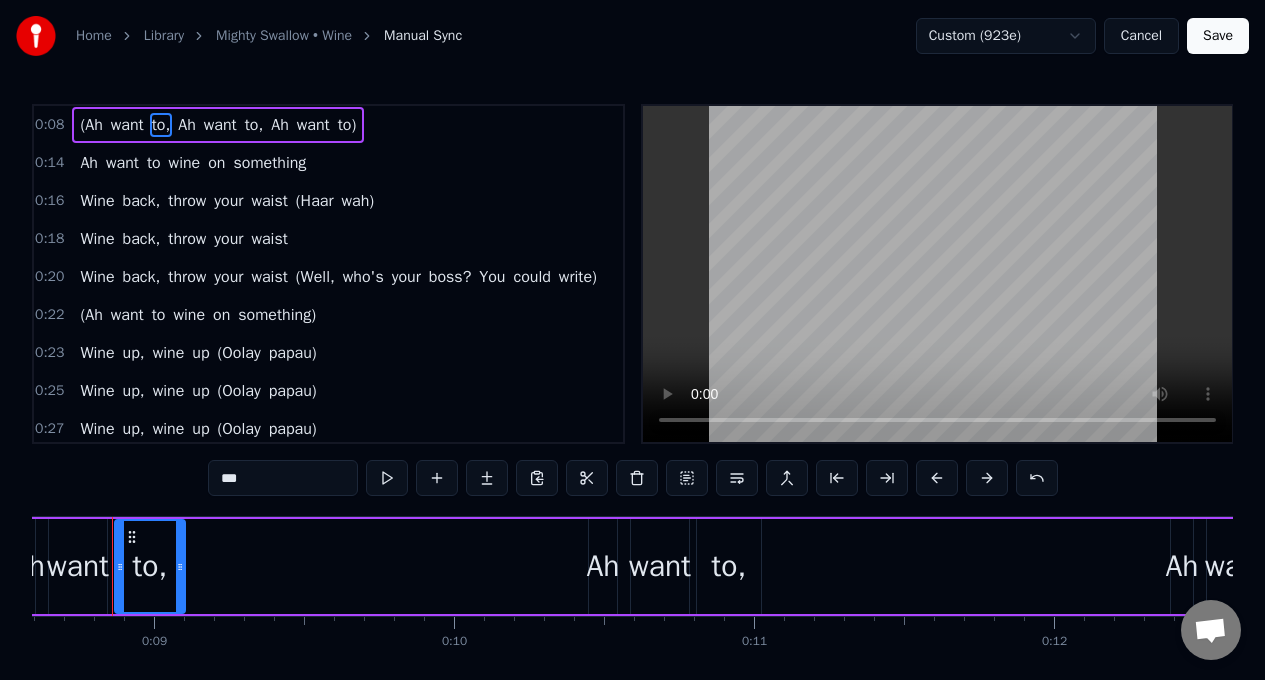 scroll, scrollTop: 0, scrollLeft: 2558, axis: horizontal 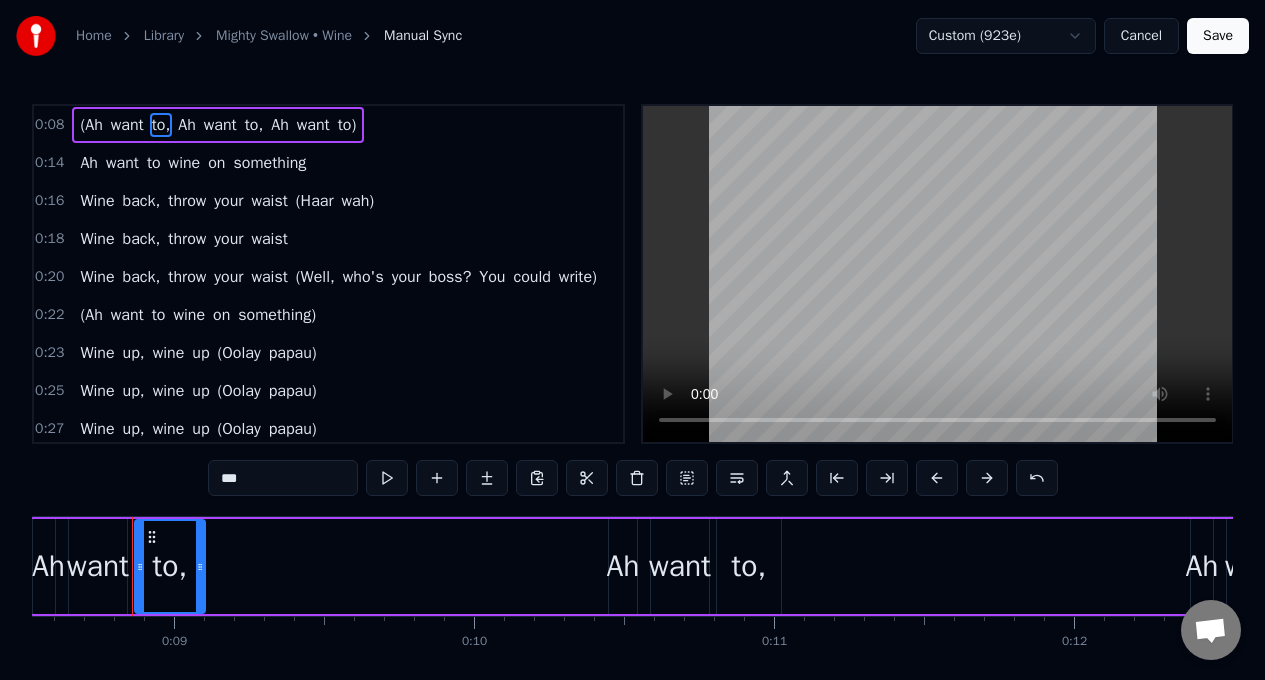 click on "***" at bounding box center (283, 478) 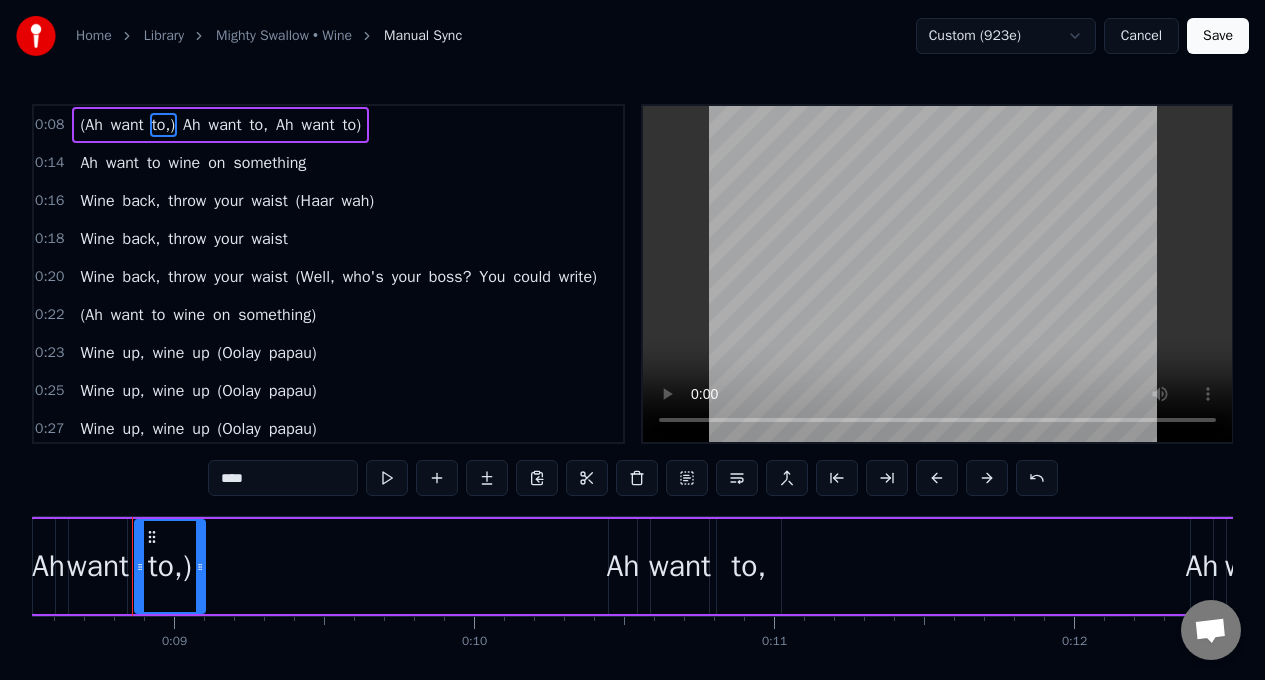 click on "Ah" at bounding box center [192, 125] 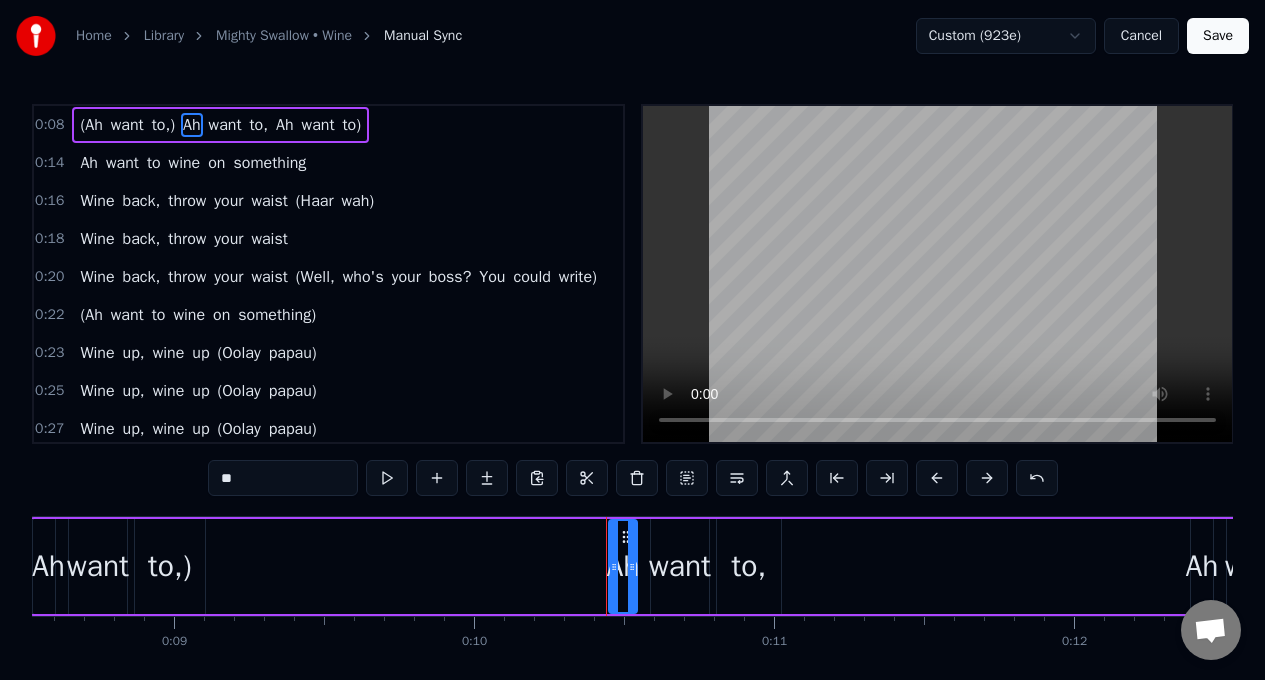 click on "Ah" at bounding box center [192, 125] 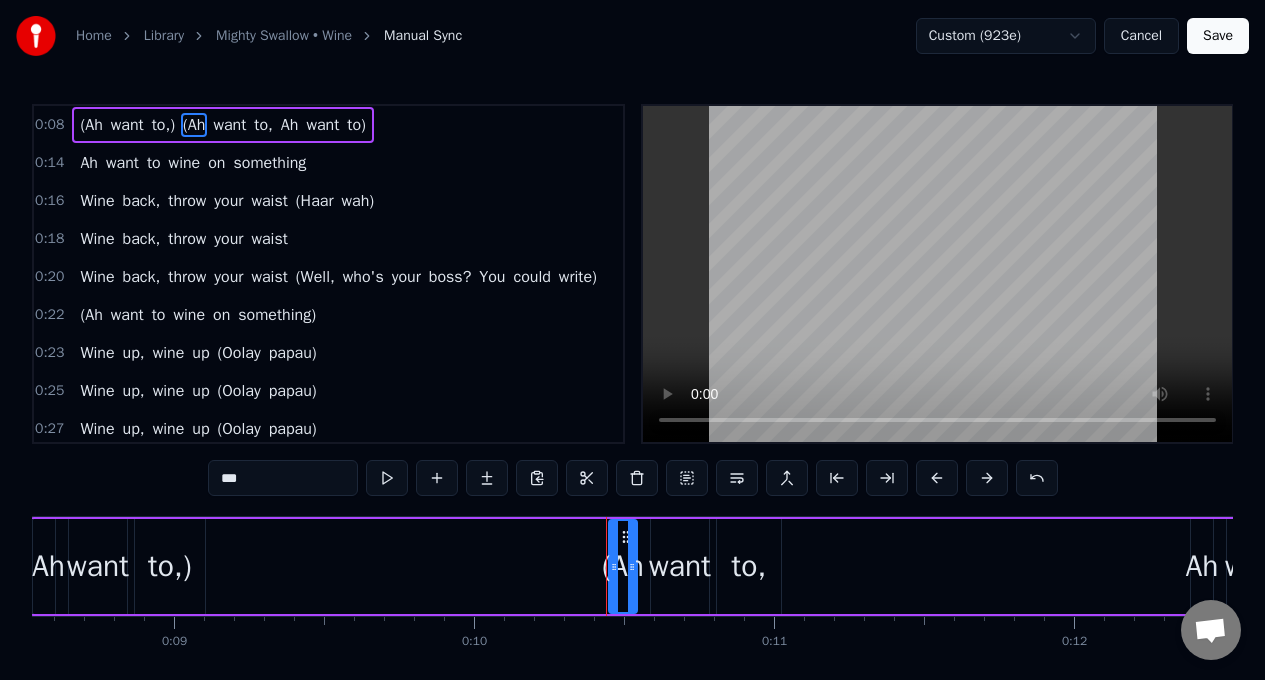 click on "to," at bounding box center [263, 125] 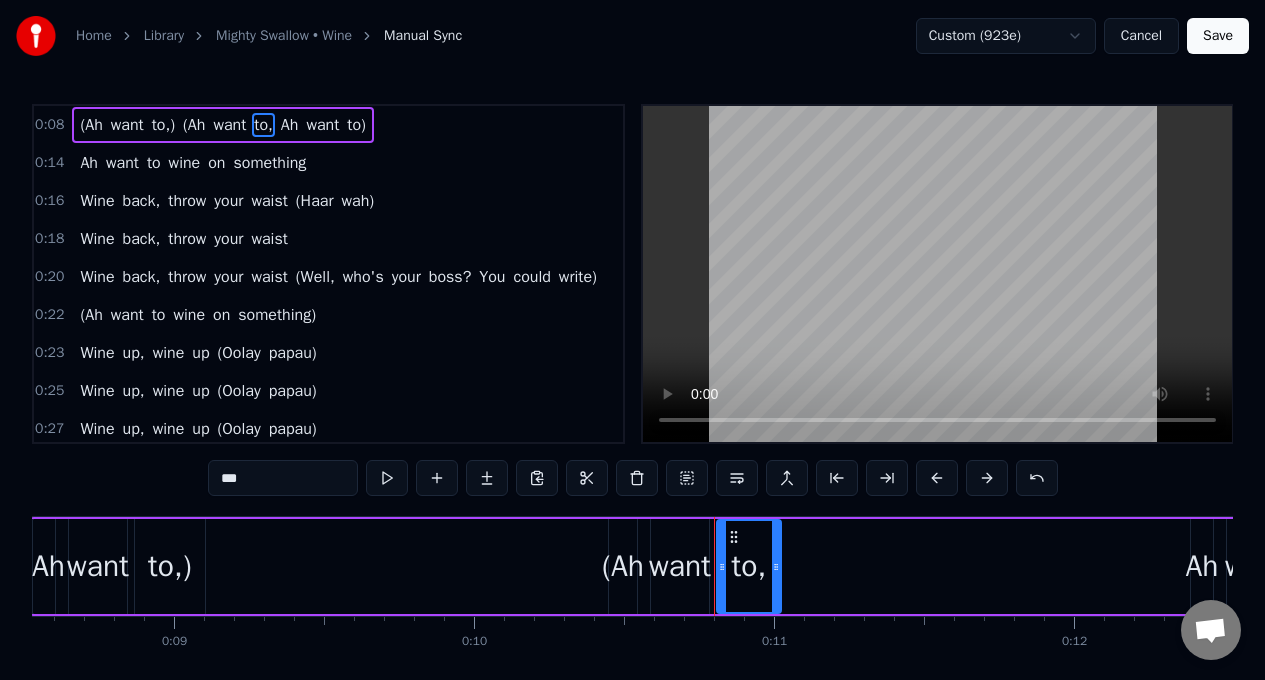 click on "***" at bounding box center [283, 478] 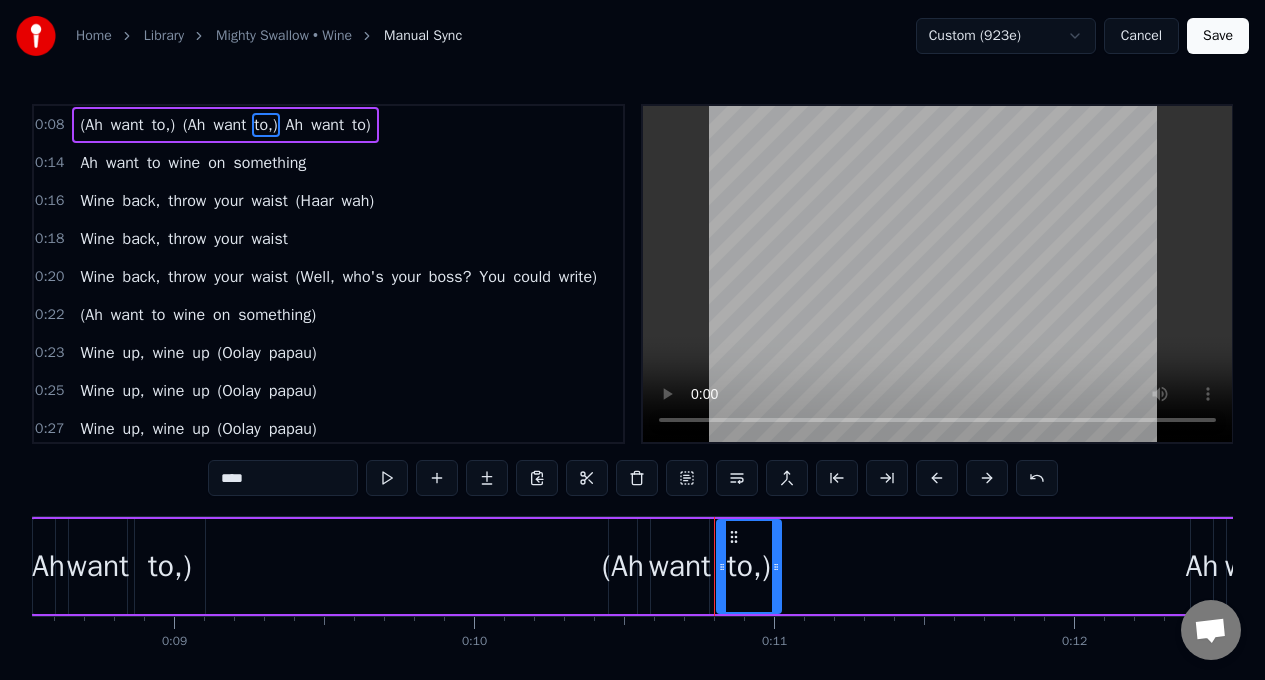 click on "Ah" at bounding box center (295, 125) 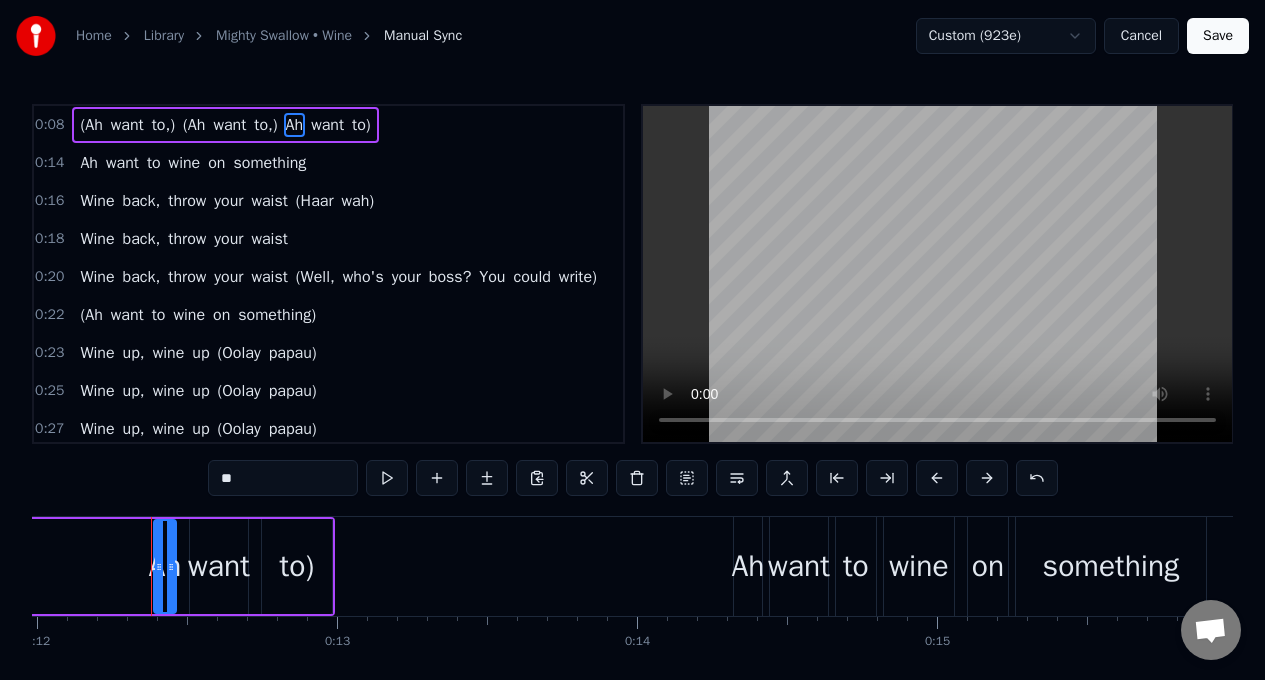 scroll, scrollTop: 0, scrollLeft: 3614, axis: horizontal 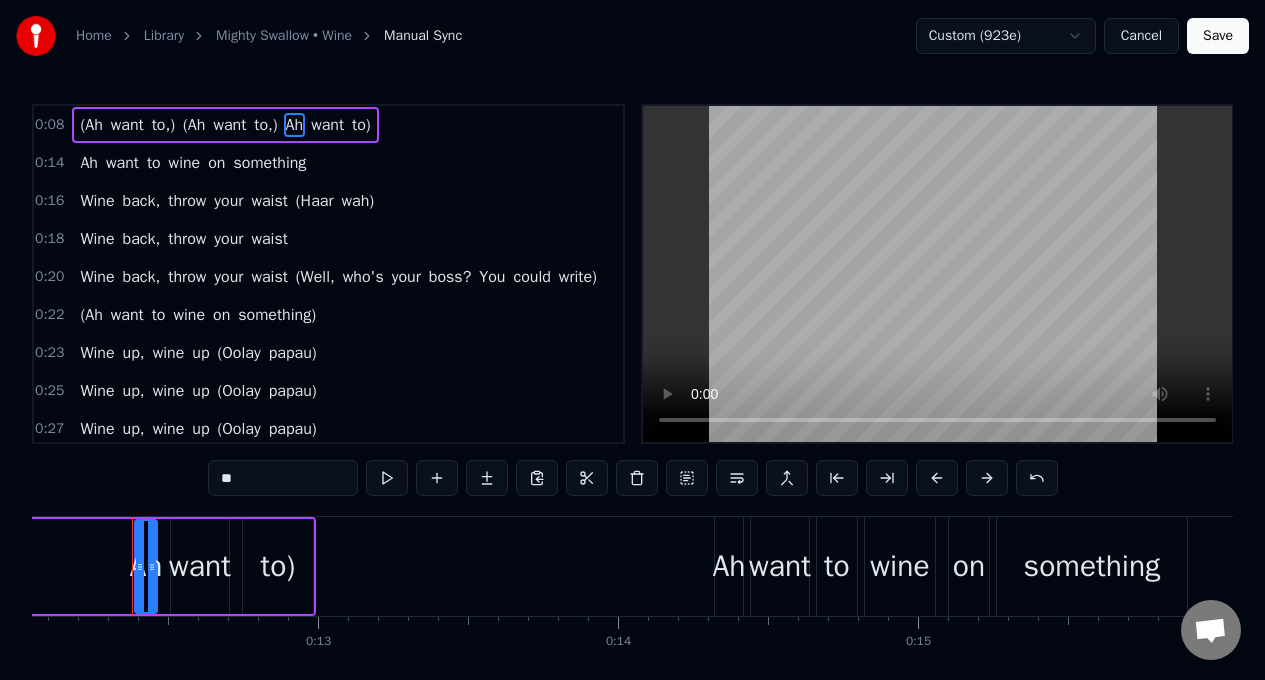 click on "**" at bounding box center [283, 478] 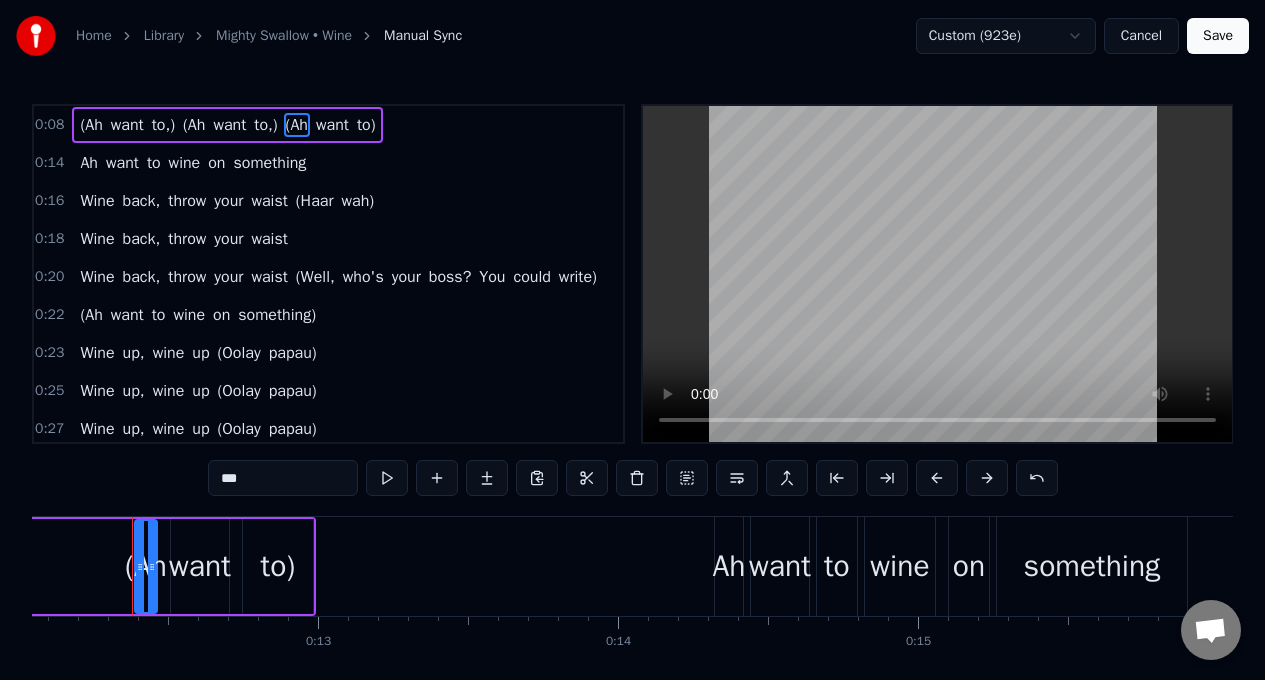 click on "Ah" at bounding box center [89, 163] 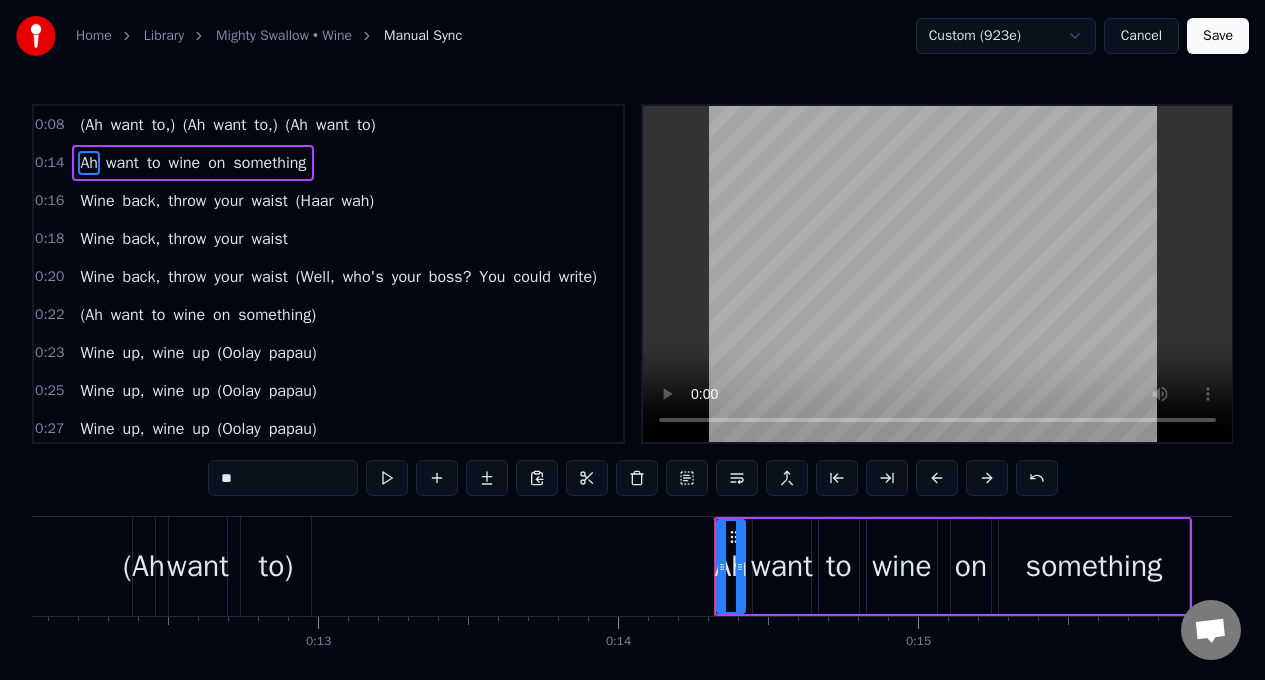 click on "**" at bounding box center (283, 478) 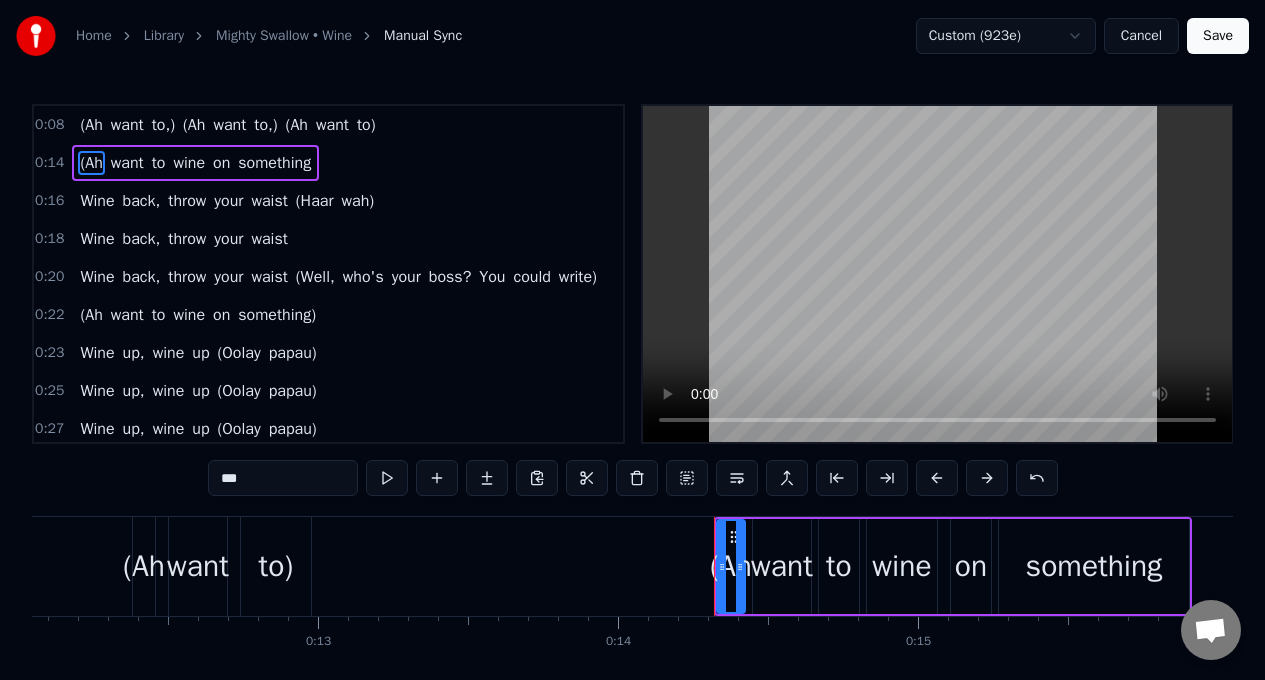 click on "something" at bounding box center (274, 163) 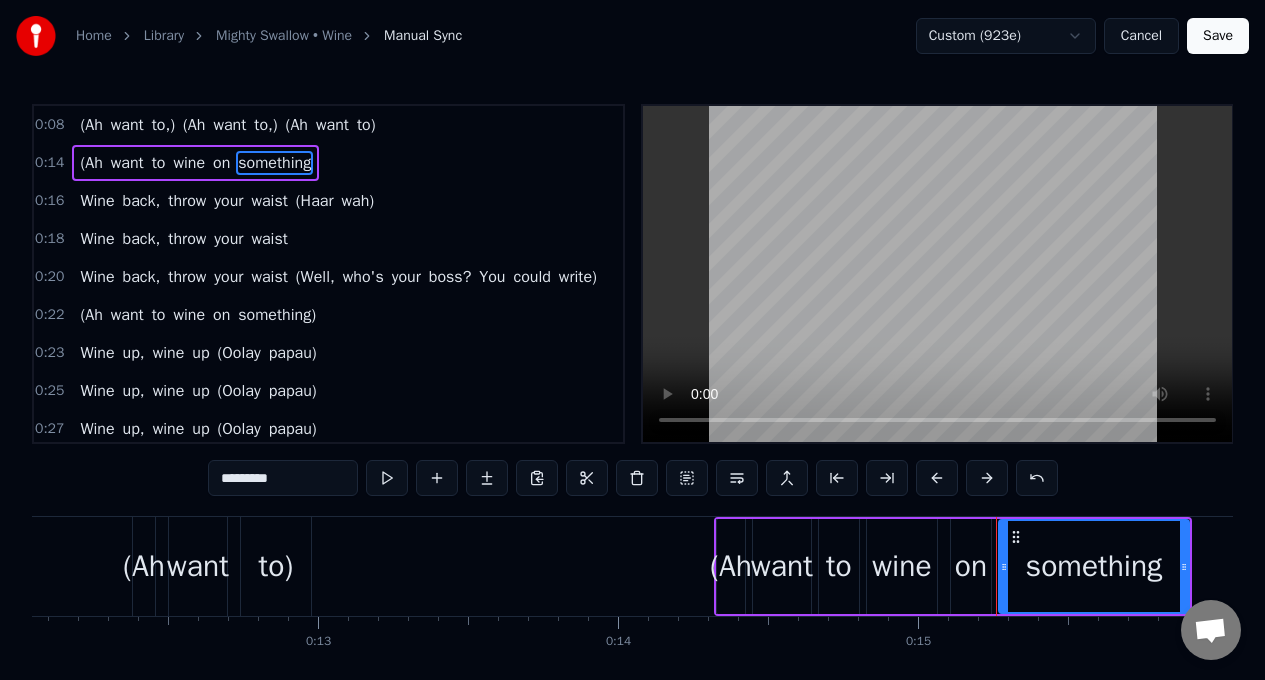 click on "*********" at bounding box center (283, 478) 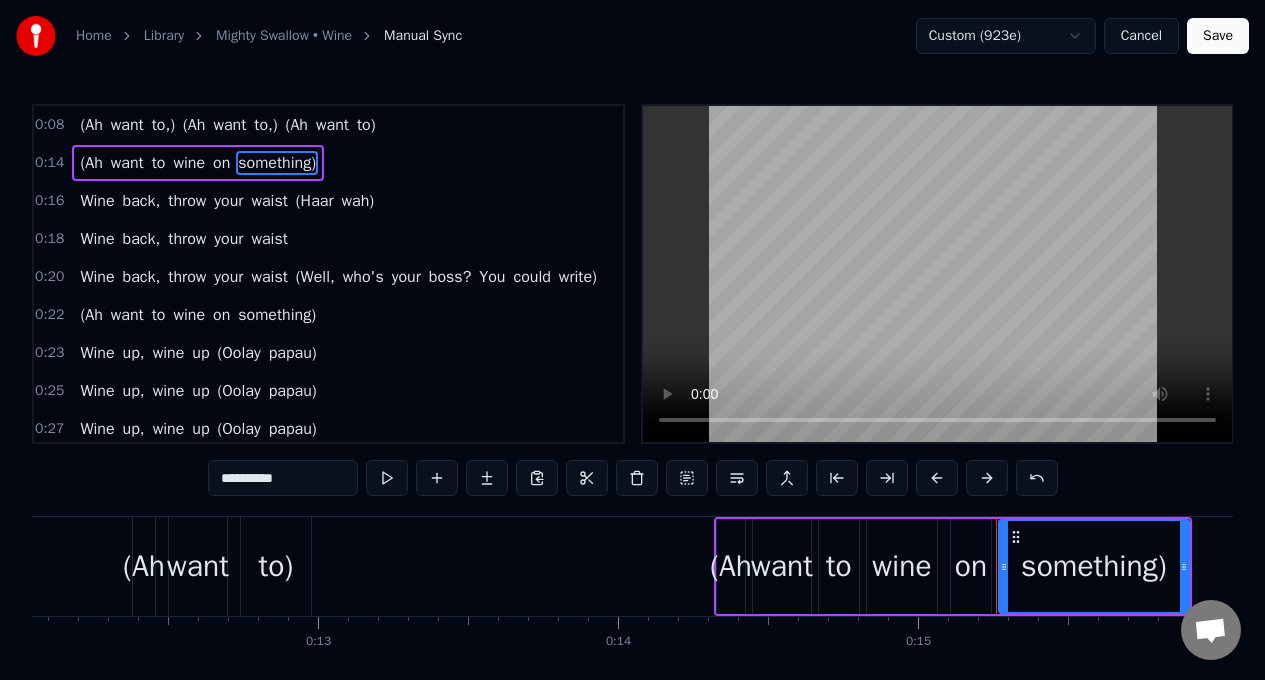 click on "(Ah" at bounding box center [91, 125] 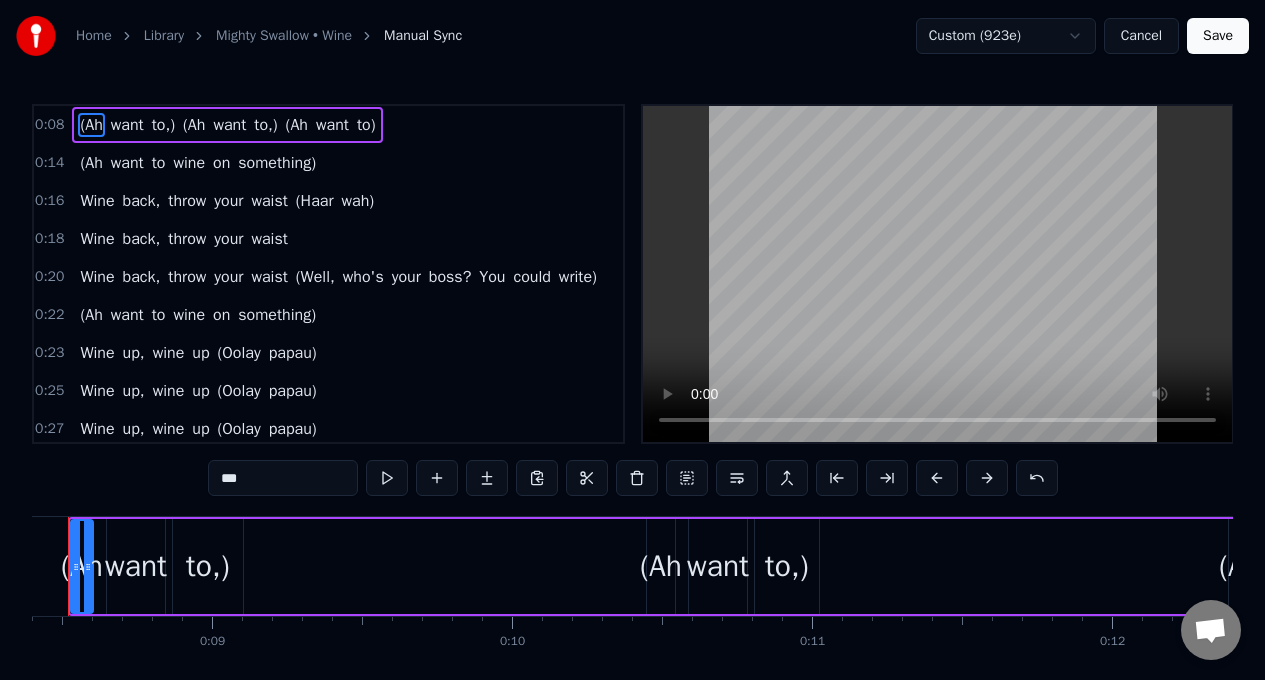 scroll, scrollTop: 0, scrollLeft: 2456, axis: horizontal 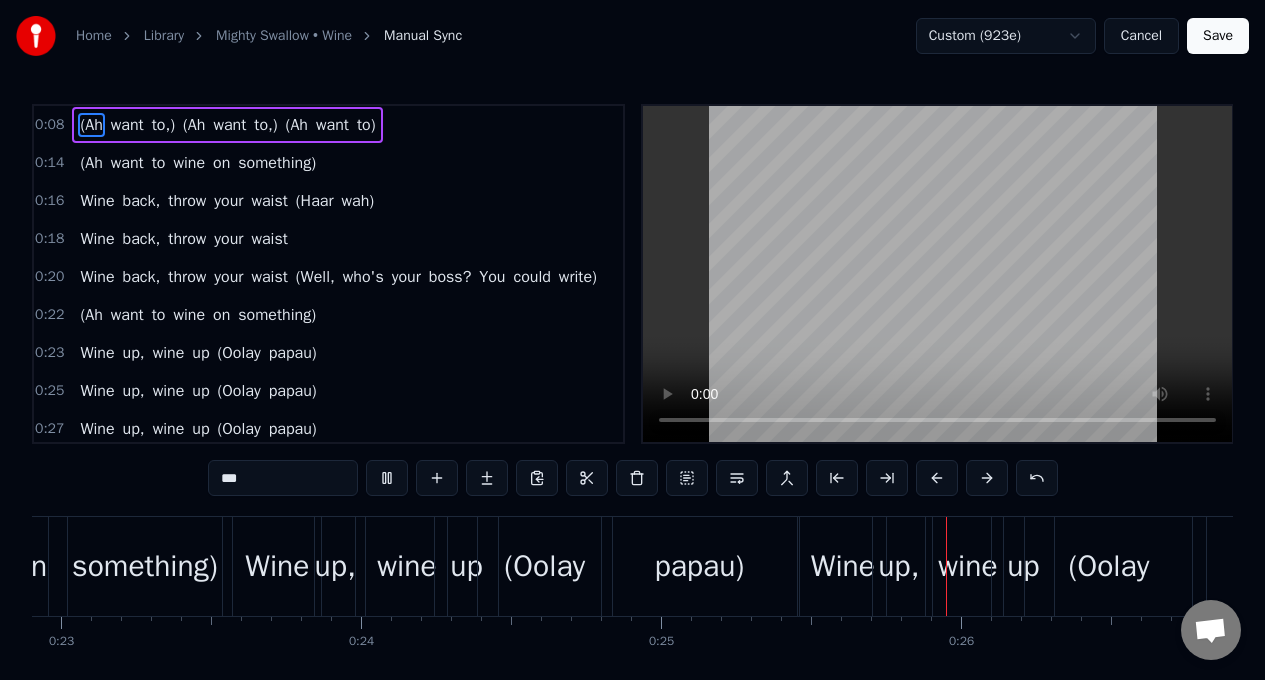 click on "Wine" at bounding box center (97, 201) 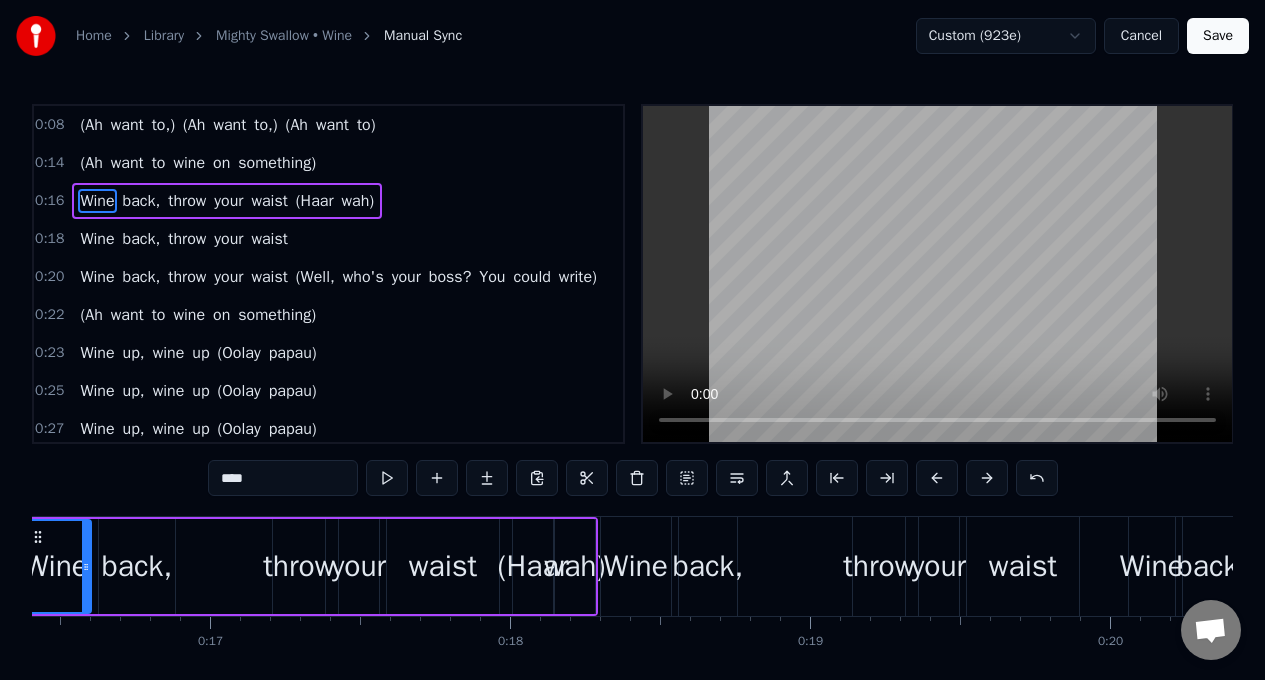scroll, scrollTop: 0, scrollLeft: 4808, axis: horizontal 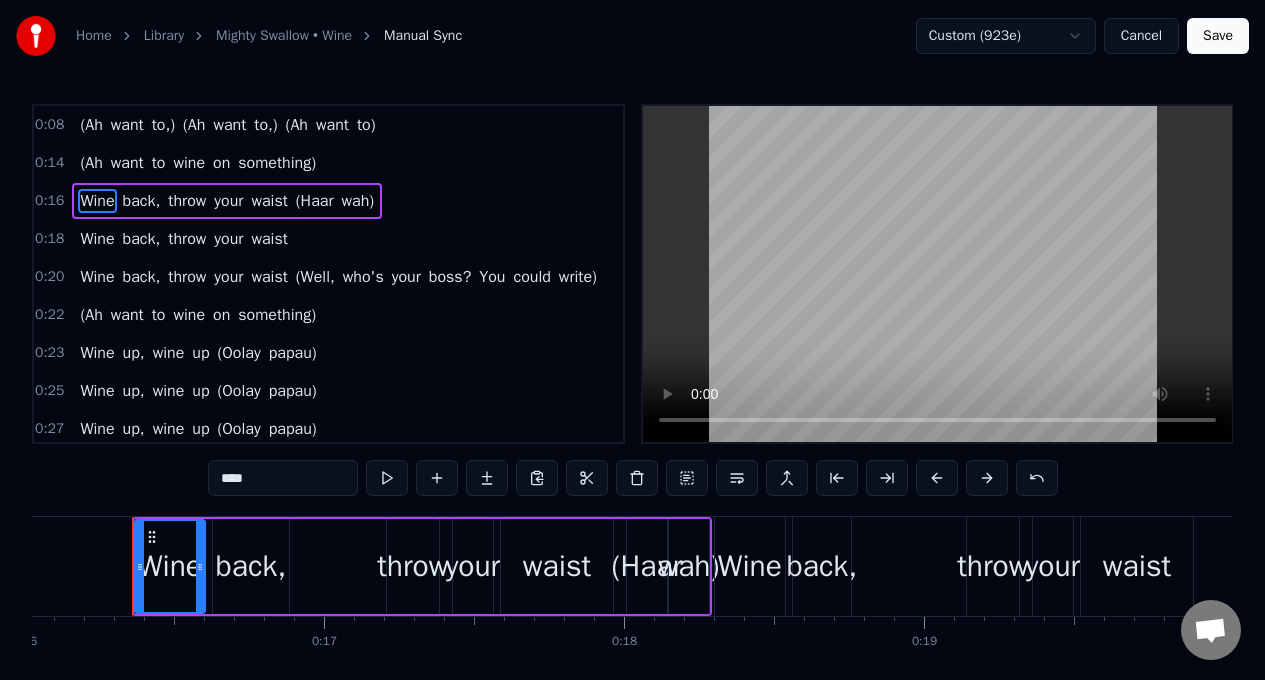 click on "****" at bounding box center [283, 478] 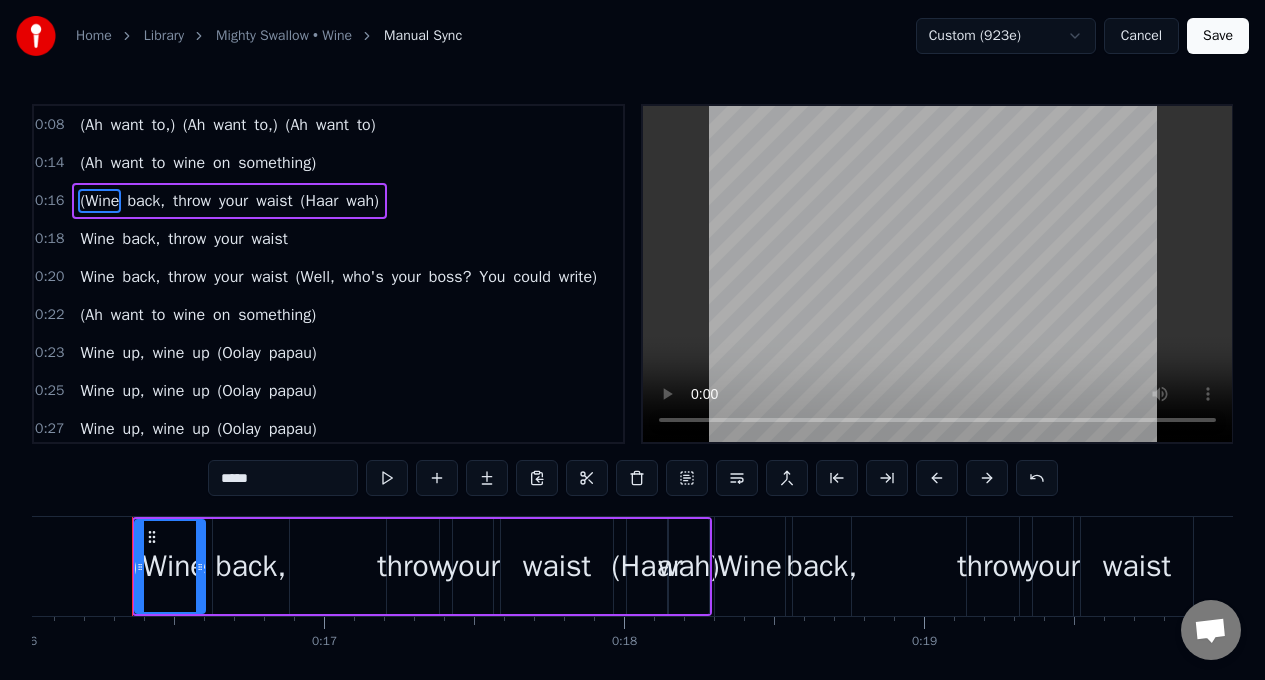 click on "waist" at bounding box center (274, 201) 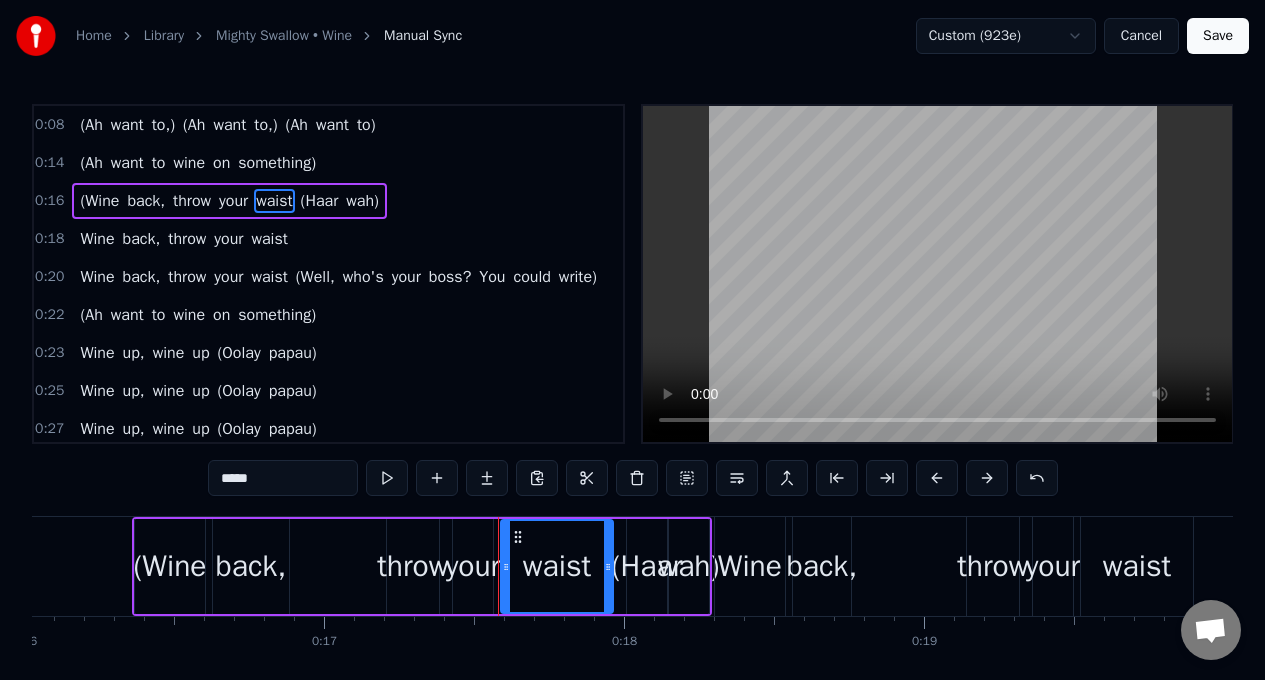 click on "*****" at bounding box center (283, 478) 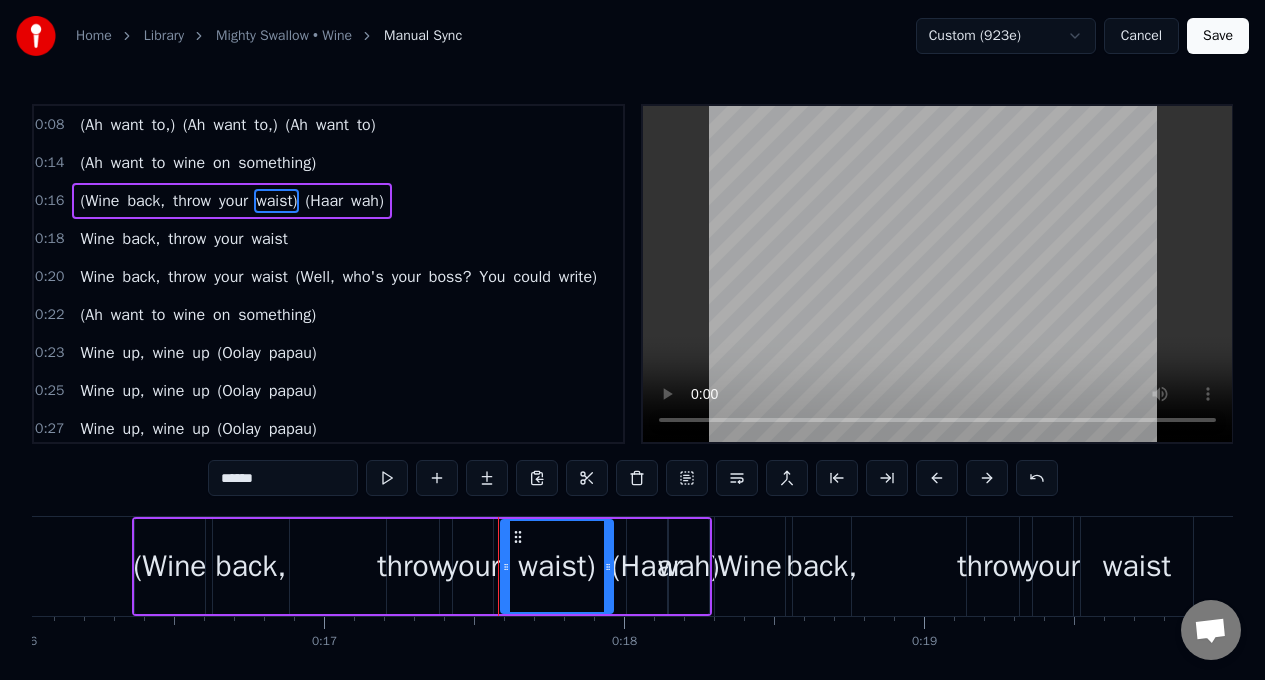 click on "(Haar" at bounding box center (324, 201) 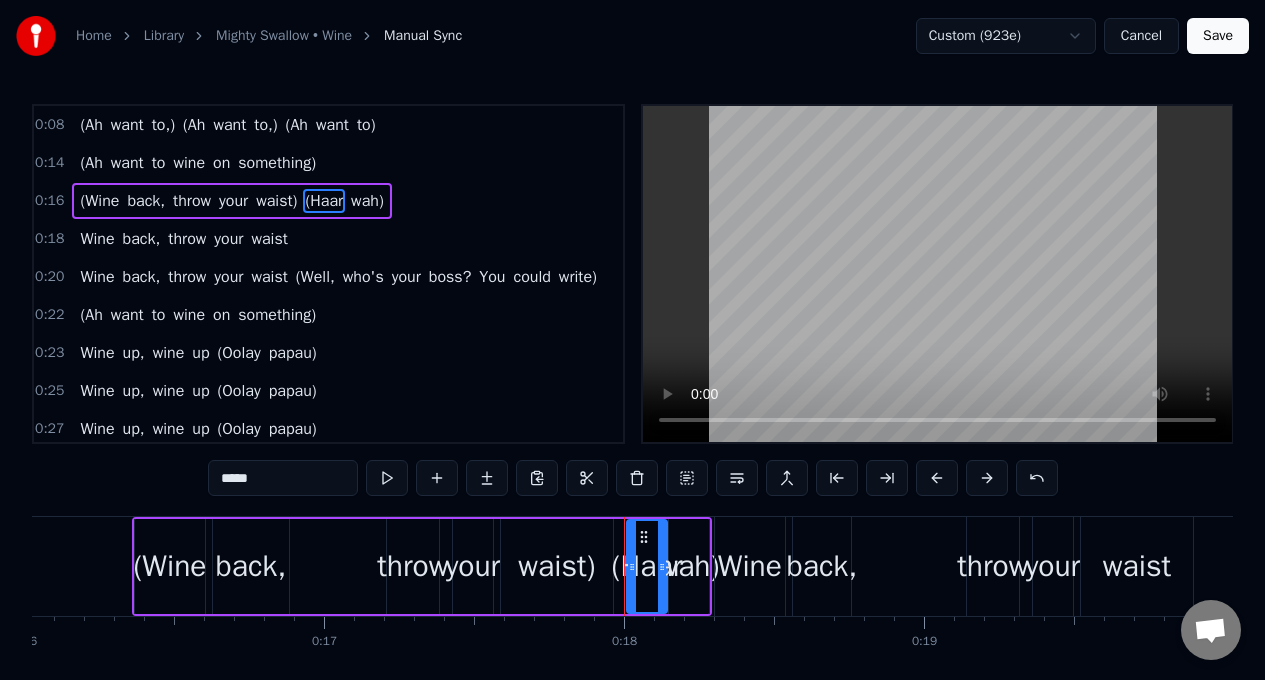 click on "*****" at bounding box center (283, 478) 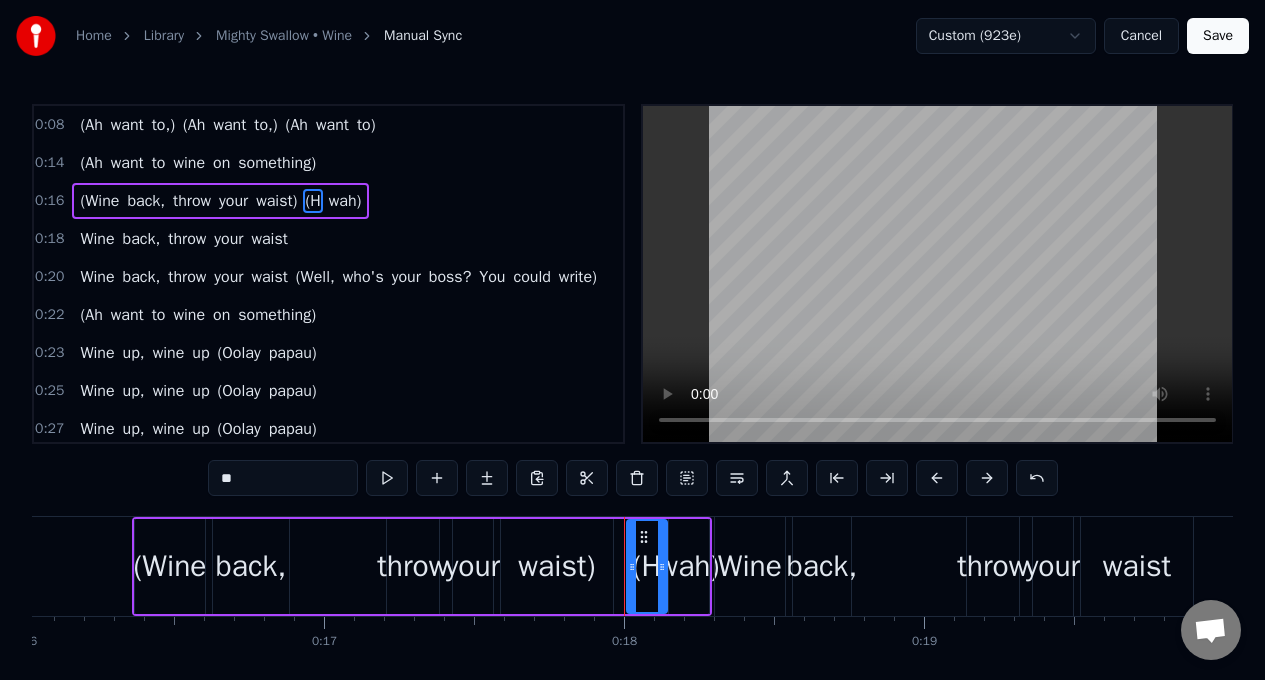 type on "*" 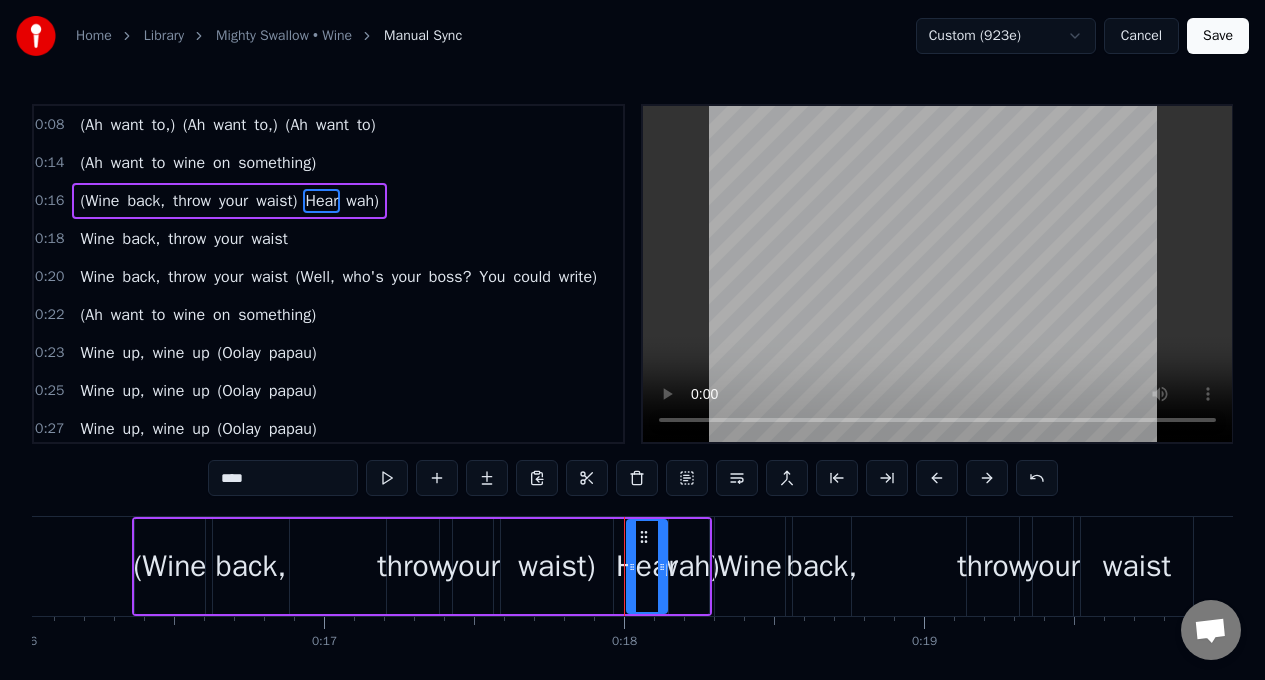 click on "wah)" at bounding box center [362, 201] 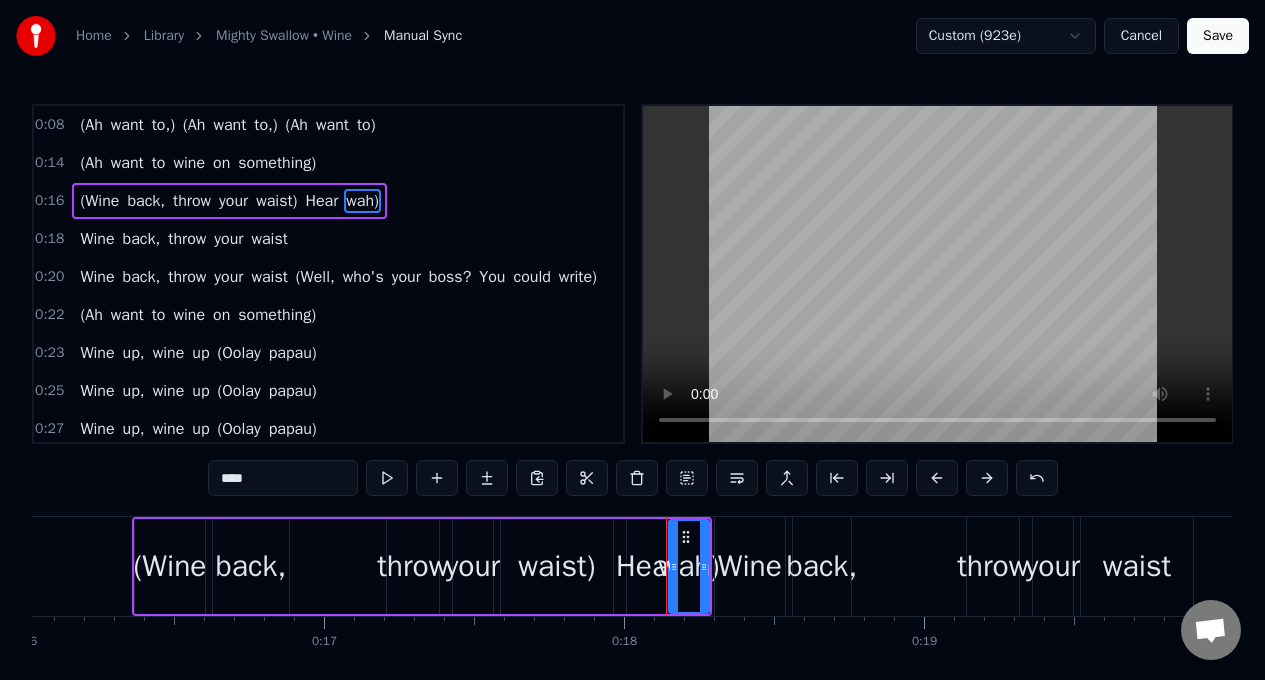 click on "****" at bounding box center (283, 478) 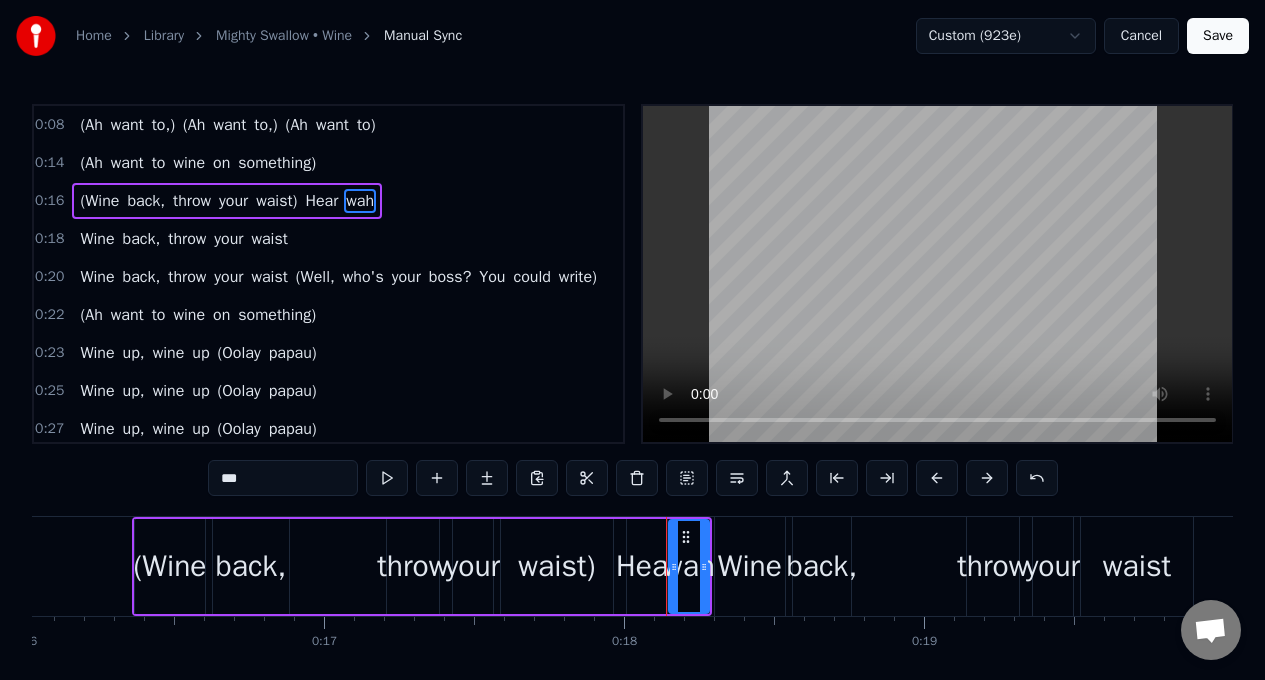 type on "***" 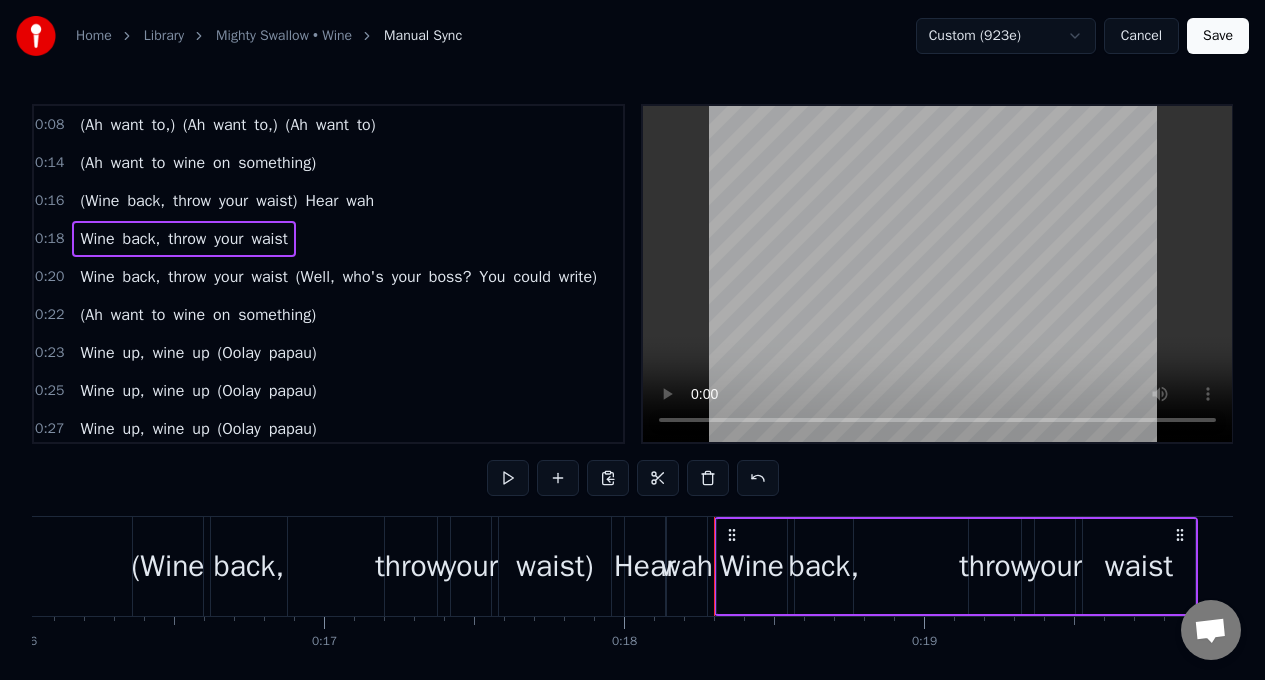 click on "(Wine" at bounding box center (99, 201) 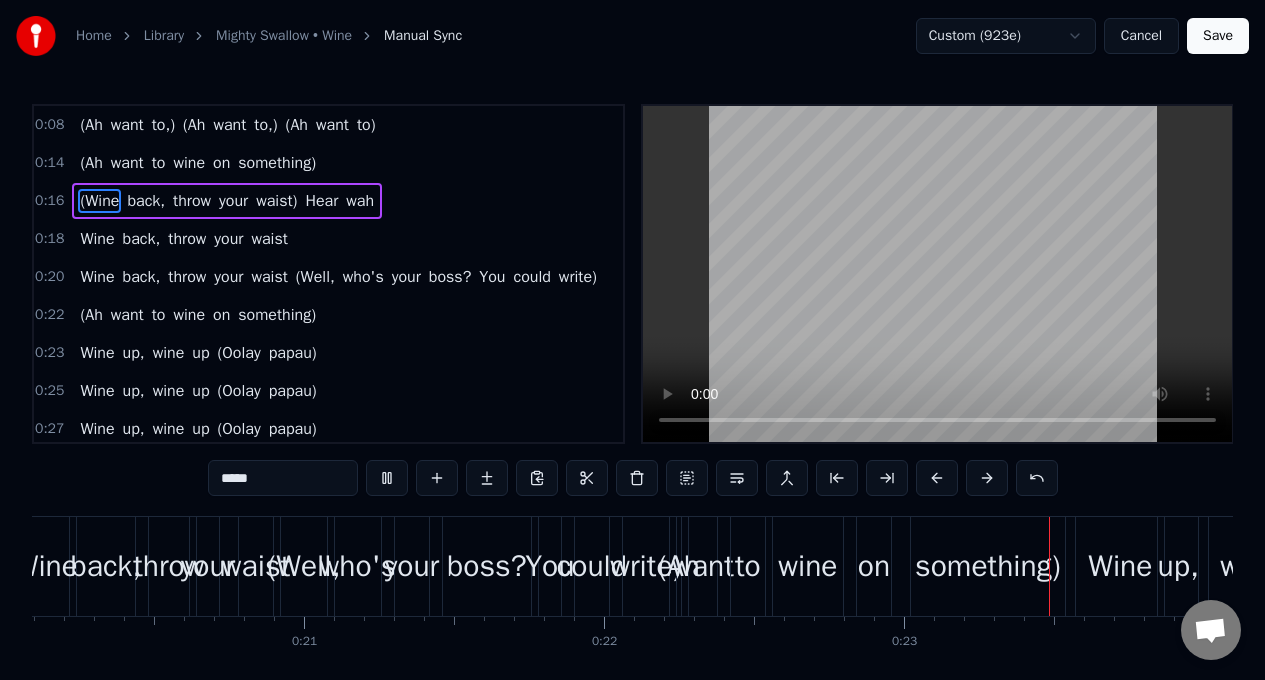 scroll, scrollTop: 0, scrollLeft: 6832, axis: horizontal 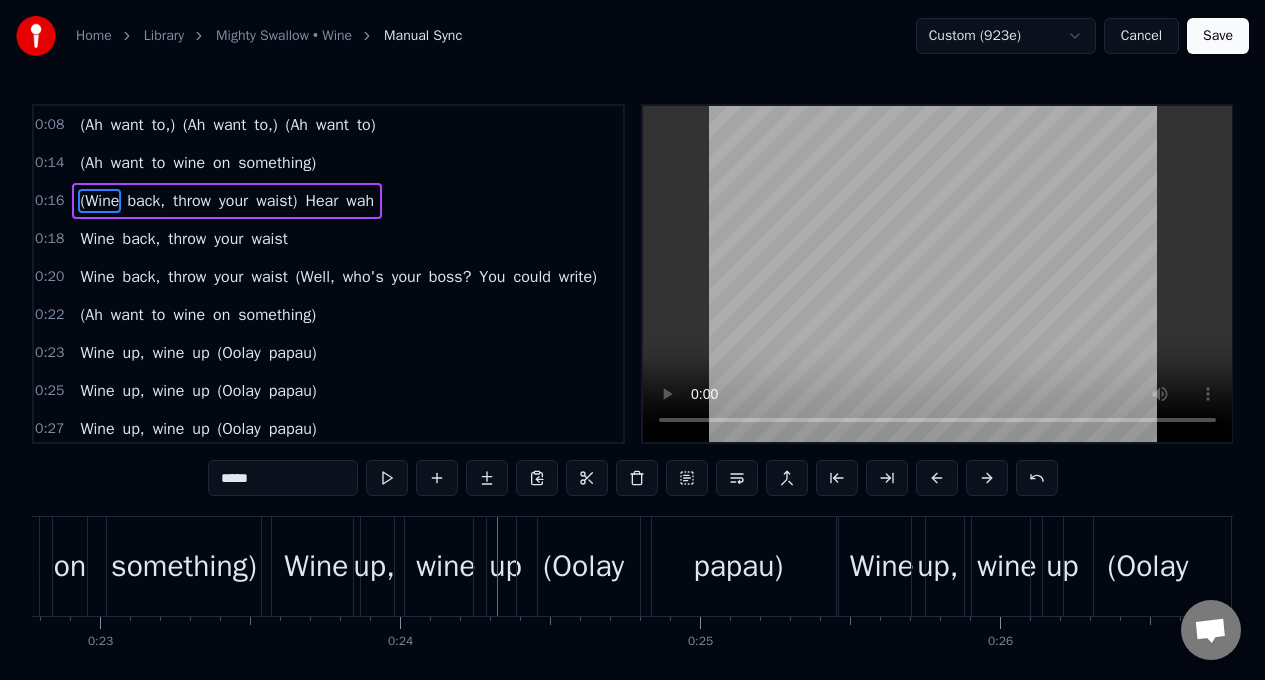 click on "Wine" at bounding box center [97, 239] 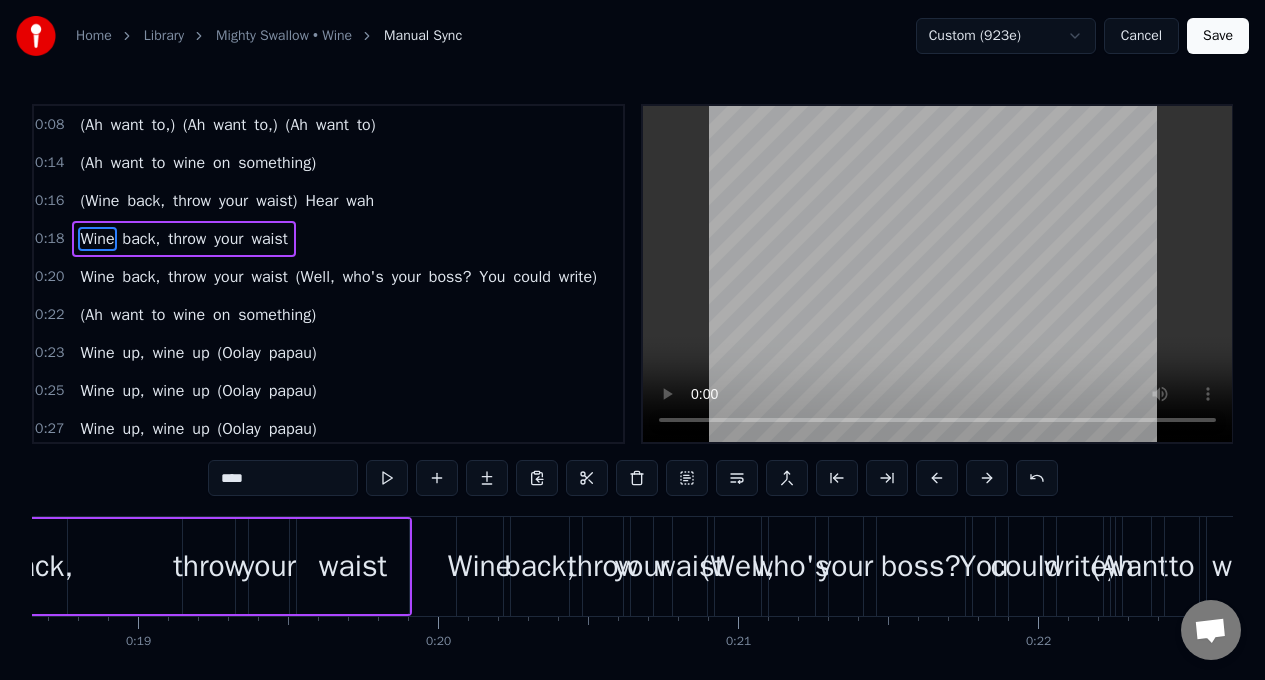 scroll, scrollTop: 0, scrollLeft: 5390, axis: horizontal 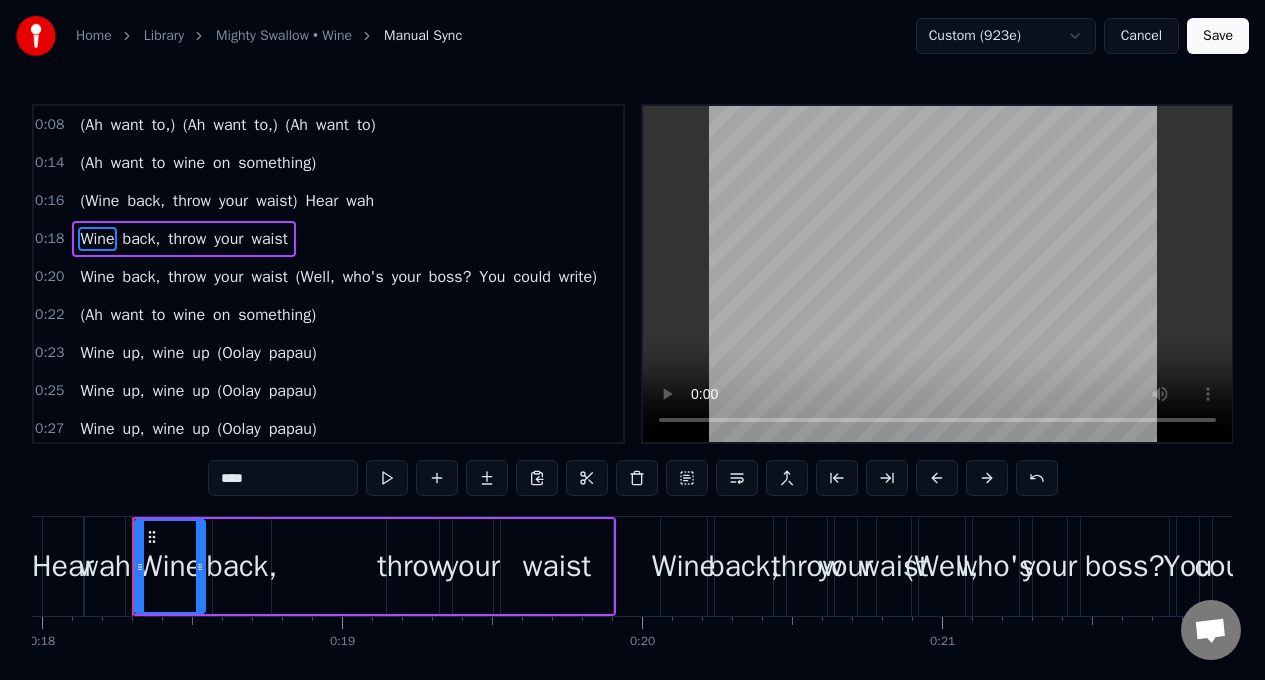 click on "****" at bounding box center (283, 478) 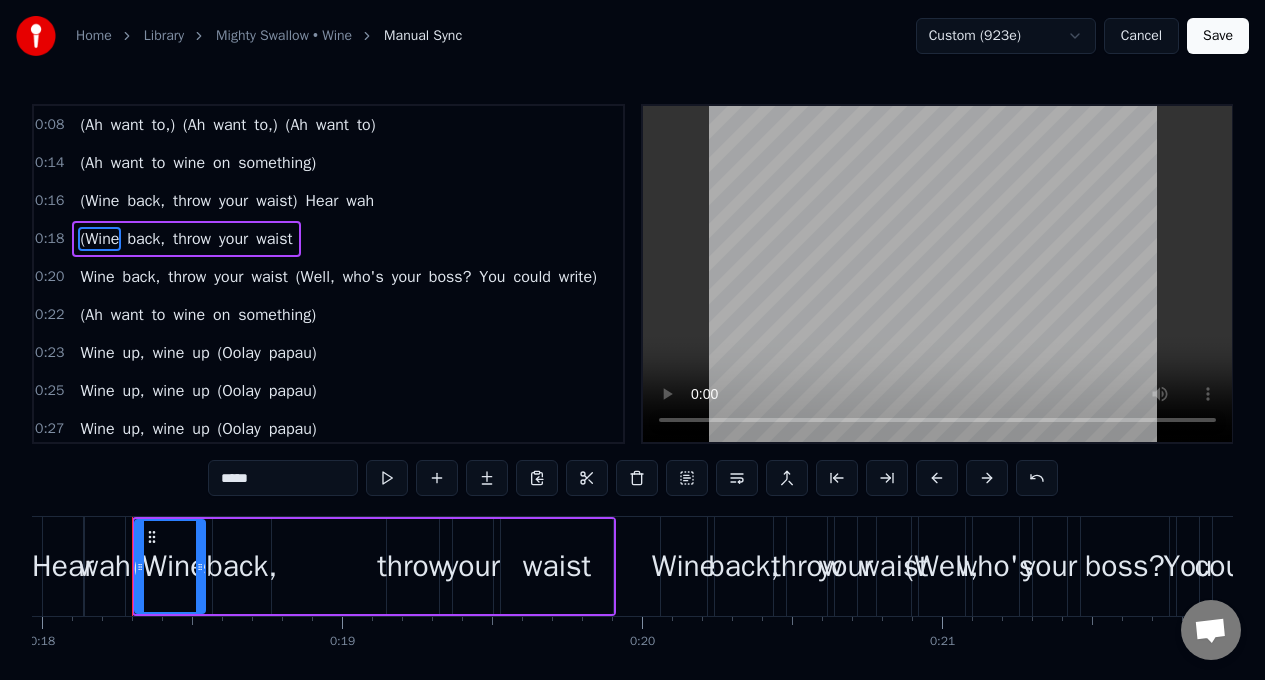 click on "waist" at bounding box center (274, 239) 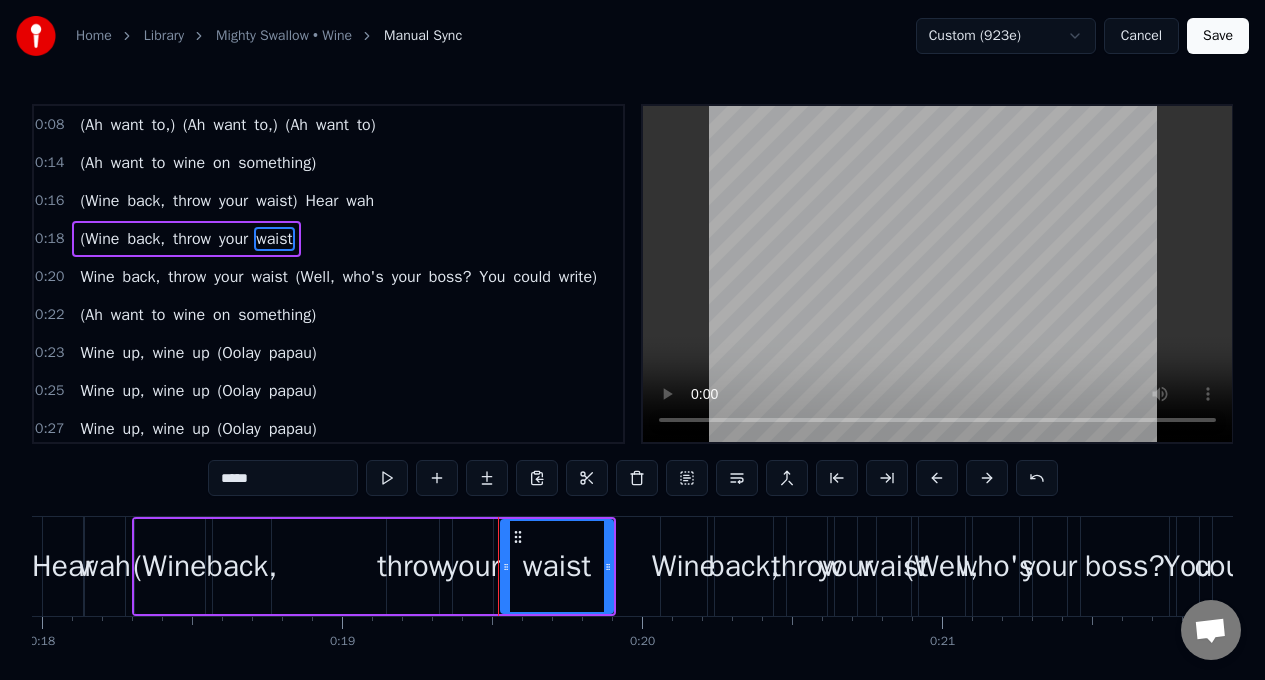 click on "*****" at bounding box center [283, 478] 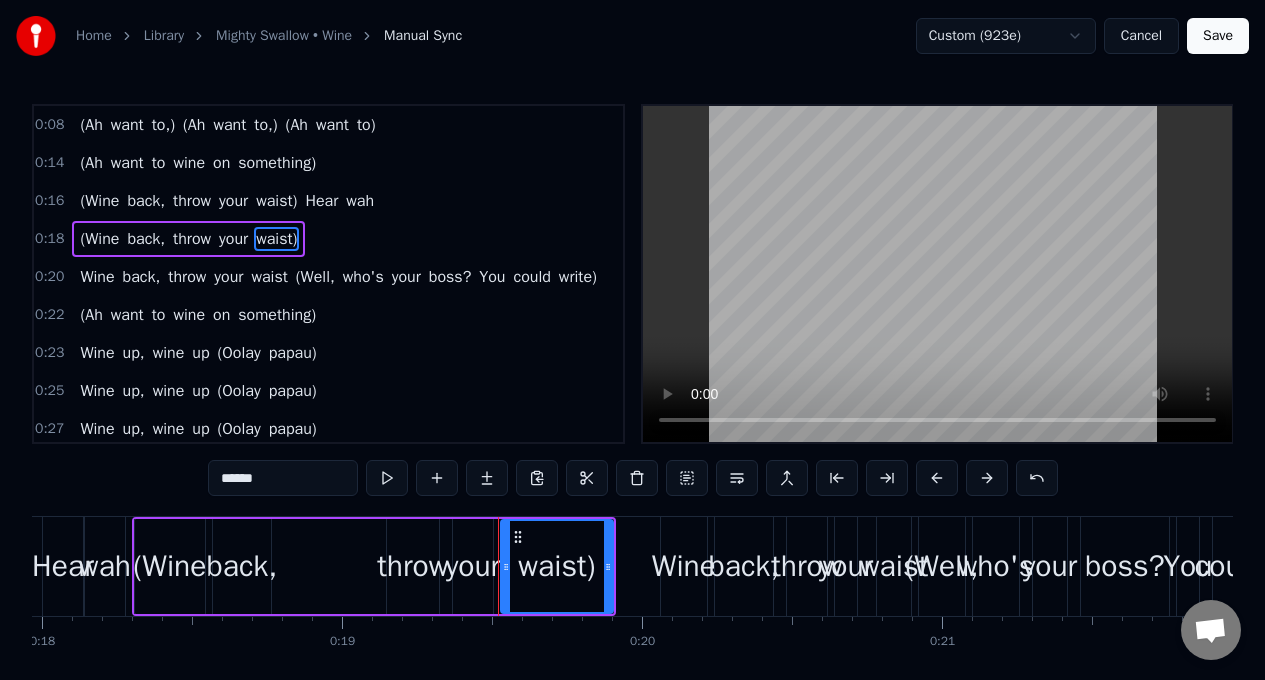 click on "Wine" at bounding box center (97, 277) 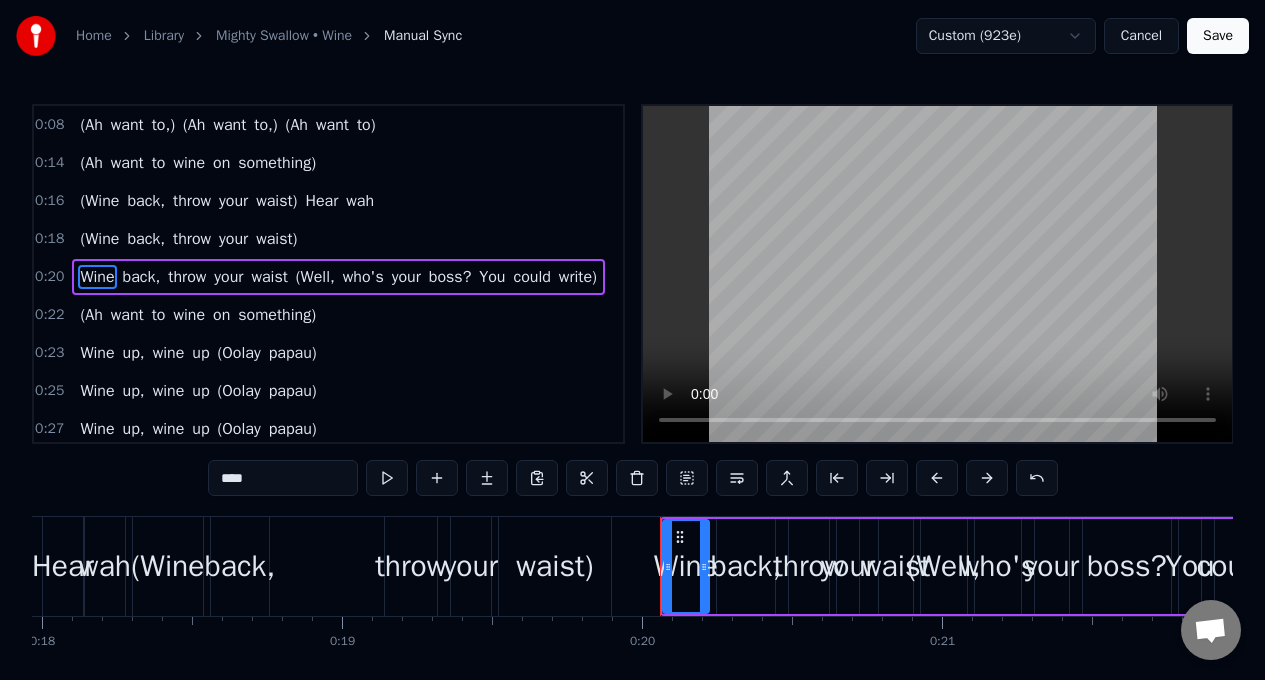scroll, scrollTop: 10, scrollLeft: 0, axis: vertical 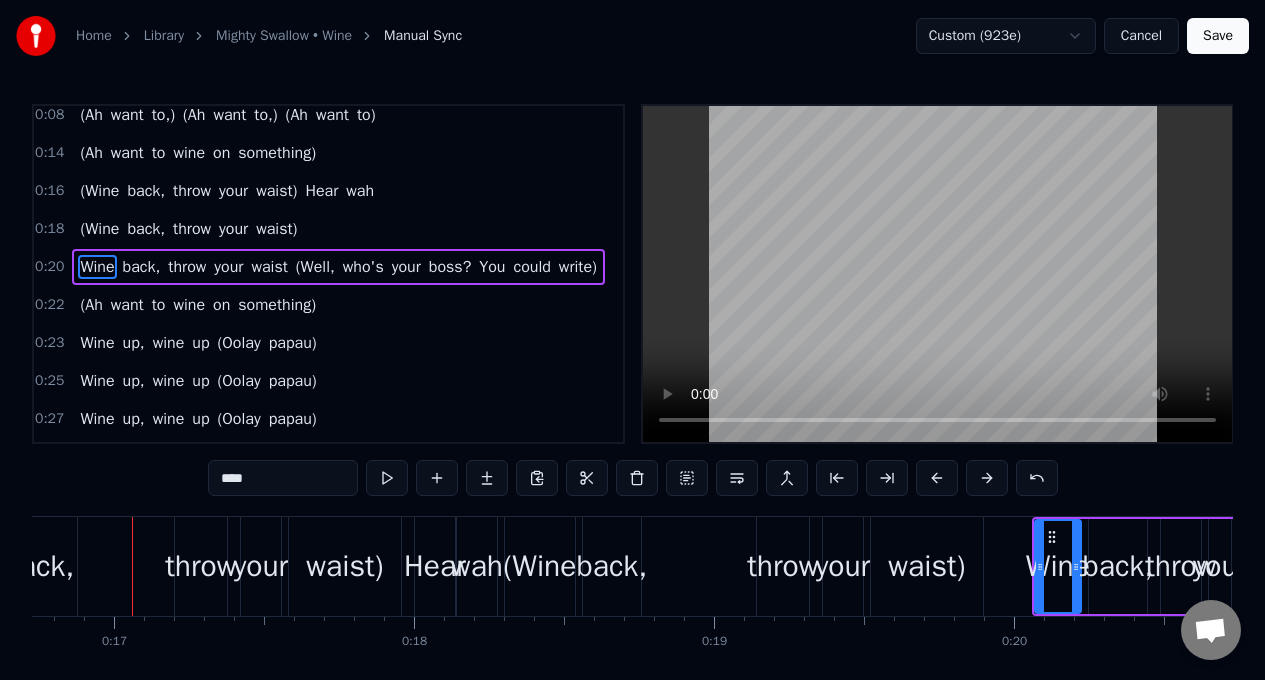 click on "****" at bounding box center (283, 478) 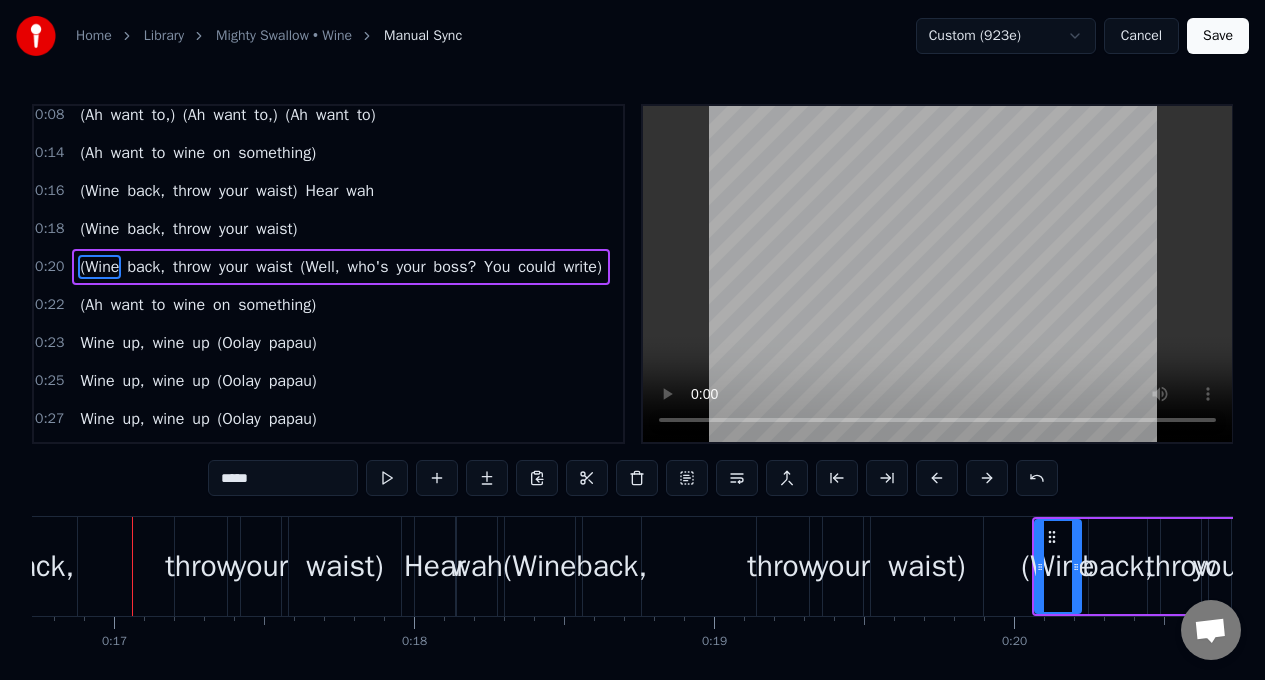 click on "waist" at bounding box center [274, 267] 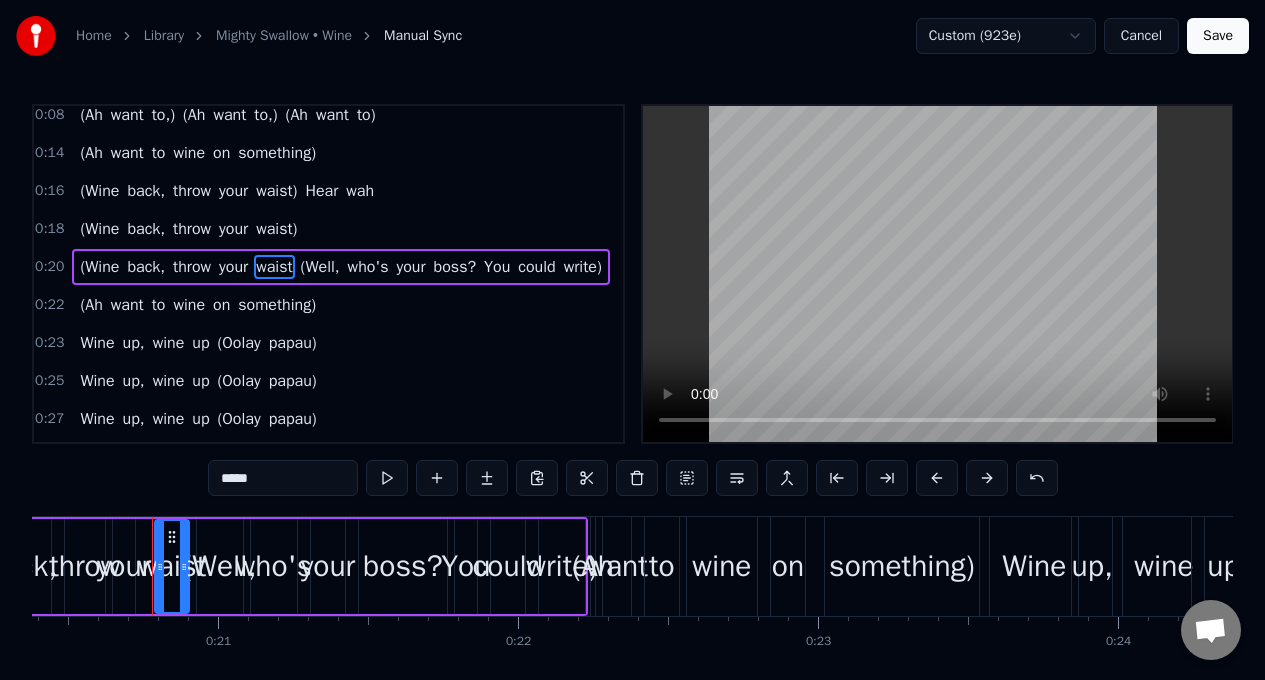 scroll, scrollTop: 0, scrollLeft: 6134, axis: horizontal 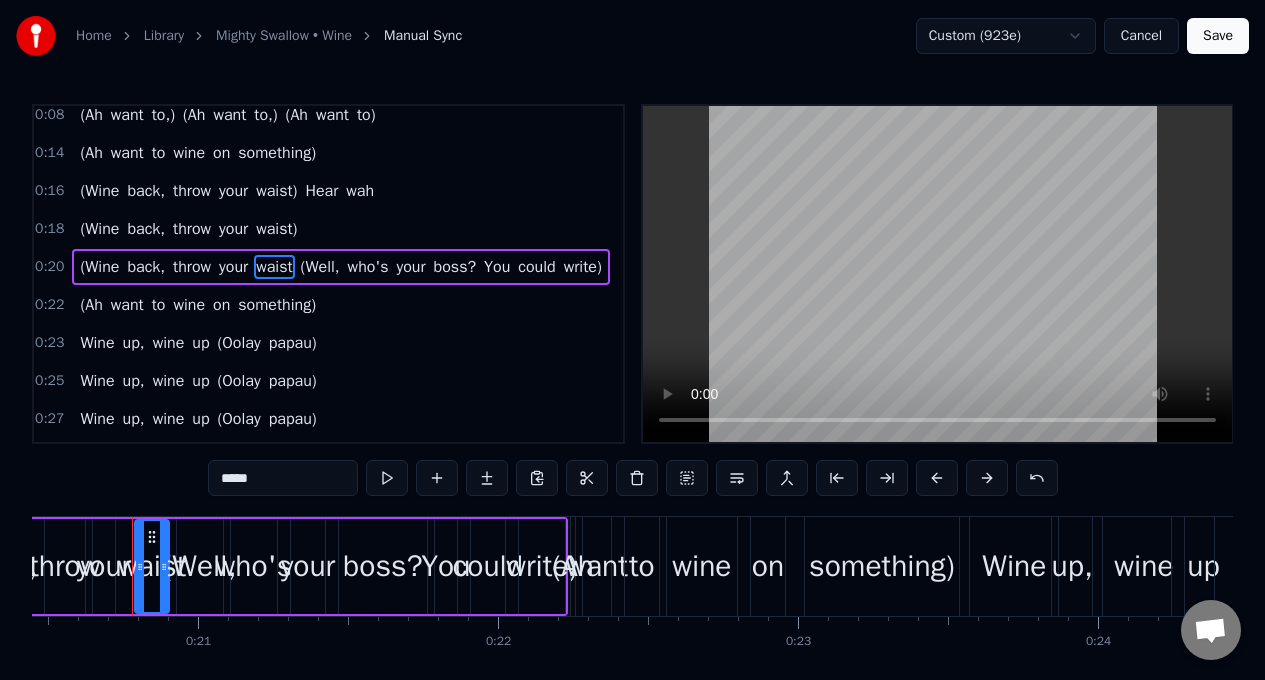 click on "*****" at bounding box center [283, 478] 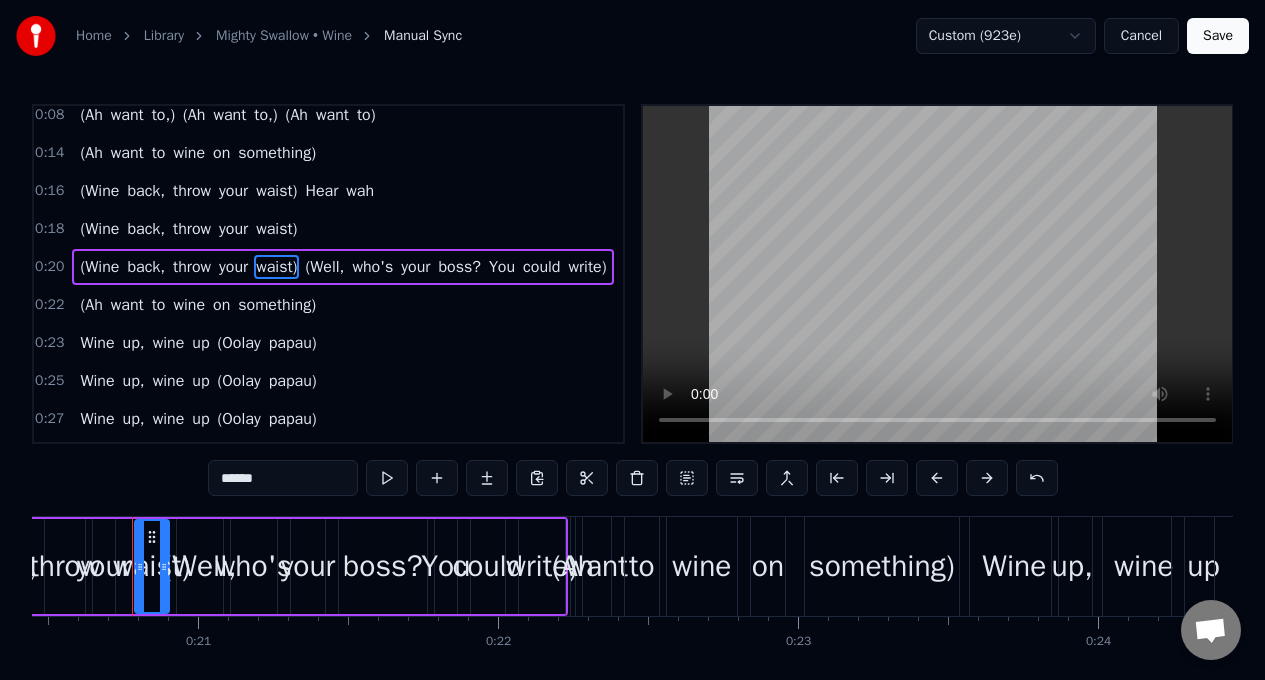 click on "(Wine" at bounding box center (99, 267) 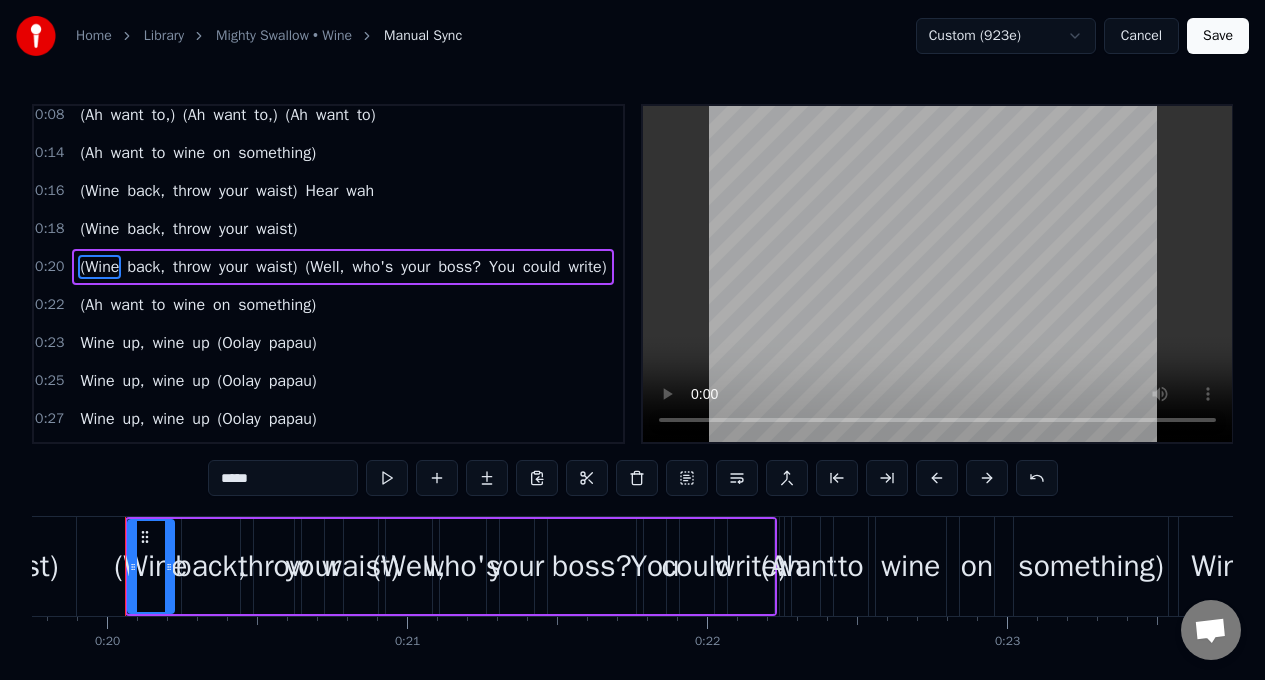 scroll, scrollTop: 0, scrollLeft: 5918, axis: horizontal 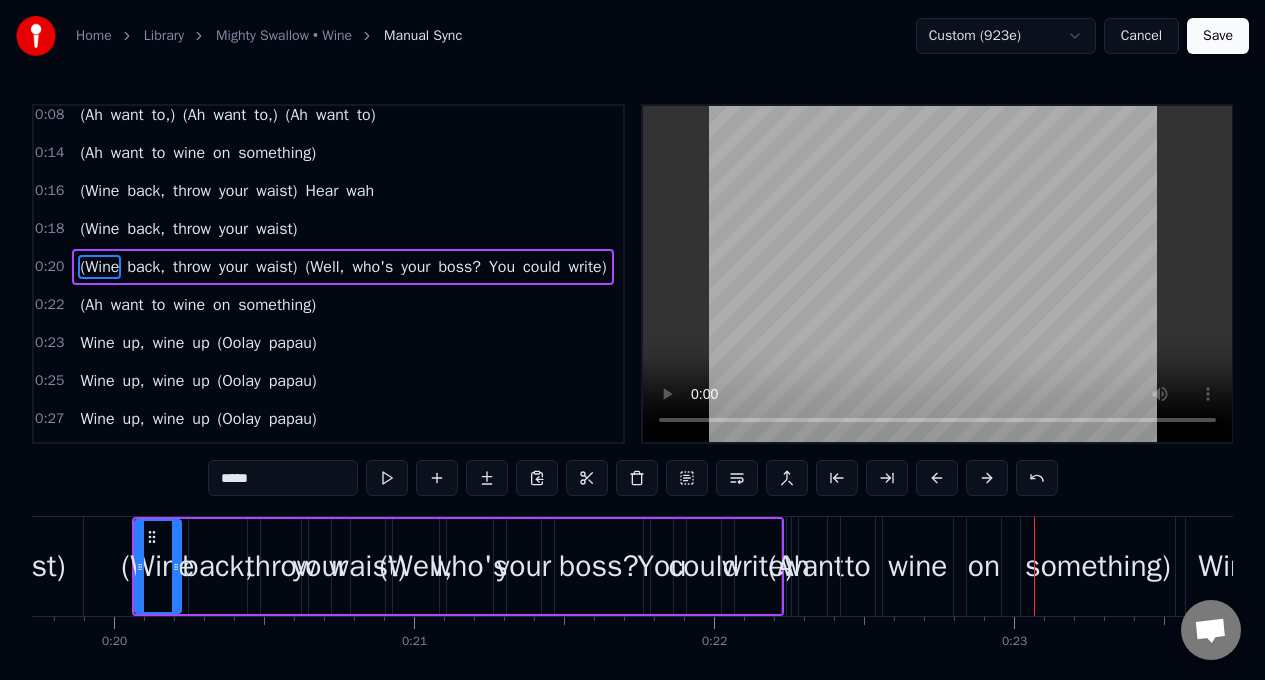 click on "waist)" at bounding box center (276, 267) 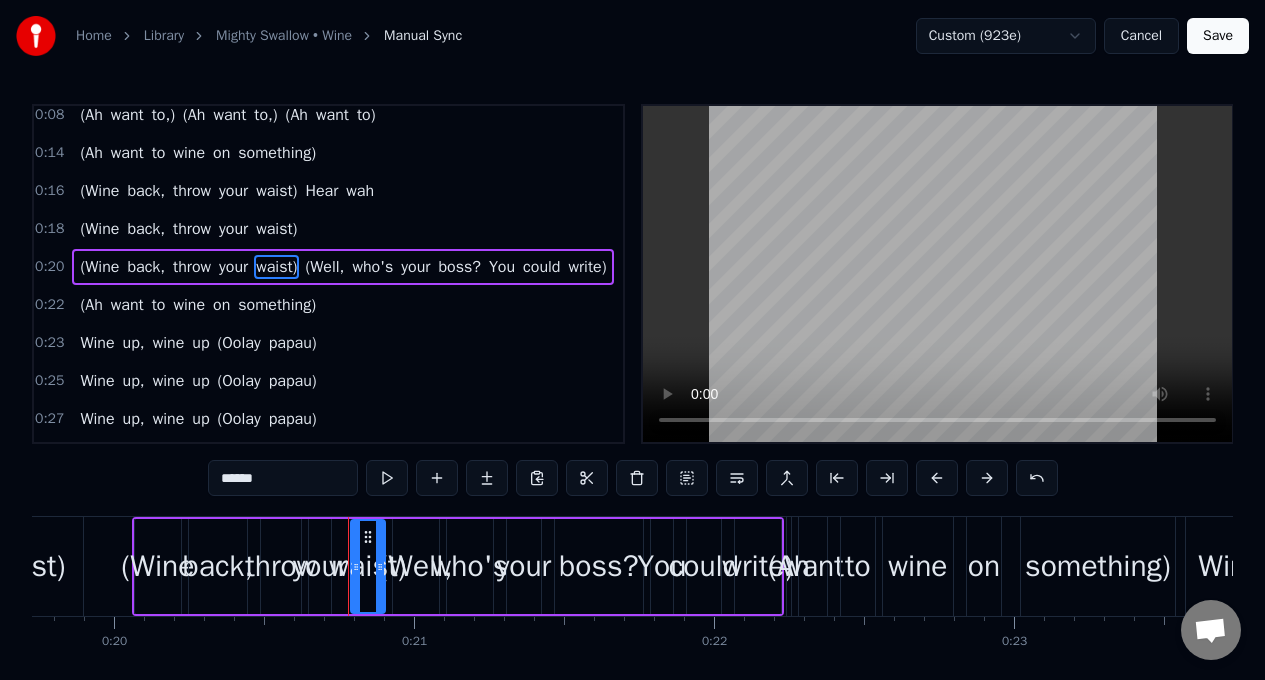 click on "(Well," at bounding box center (415, 566) 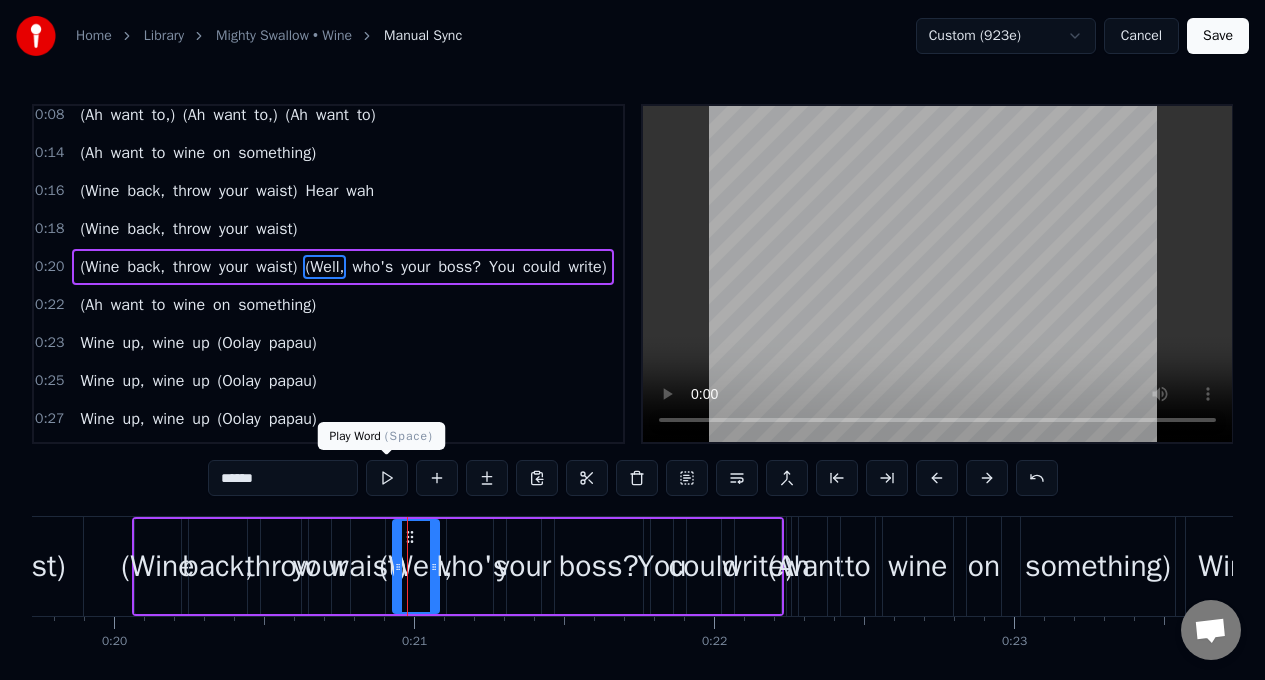 click at bounding box center [387, 478] 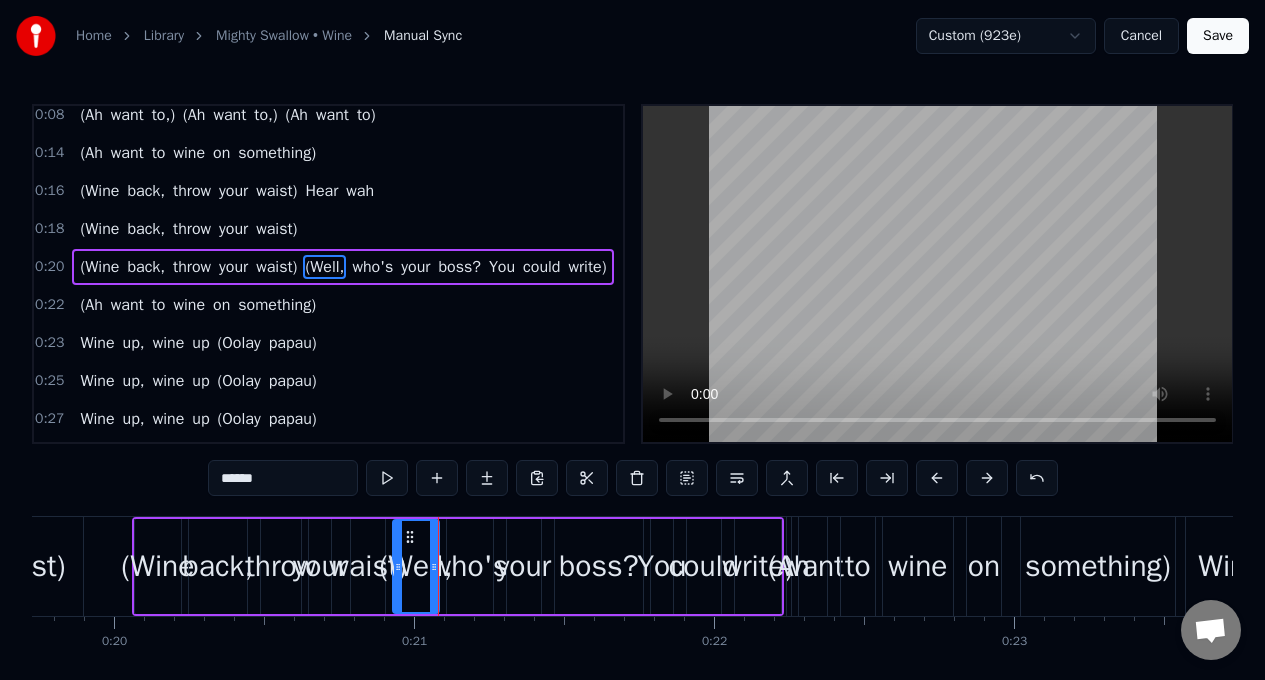 click at bounding box center (387, 478) 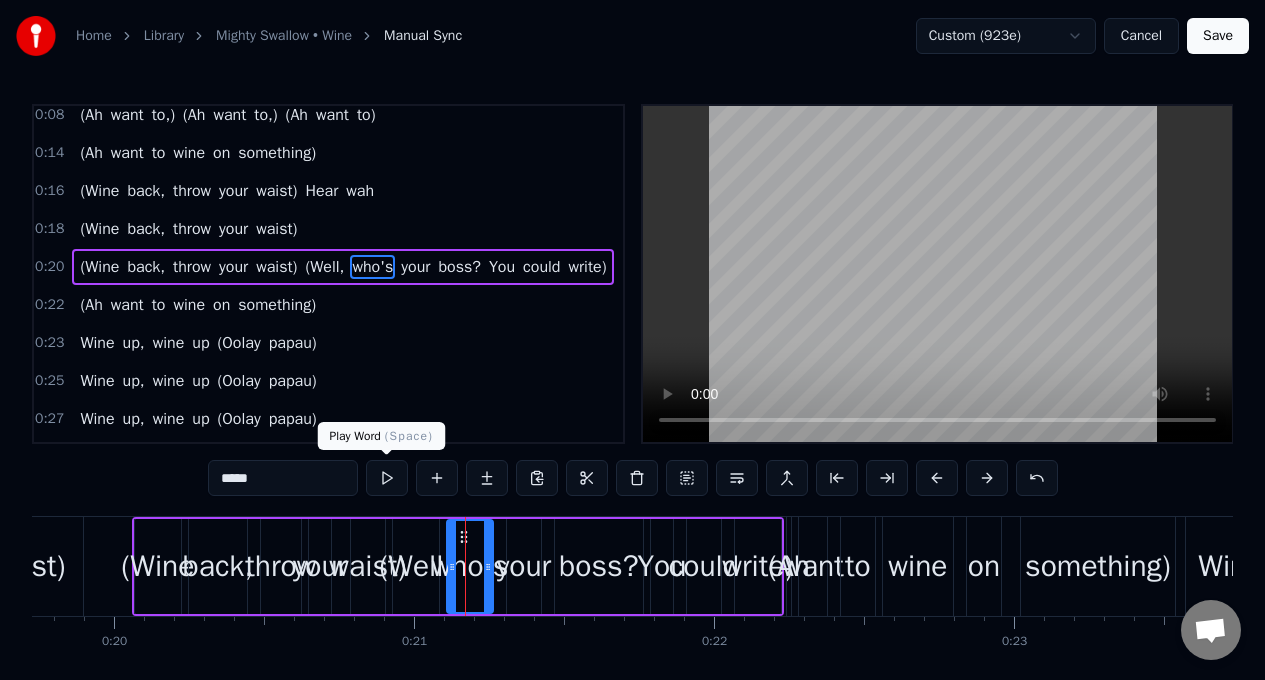 click at bounding box center (387, 478) 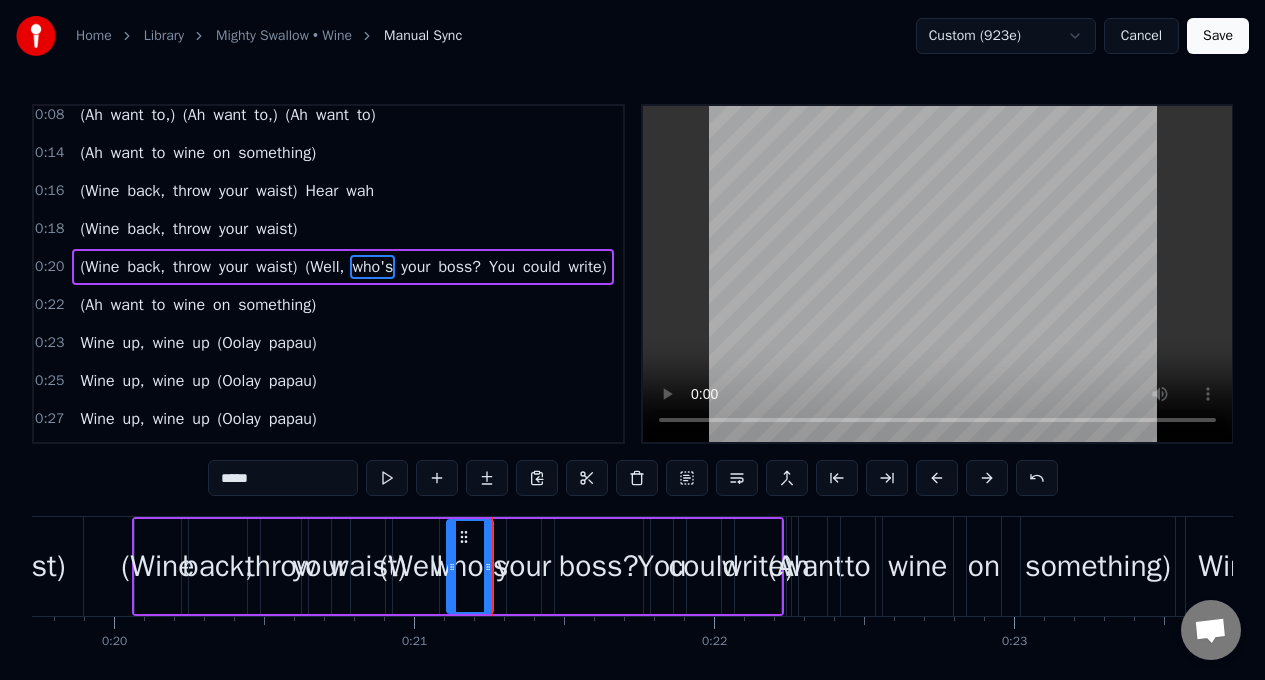 click at bounding box center (387, 478) 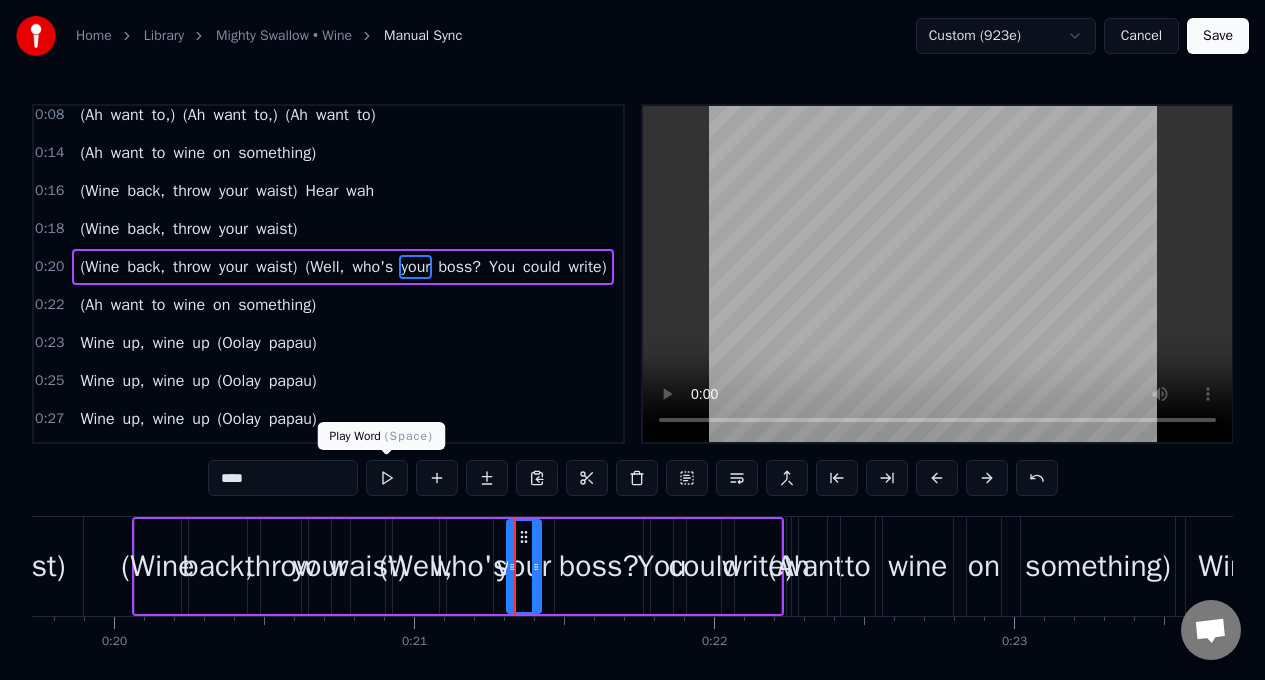 click at bounding box center (387, 478) 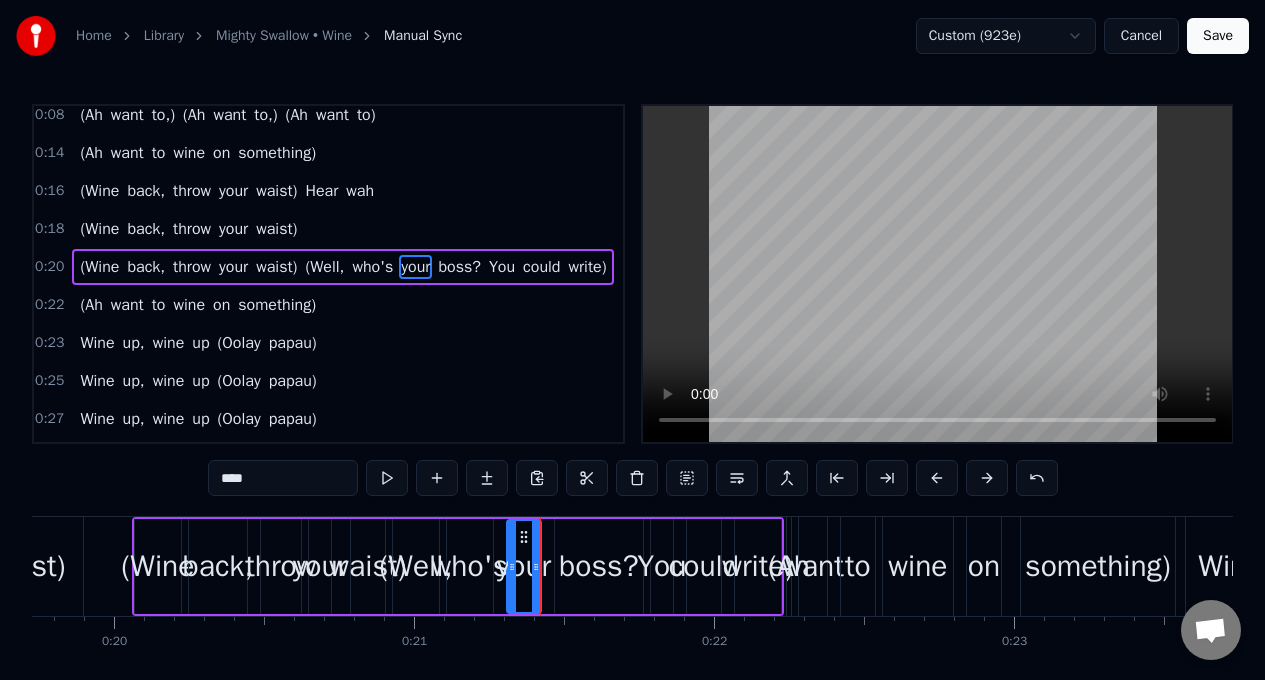 click at bounding box center [387, 478] 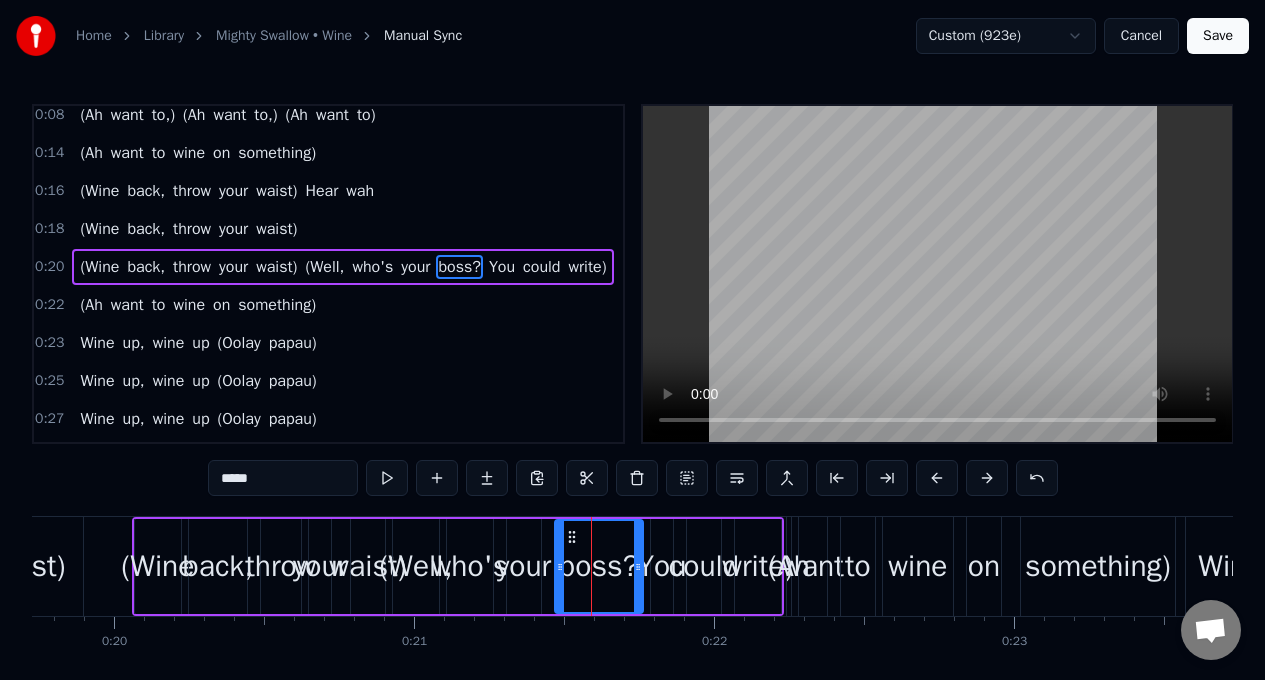 click at bounding box center (387, 478) 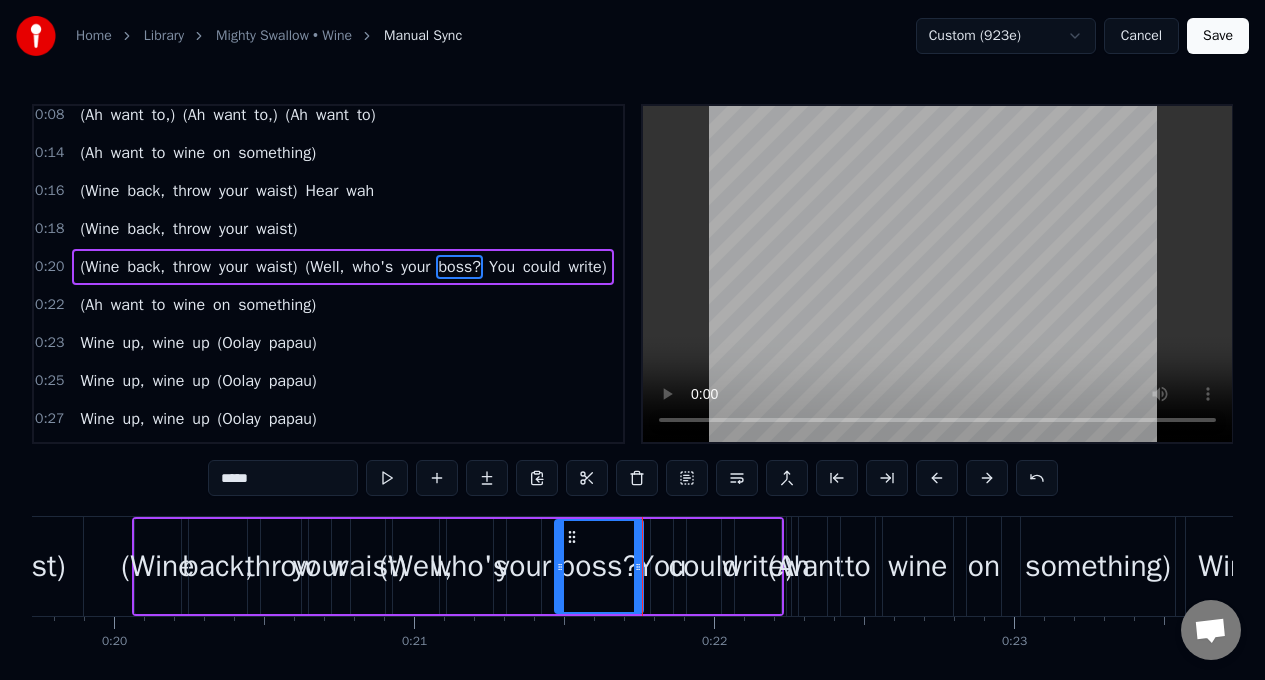 click at bounding box center [387, 478] 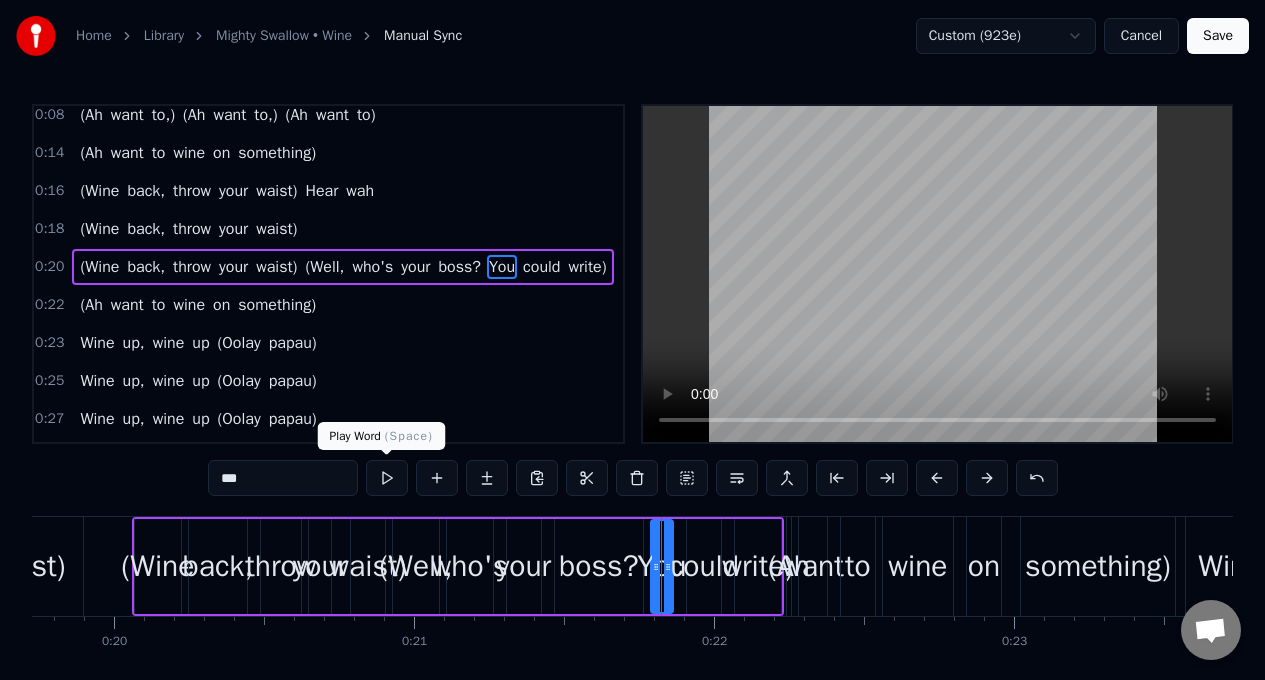 click at bounding box center (387, 478) 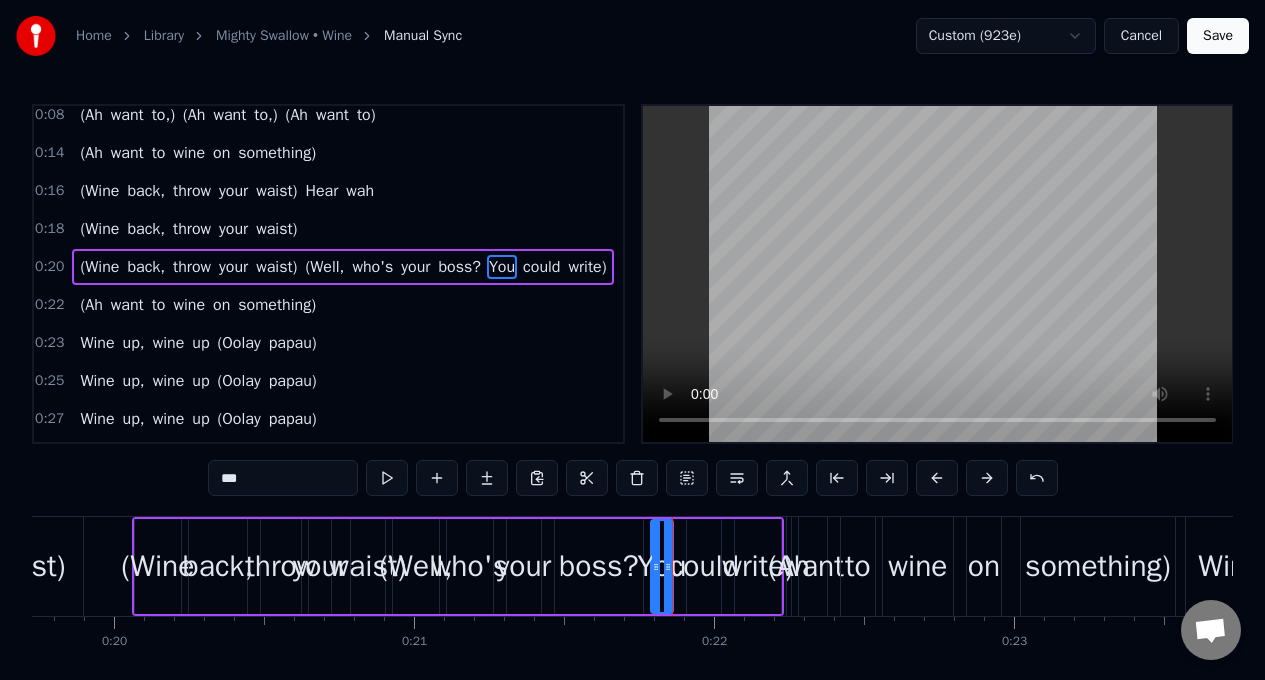 click at bounding box center (387, 478) 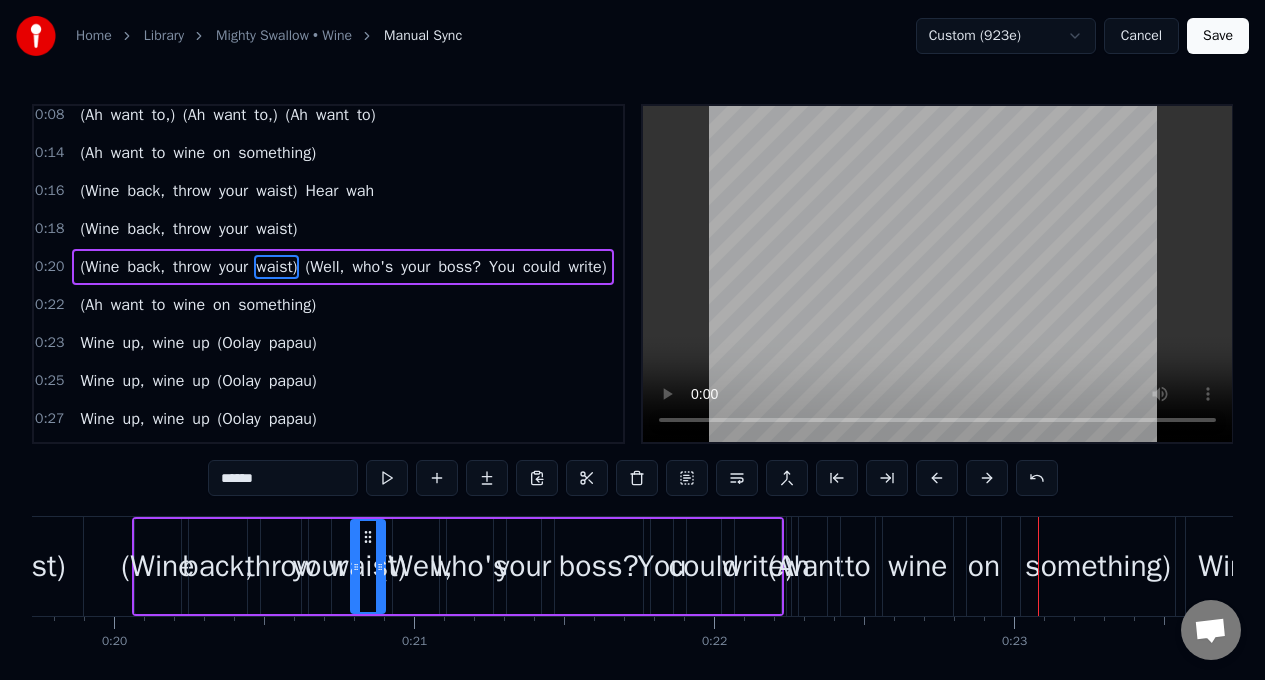 click on "(Wine" at bounding box center [99, 267] 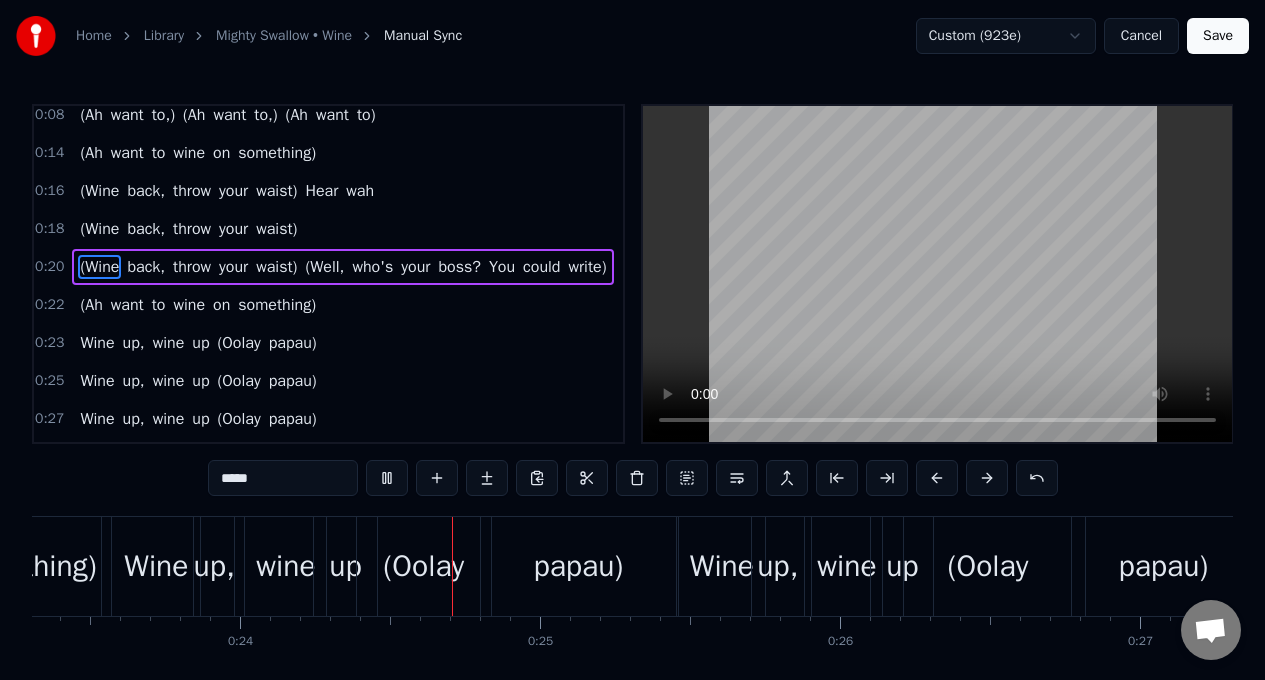scroll, scrollTop: 0, scrollLeft: 7076, axis: horizontal 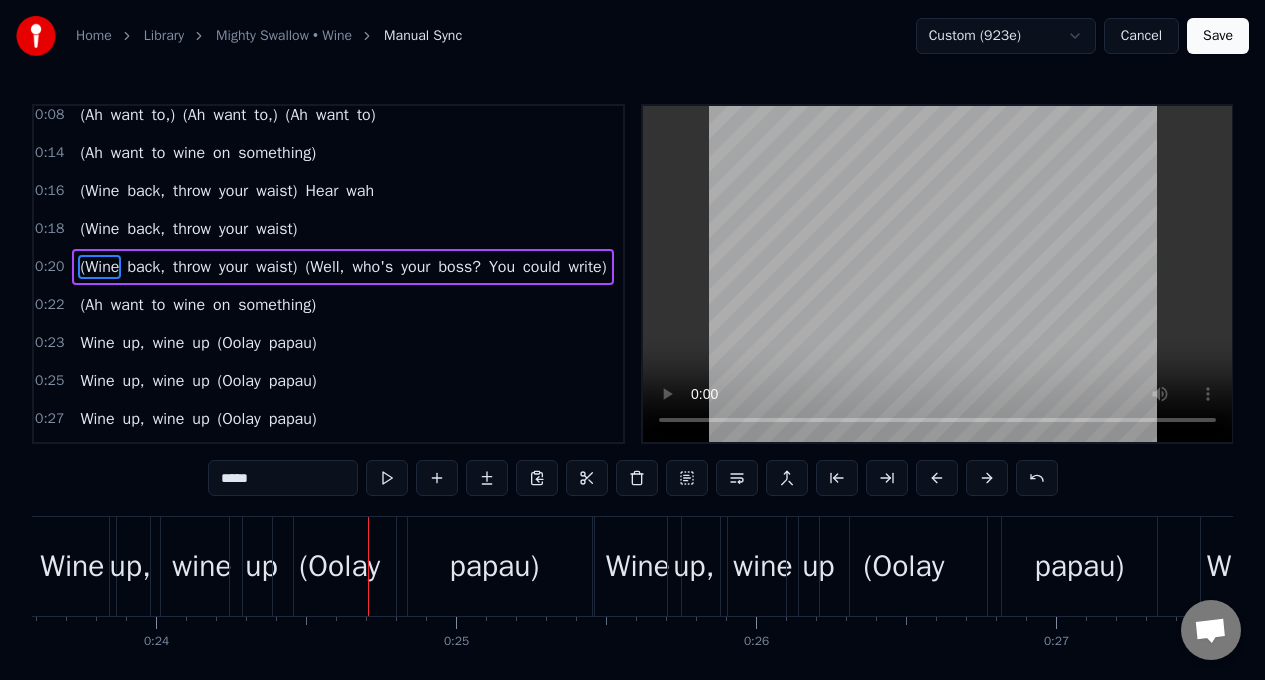 click on "You" at bounding box center (502, 267) 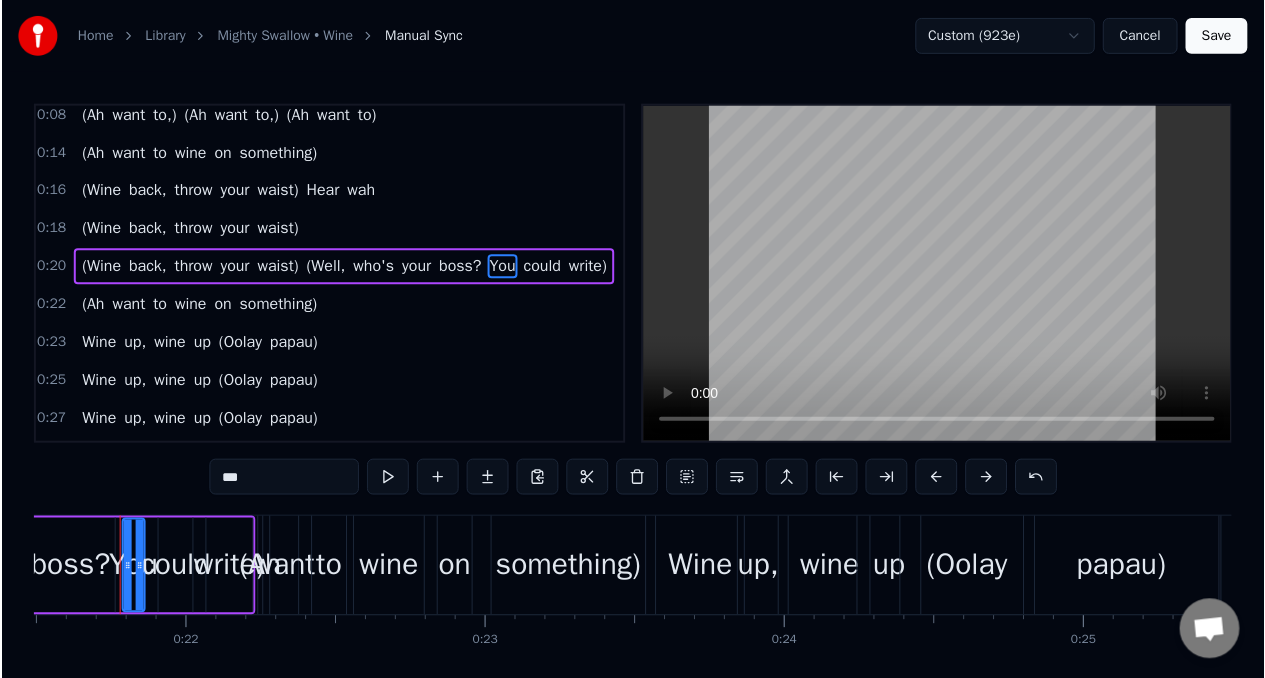 scroll, scrollTop: 0, scrollLeft: 6434, axis: horizontal 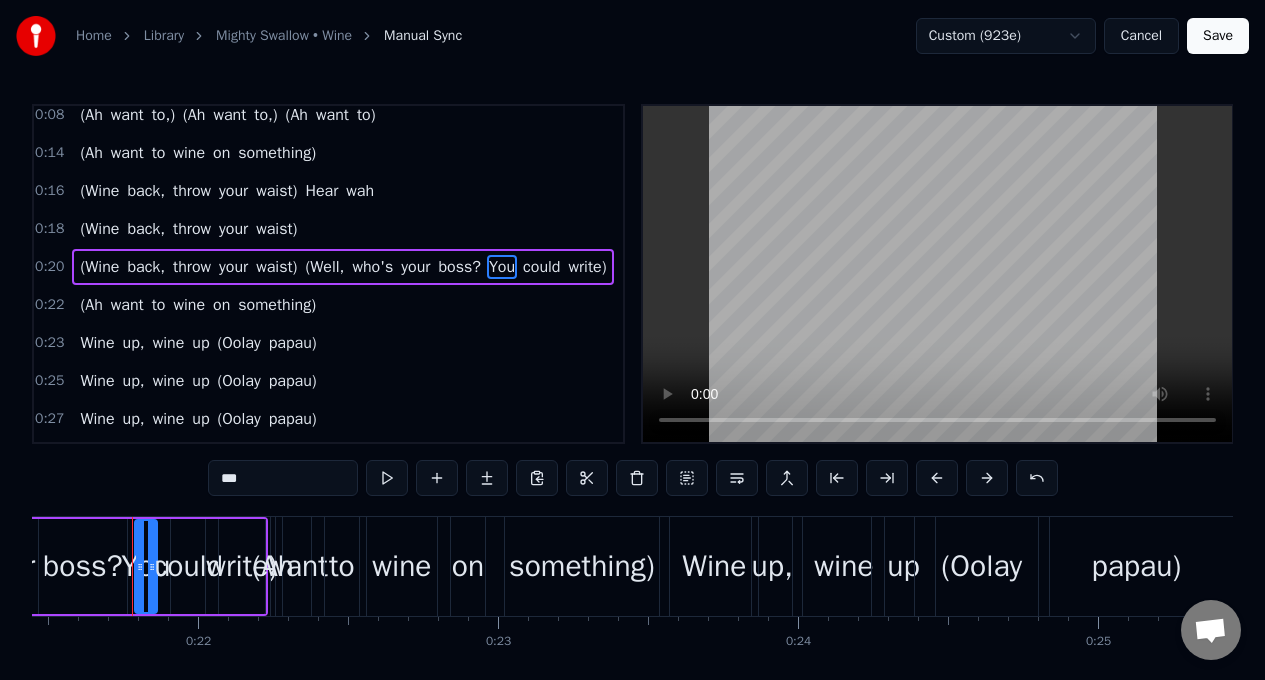 click on "***" at bounding box center (283, 478) 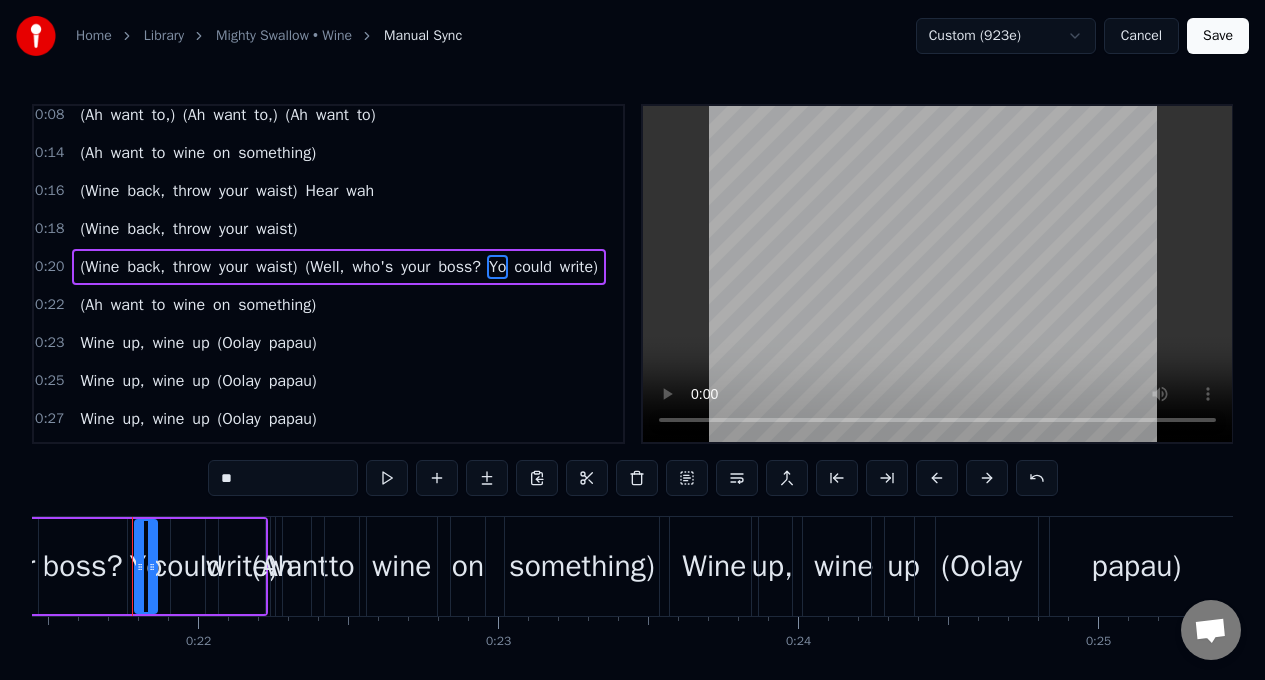 type on "*" 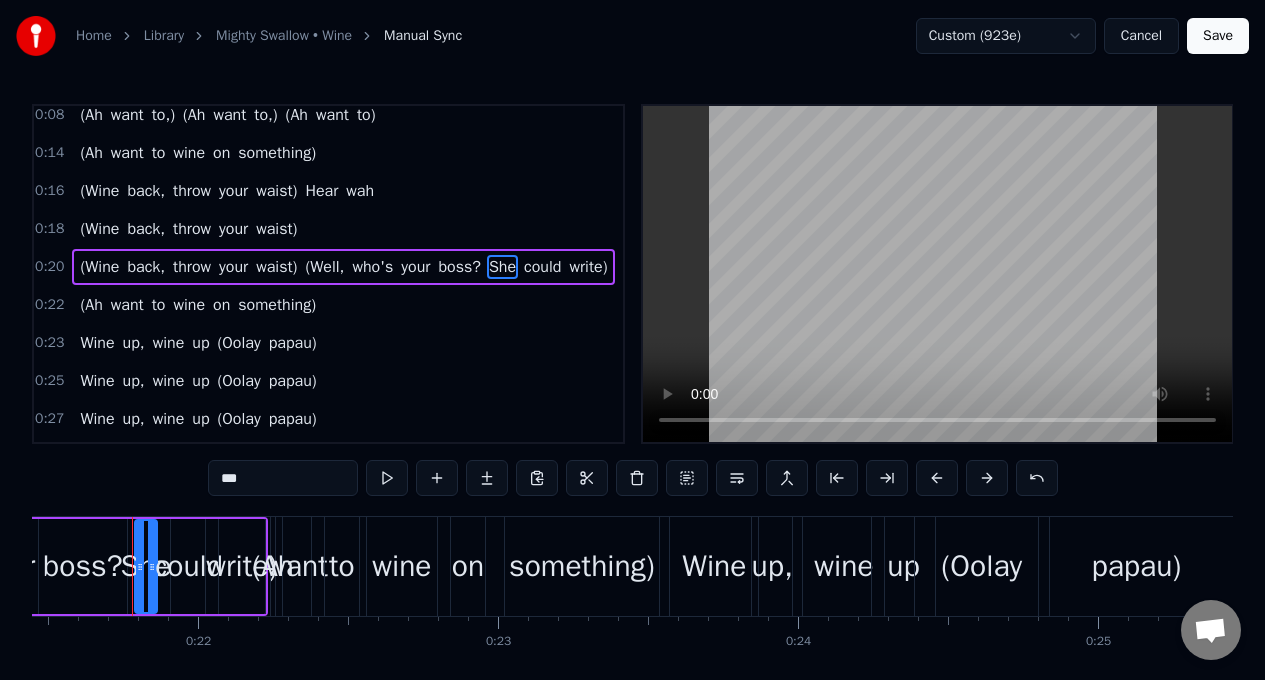 type on "***" 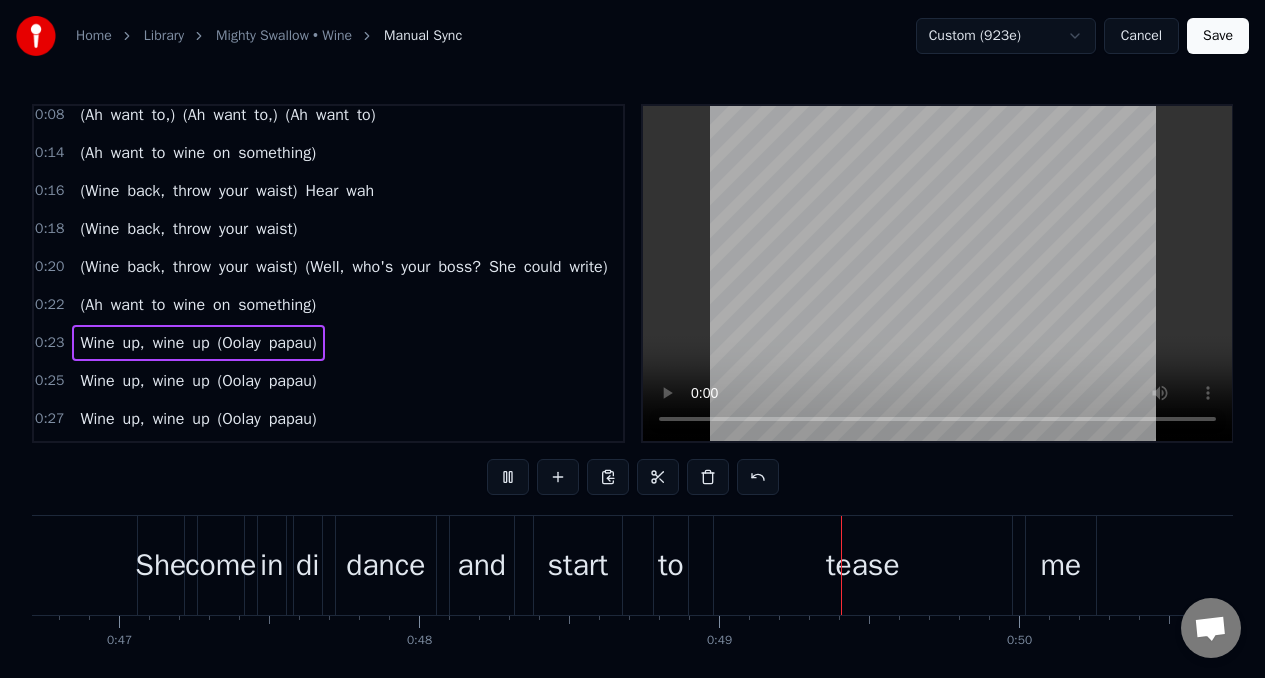 scroll, scrollTop: 0, scrollLeft: 14427, axis: horizontal 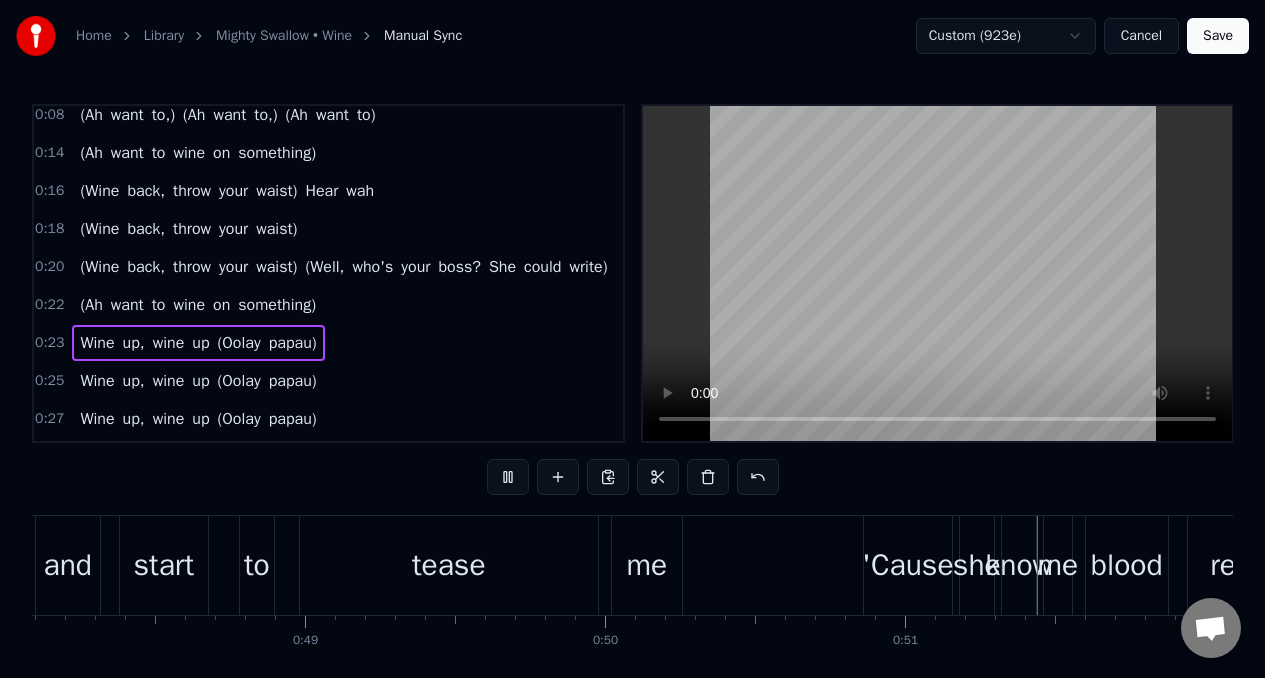 click on "(Wine" at bounding box center (99, 267) 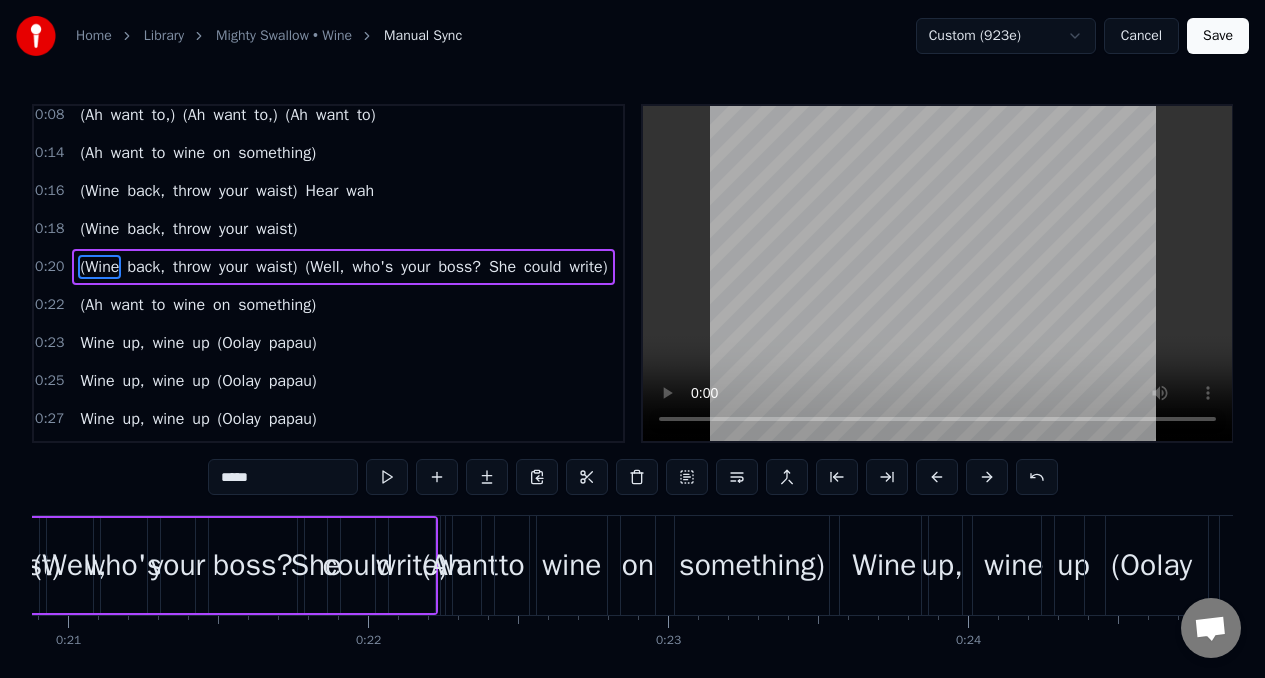 scroll, scrollTop: 0, scrollLeft: 5918, axis: horizontal 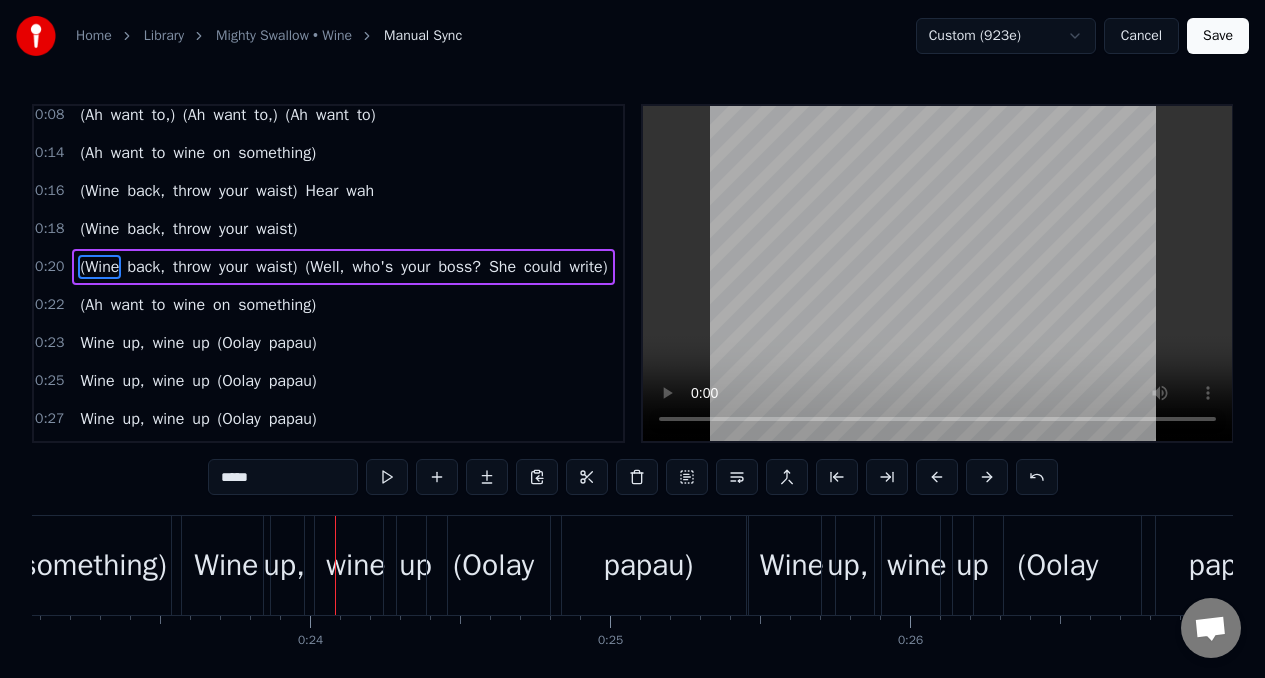 click on "waist)" at bounding box center (276, 267) 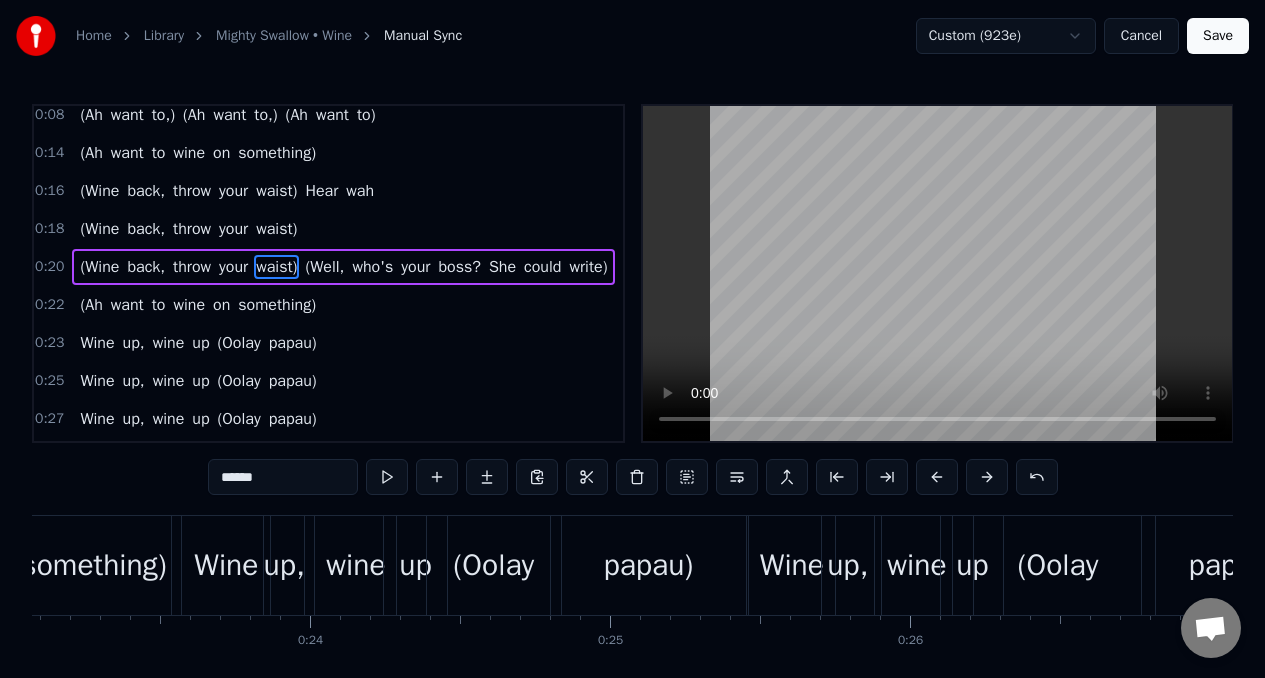 scroll, scrollTop: 11, scrollLeft: 0, axis: vertical 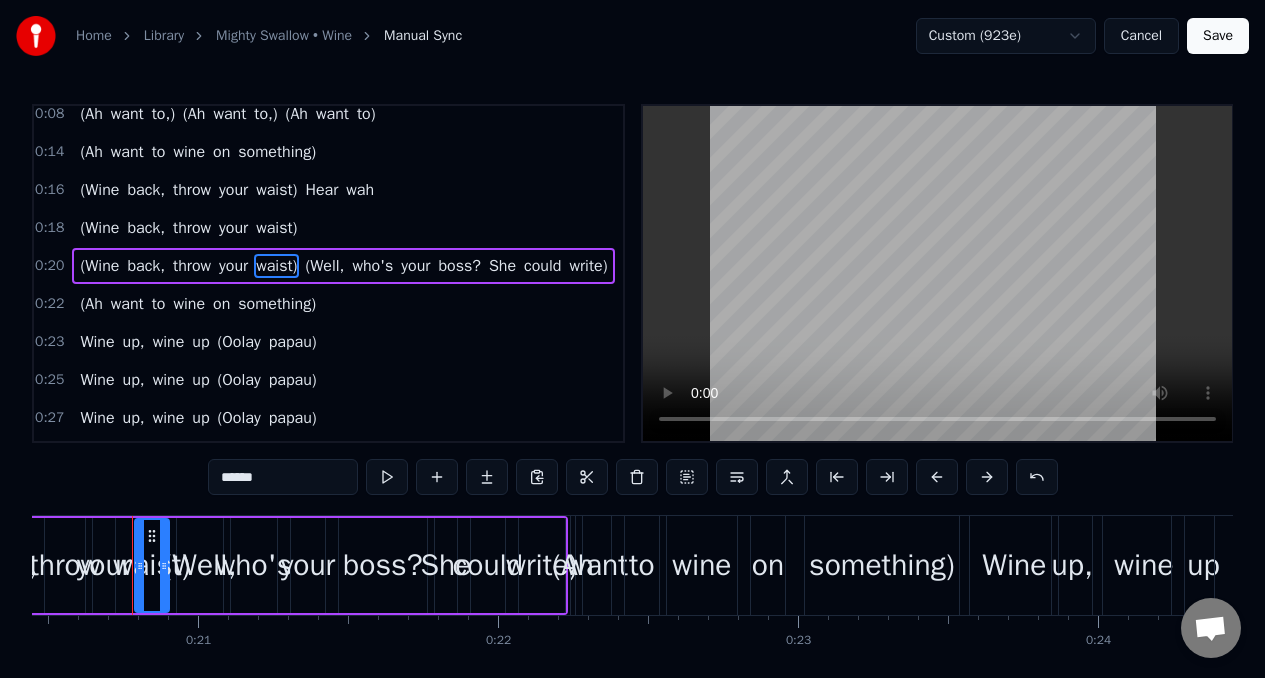 click on "boss?" at bounding box center (459, 266) 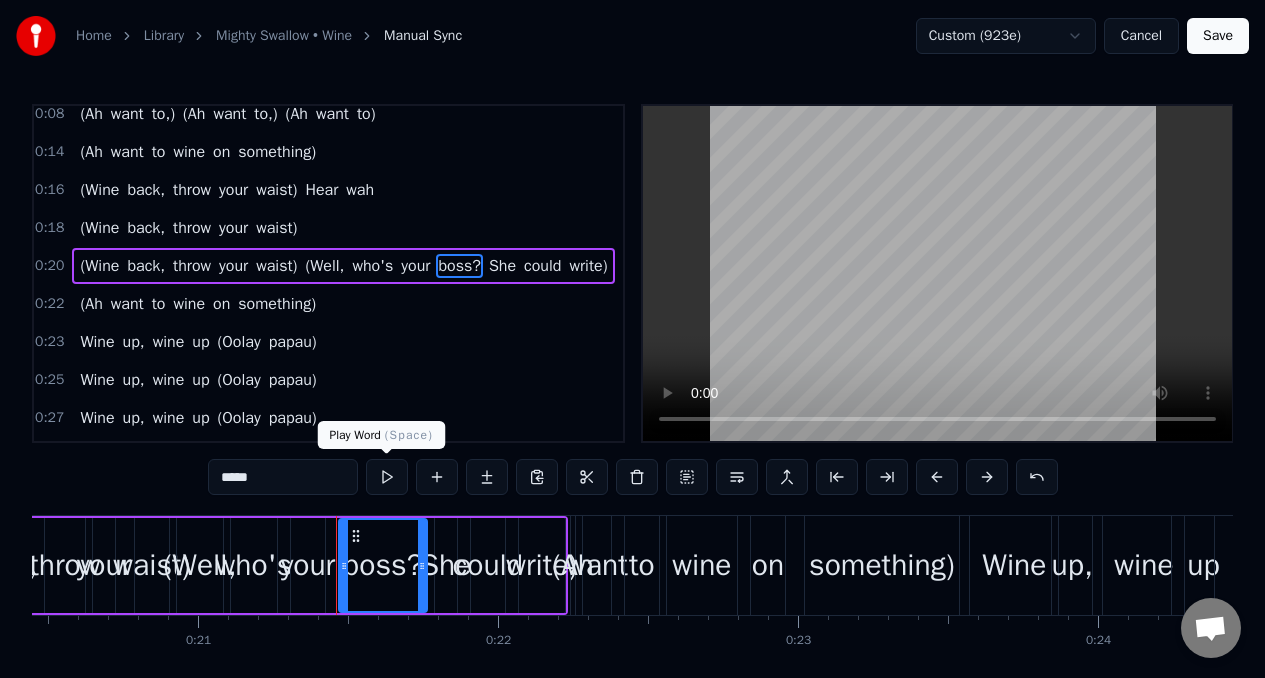 click at bounding box center [387, 477] 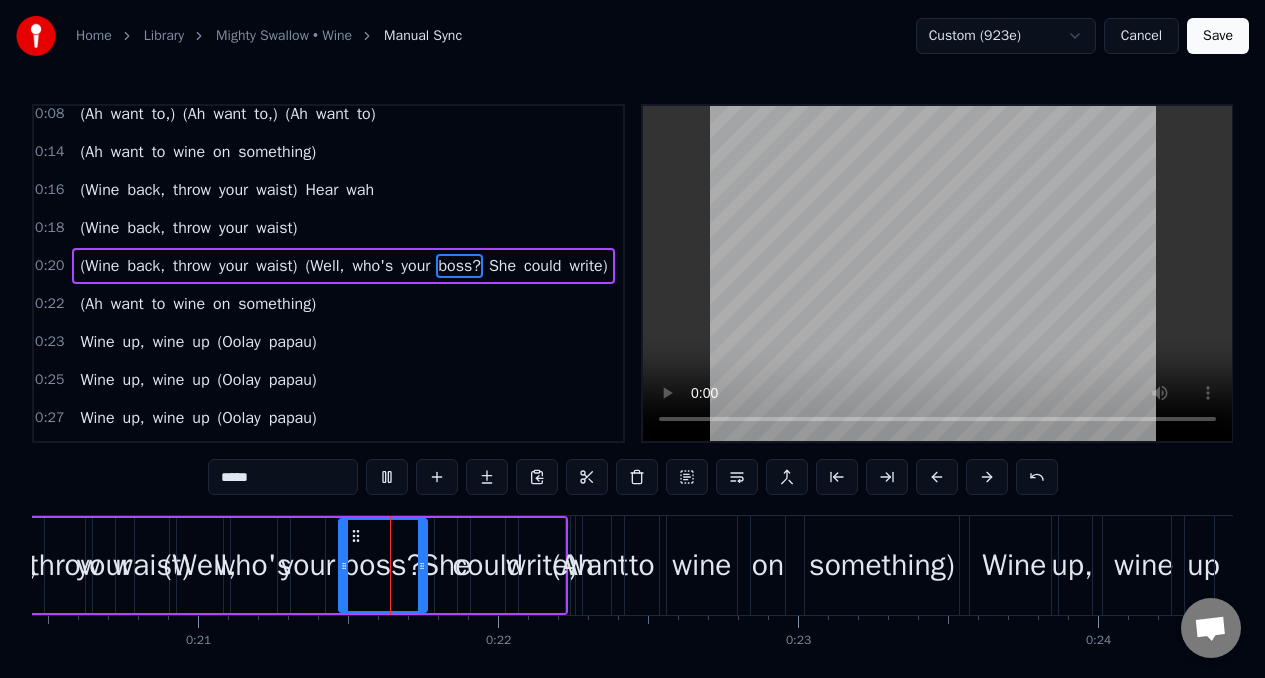 click at bounding box center [387, 477] 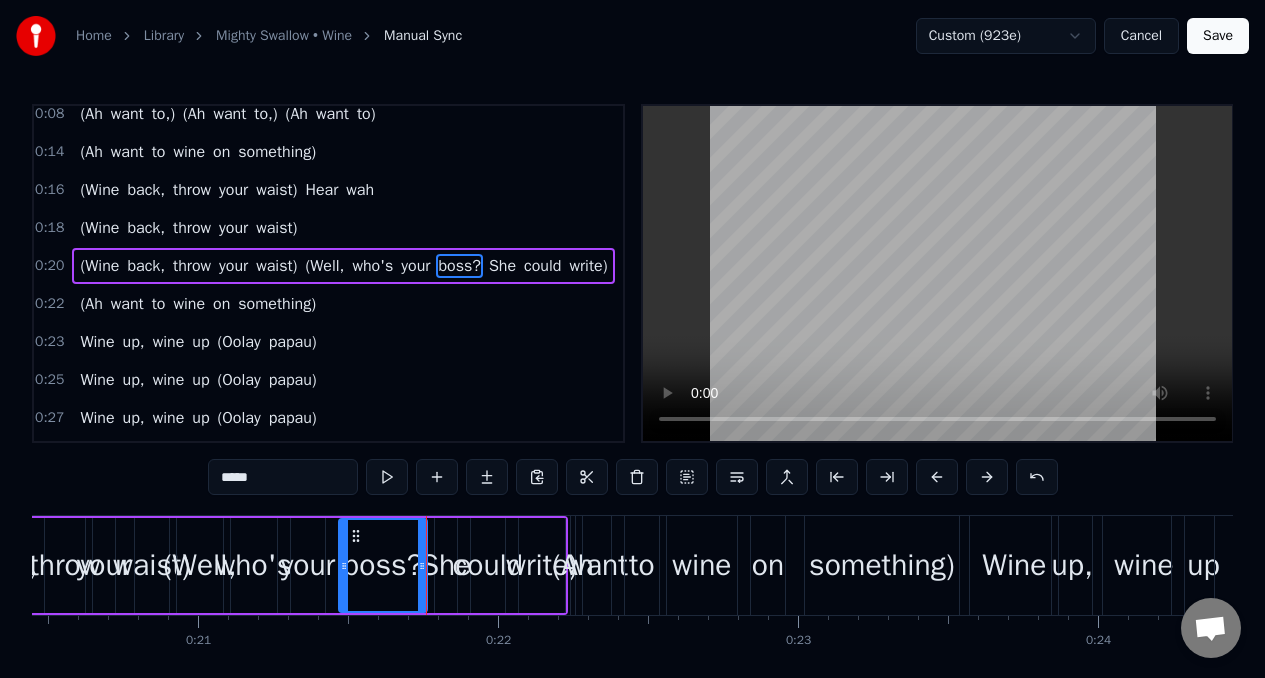click at bounding box center [387, 477] 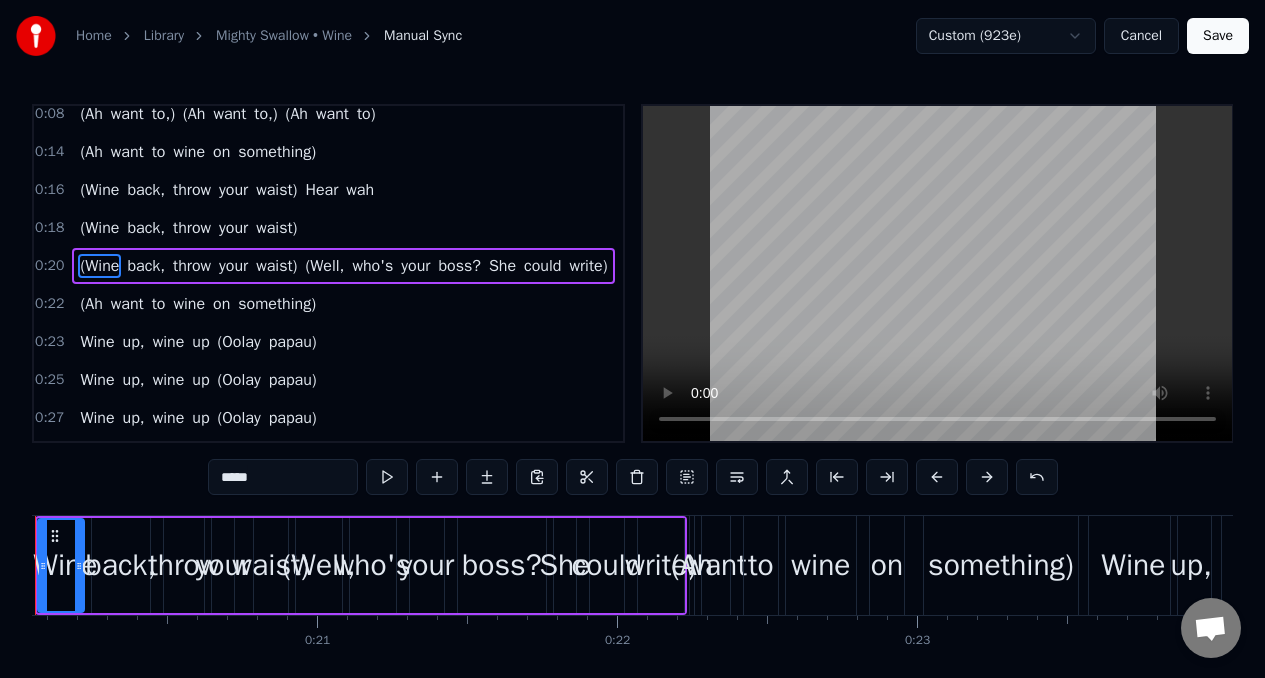 scroll, scrollTop: 0, scrollLeft: 5918, axis: horizontal 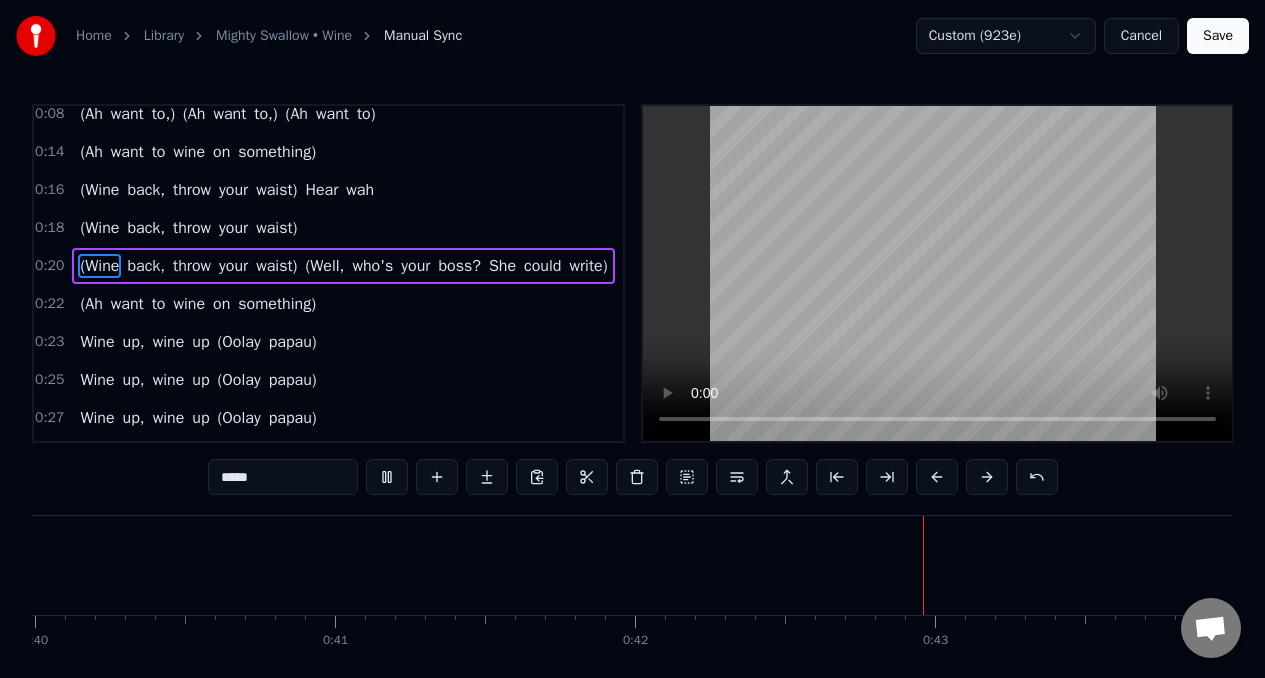 click on "(Wine" at bounding box center [99, 266] 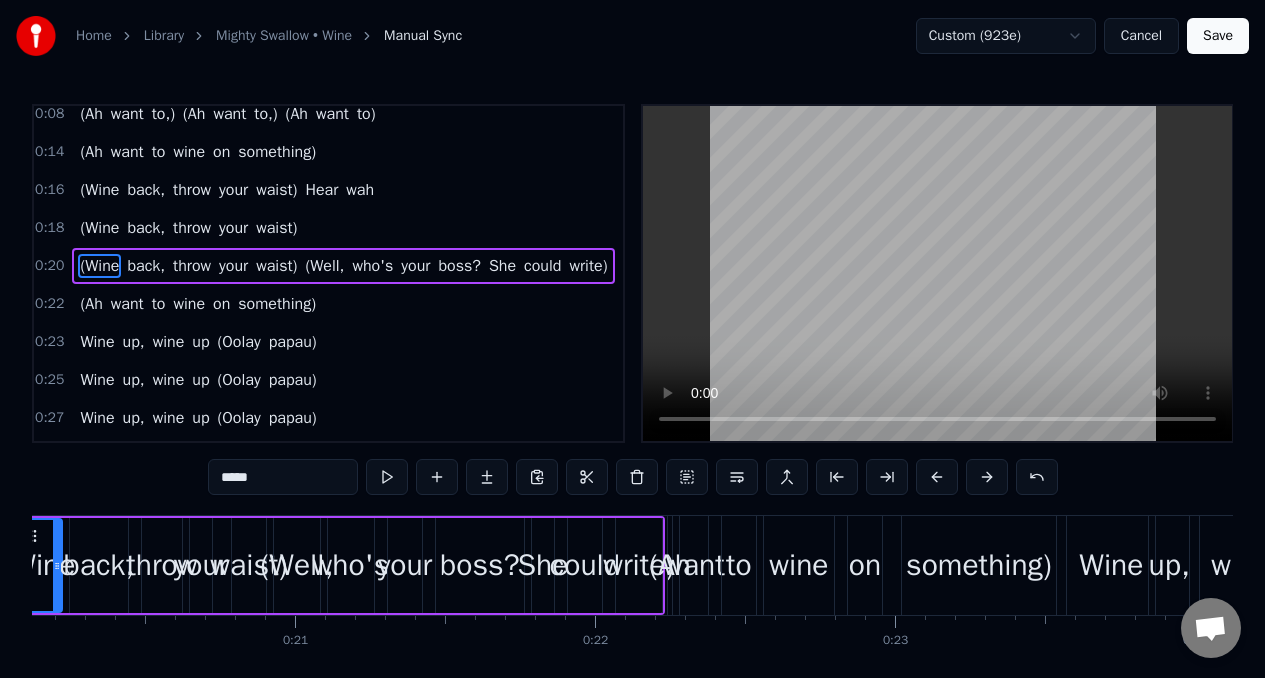 scroll, scrollTop: 0, scrollLeft: 5918, axis: horizontal 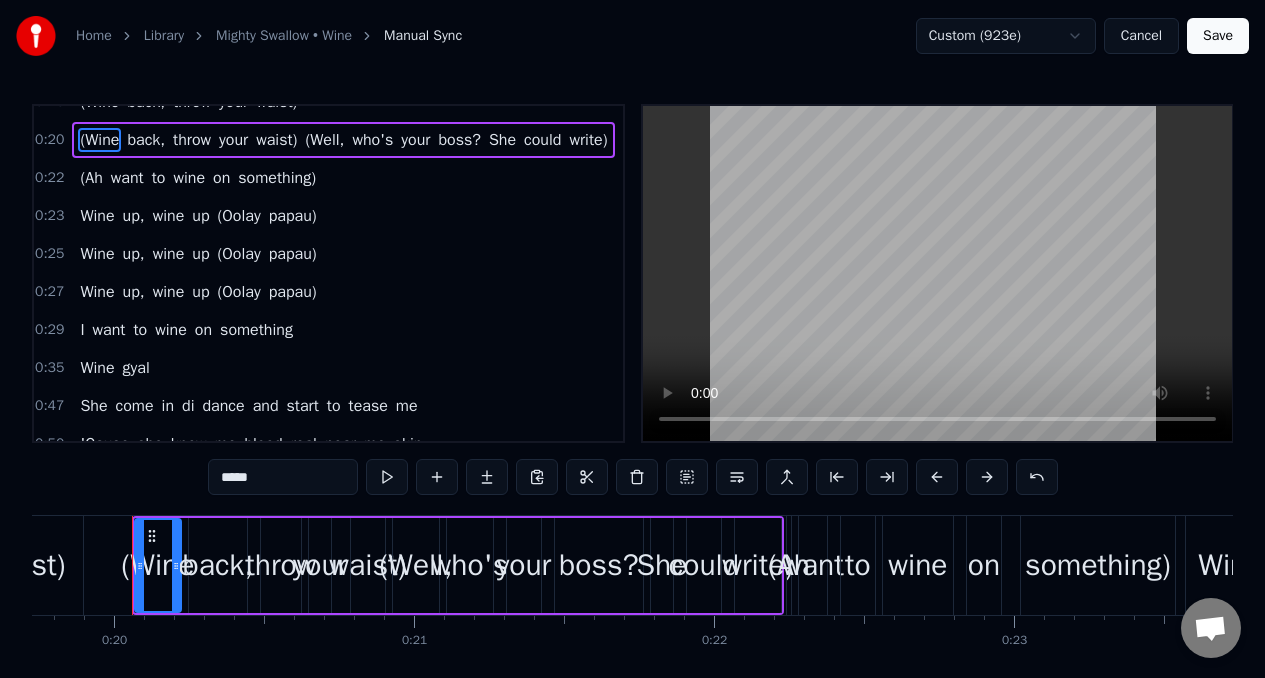 click on "I" at bounding box center (82, 330) 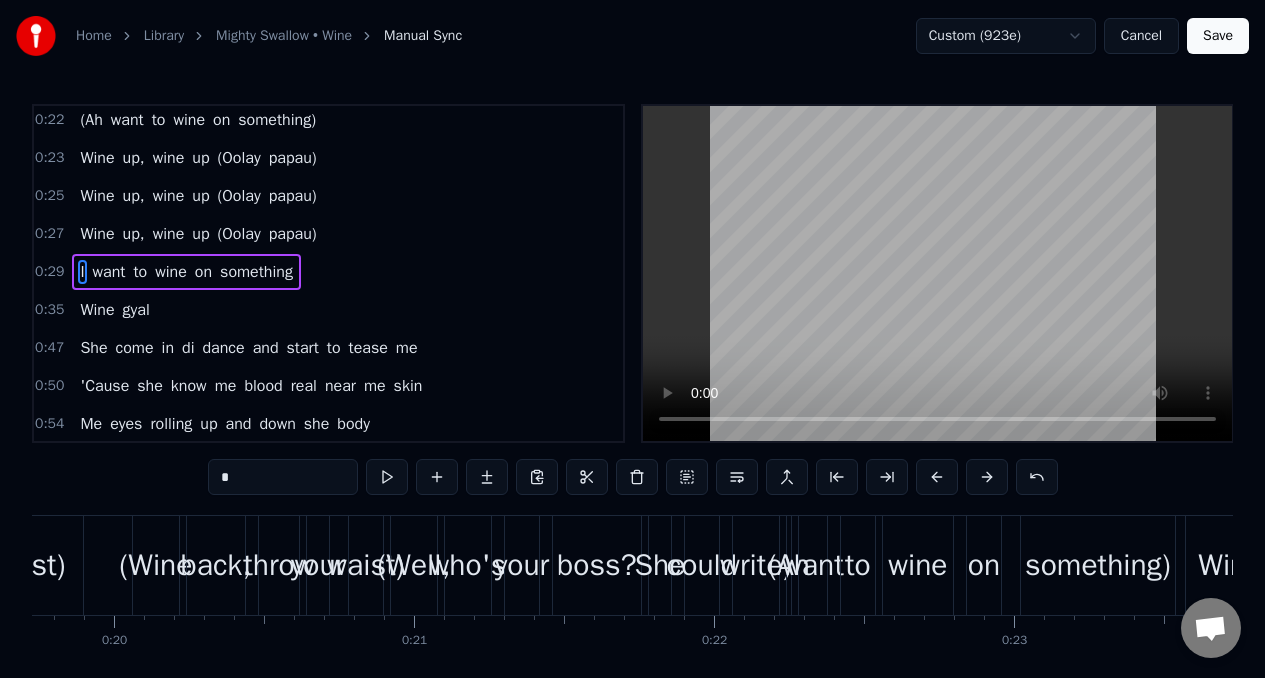 scroll, scrollTop: 199, scrollLeft: 0, axis: vertical 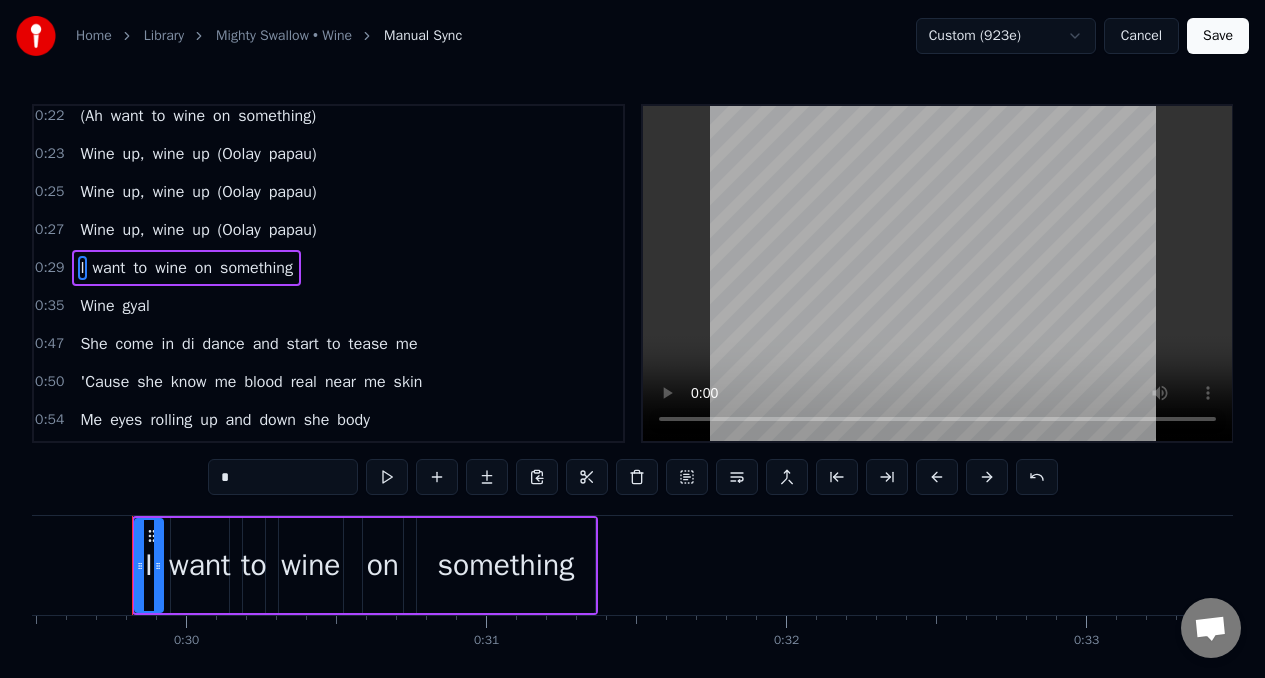 click on "*" at bounding box center [283, 477] 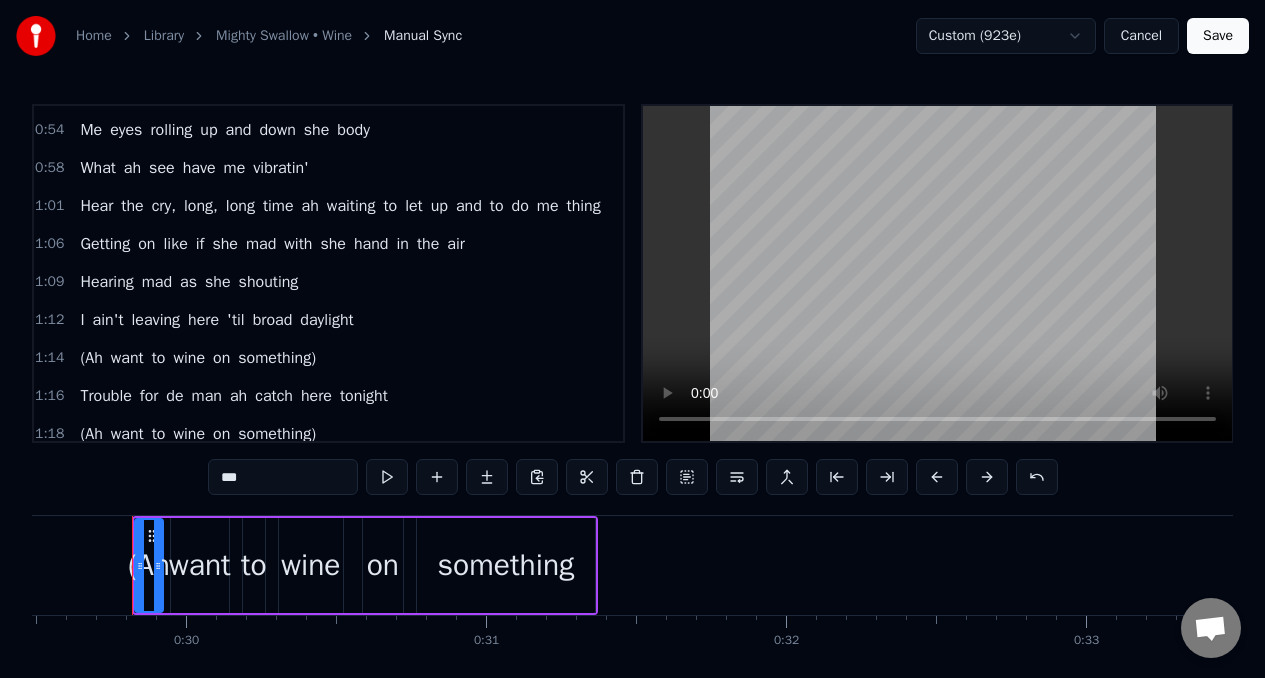scroll, scrollTop: 503, scrollLeft: 0, axis: vertical 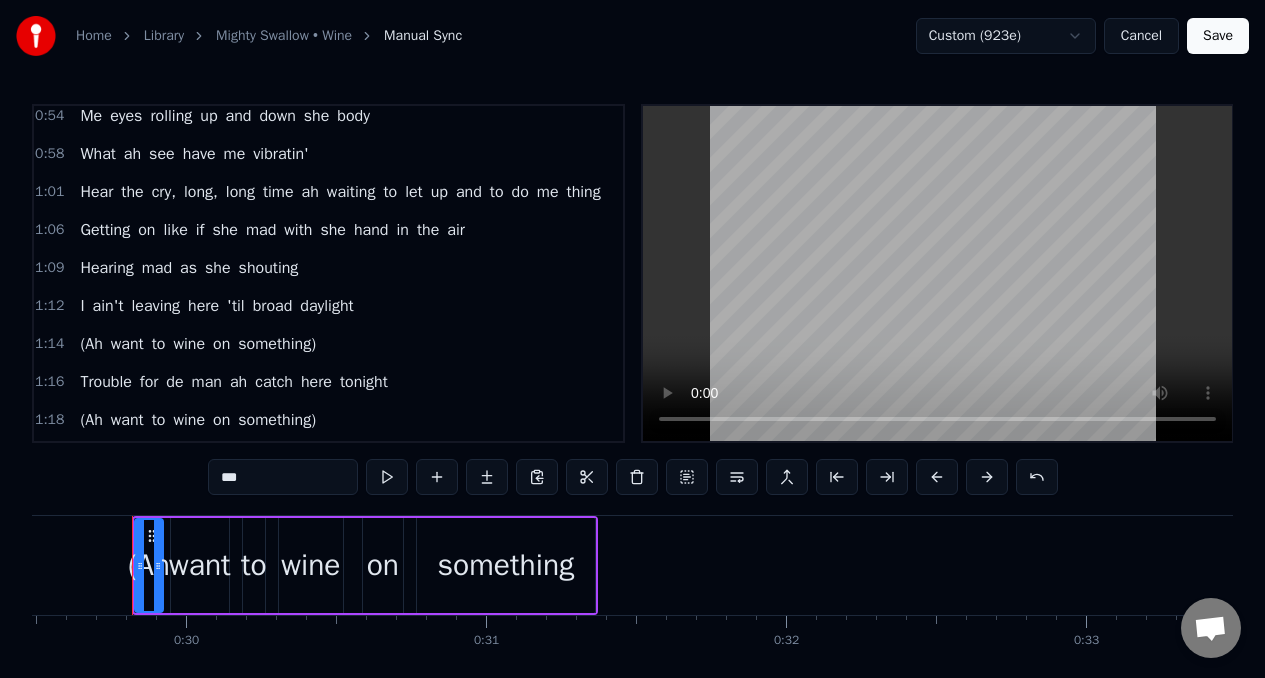 type on "***" 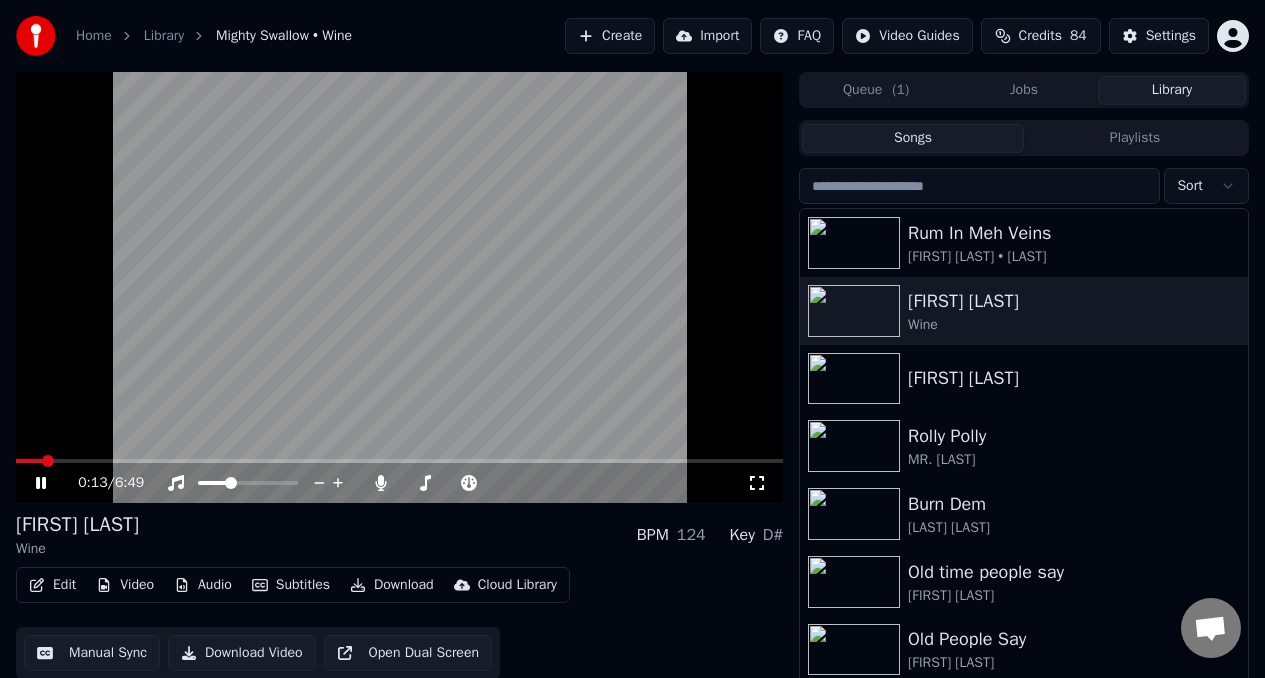 click at bounding box center (399, 287) 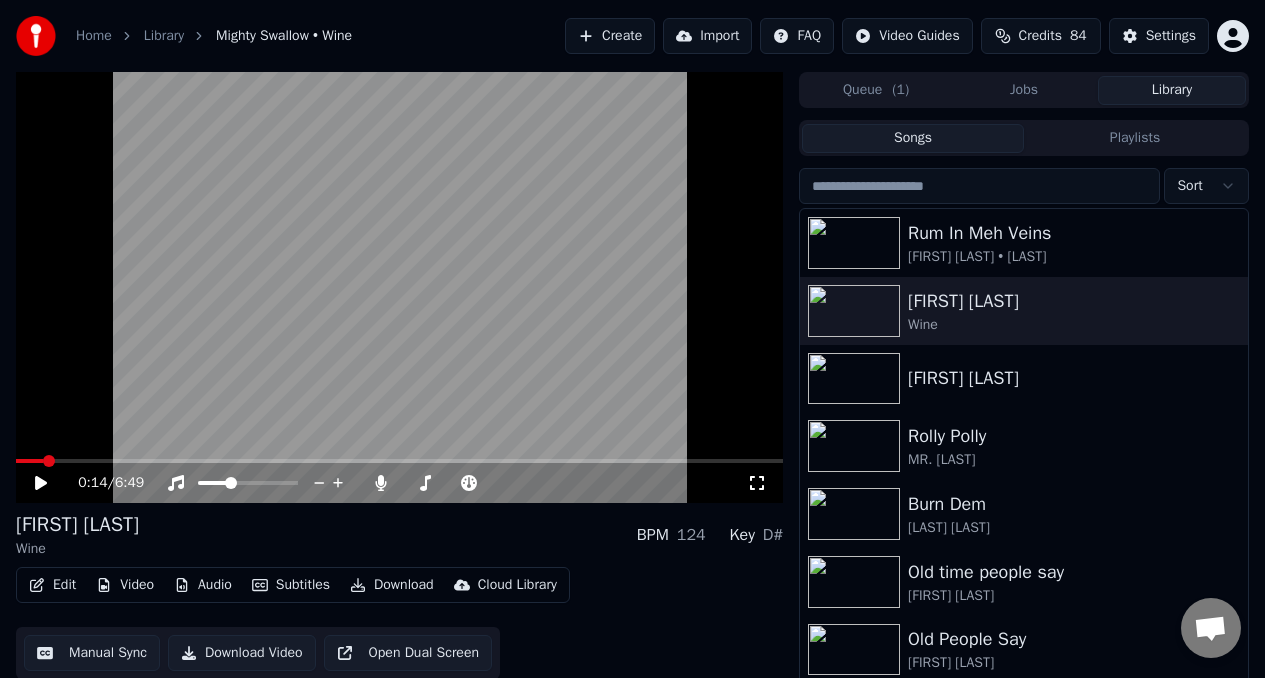 click on "0:14  /  6:49" at bounding box center (412, 483) 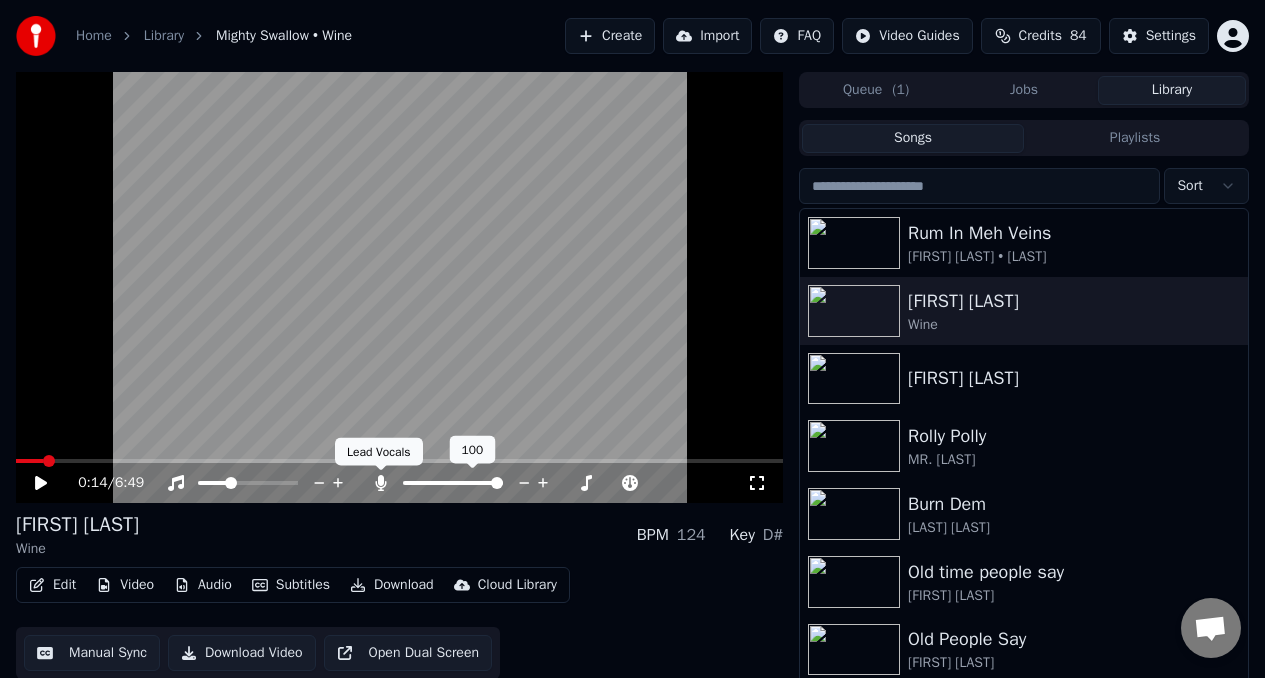 click 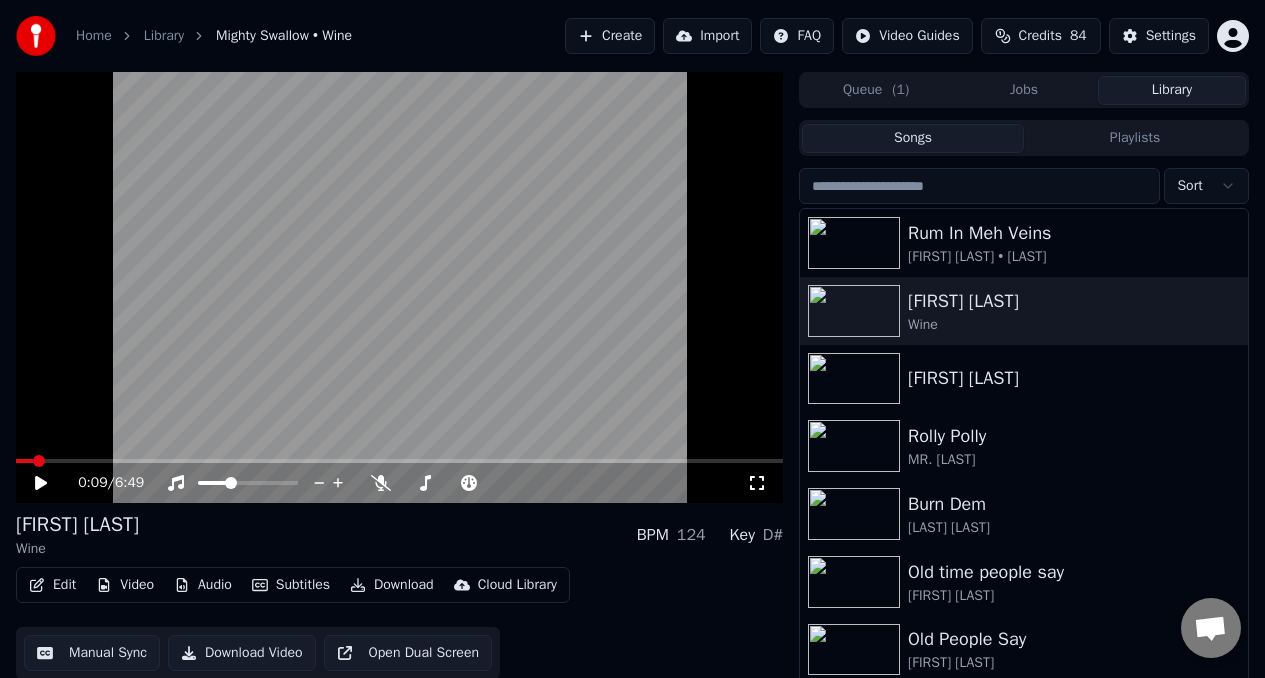 click at bounding box center [24, 461] 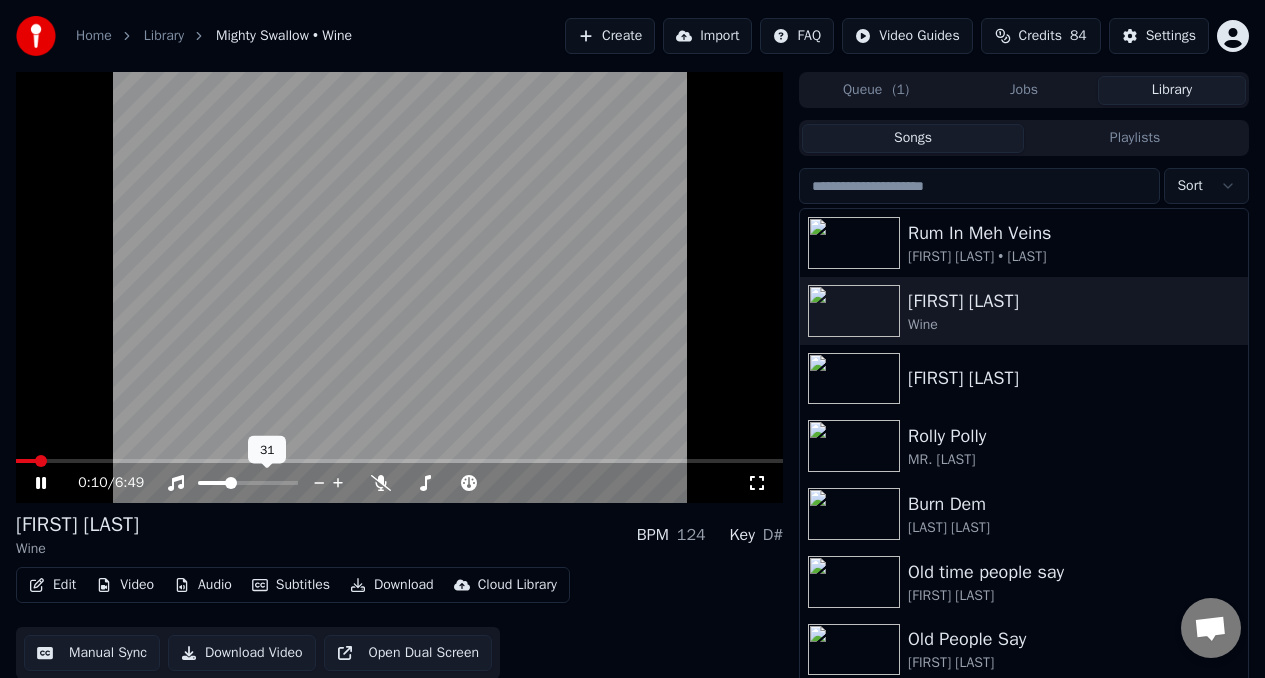click at bounding box center [248, 483] 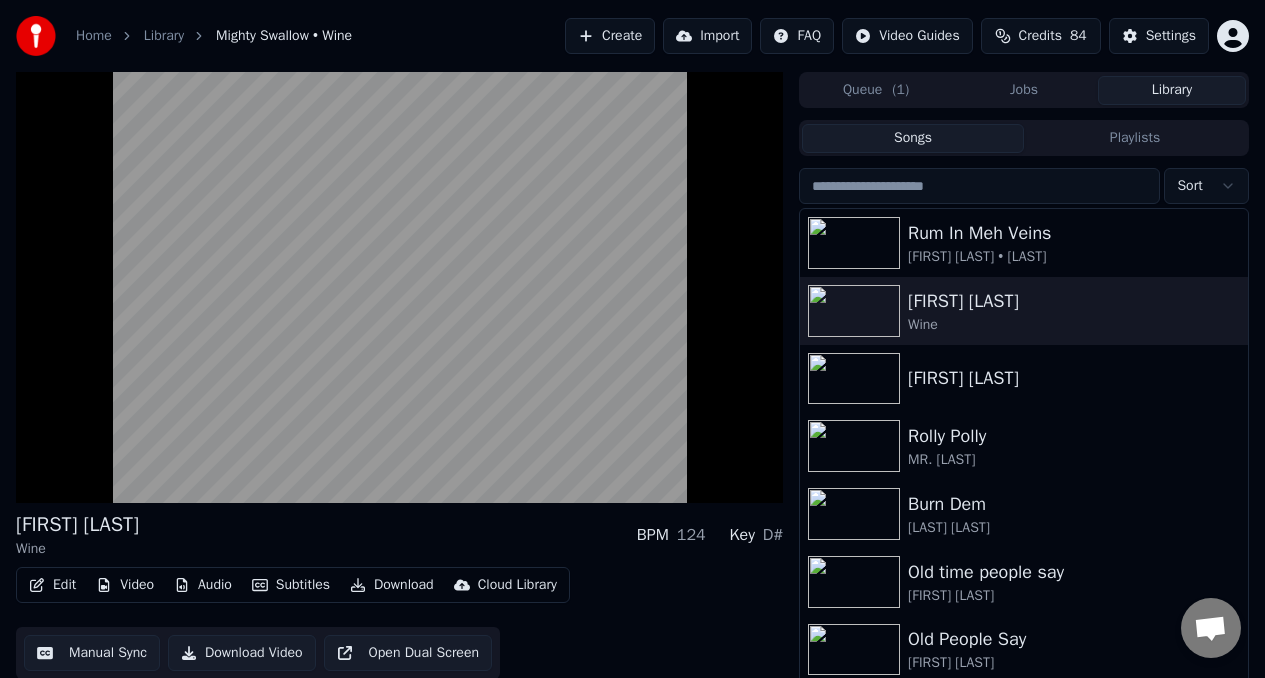 click on "Download Video" at bounding box center (242, 653) 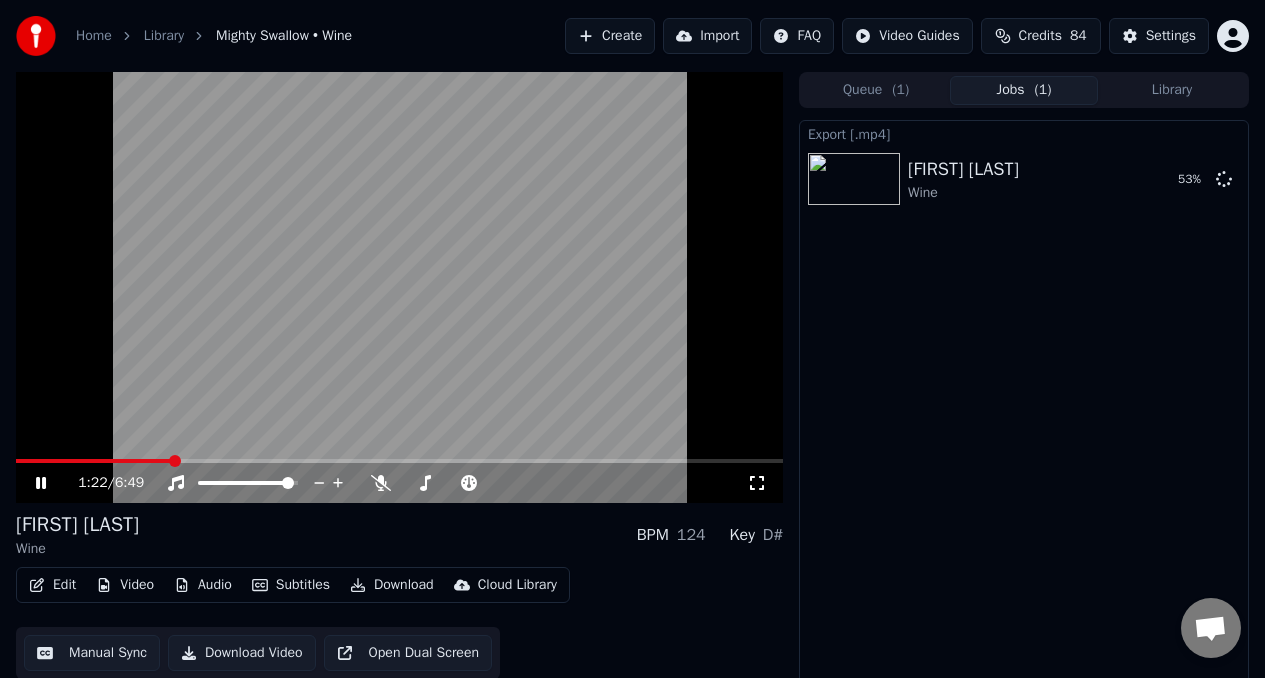 click at bounding box center (399, 287) 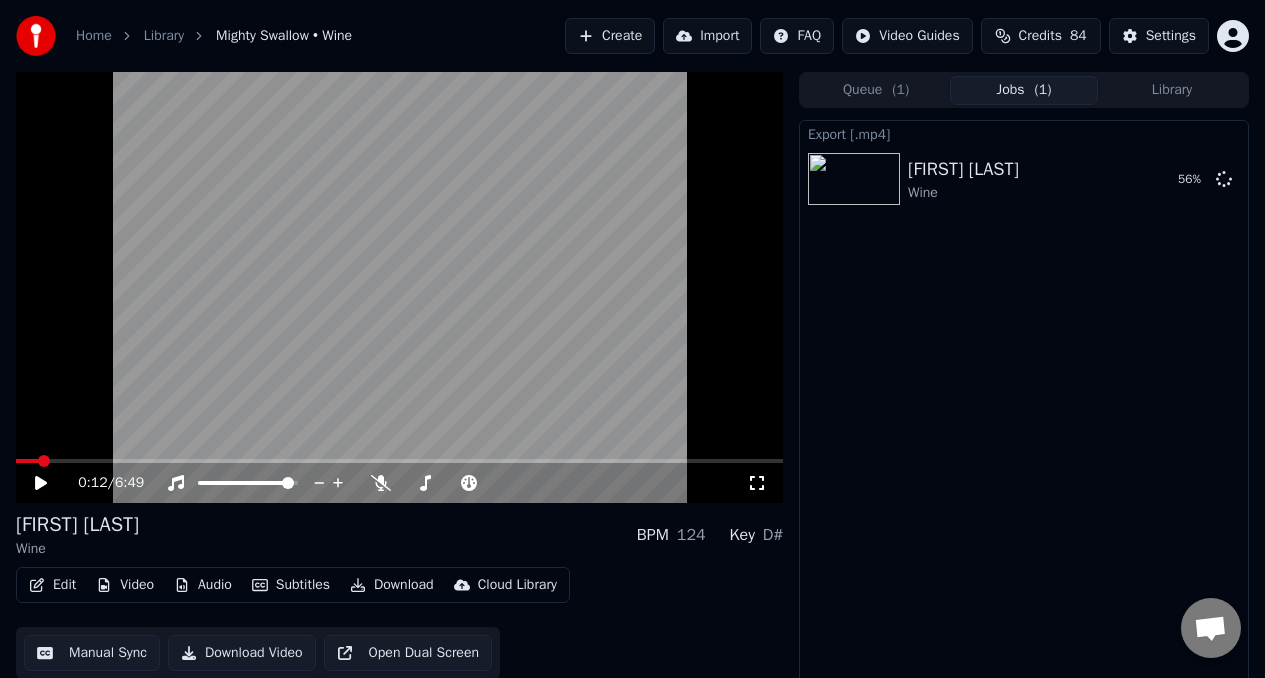 click at bounding box center [27, 461] 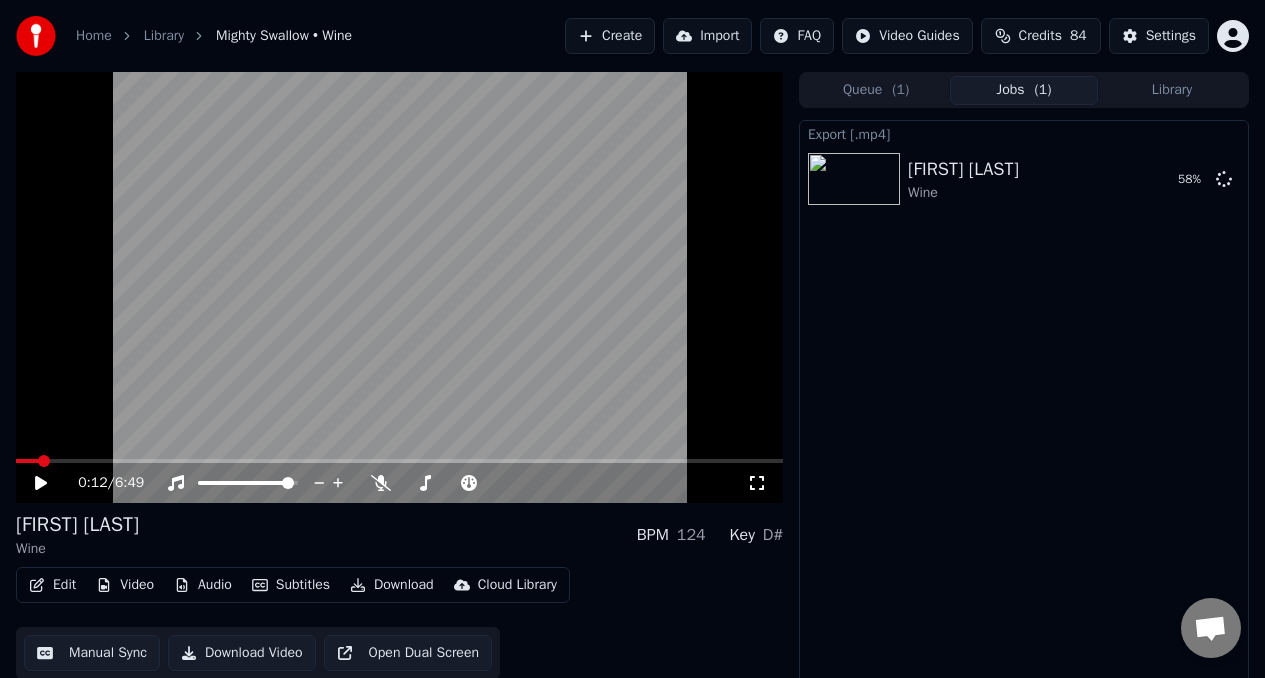 click 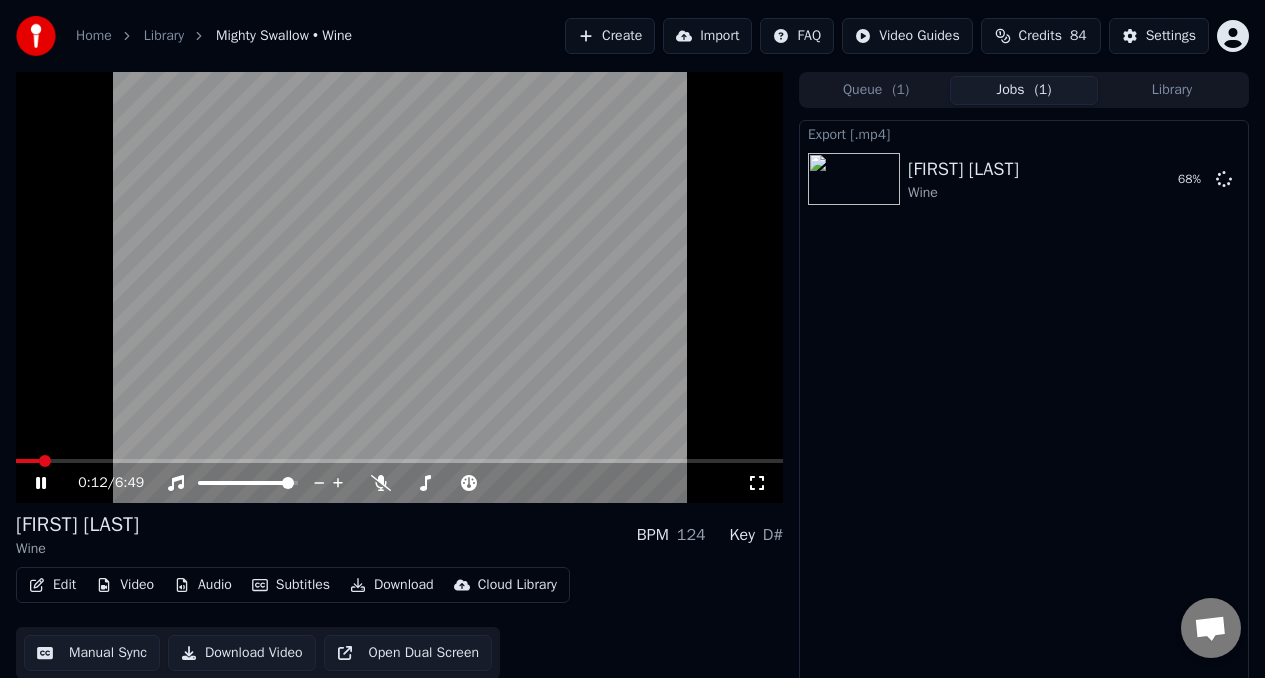 click 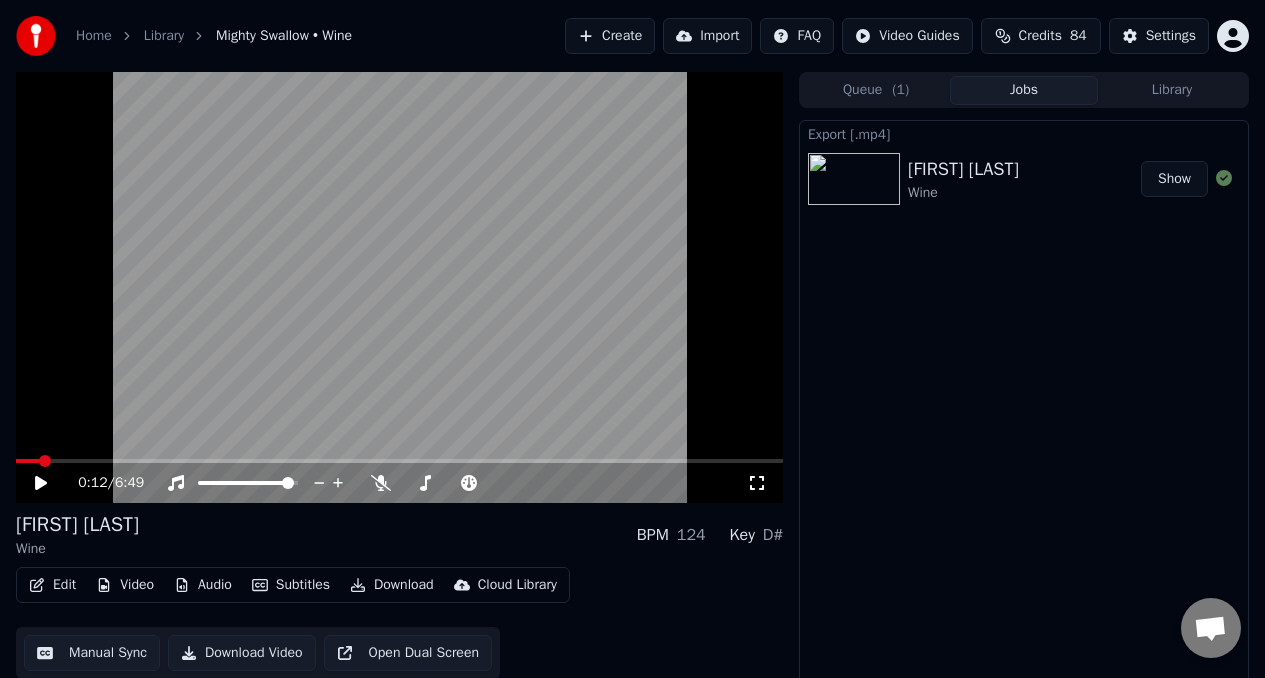 click on "Show" at bounding box center [1174, 179] 